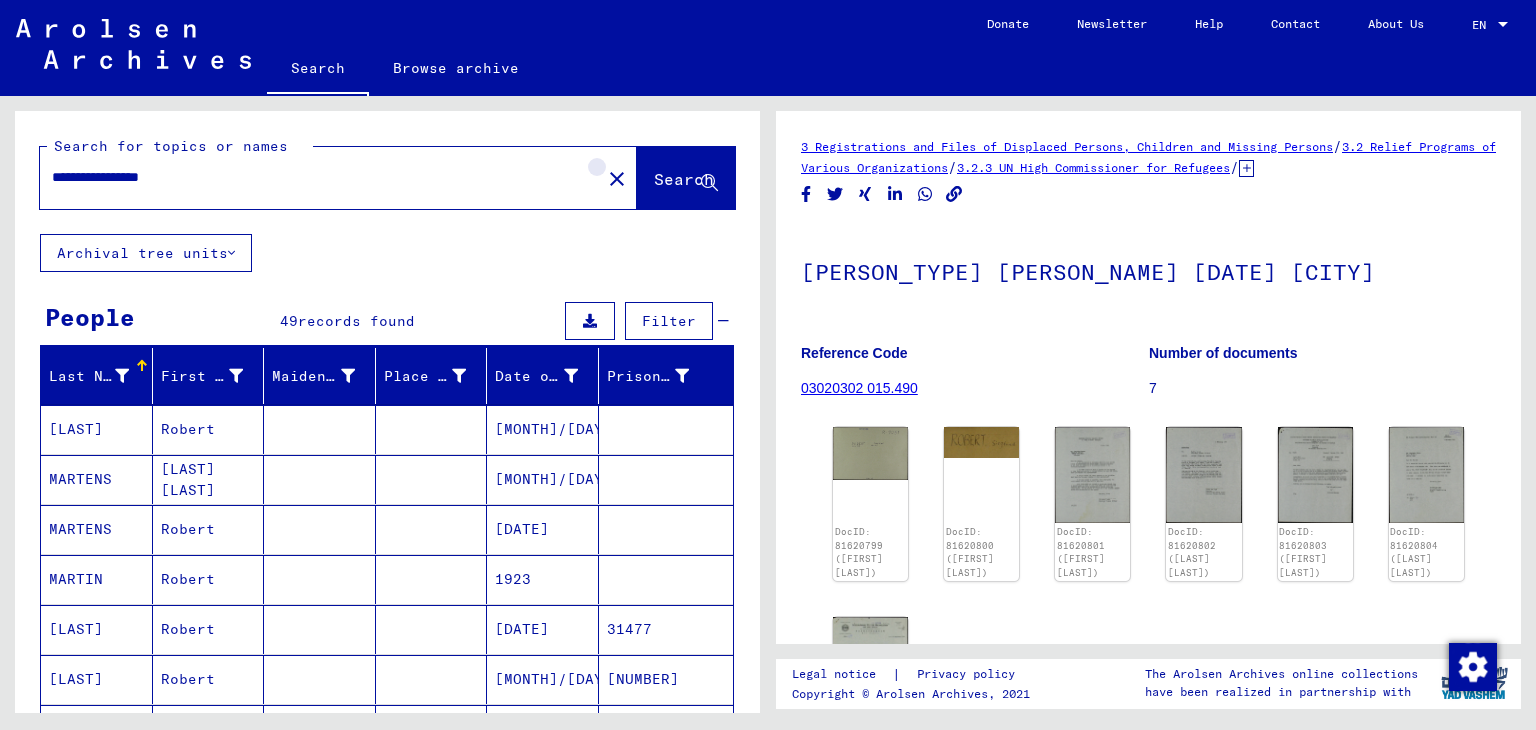 scroll, scrollTop: 0, scrollLeft: 0, axis: both 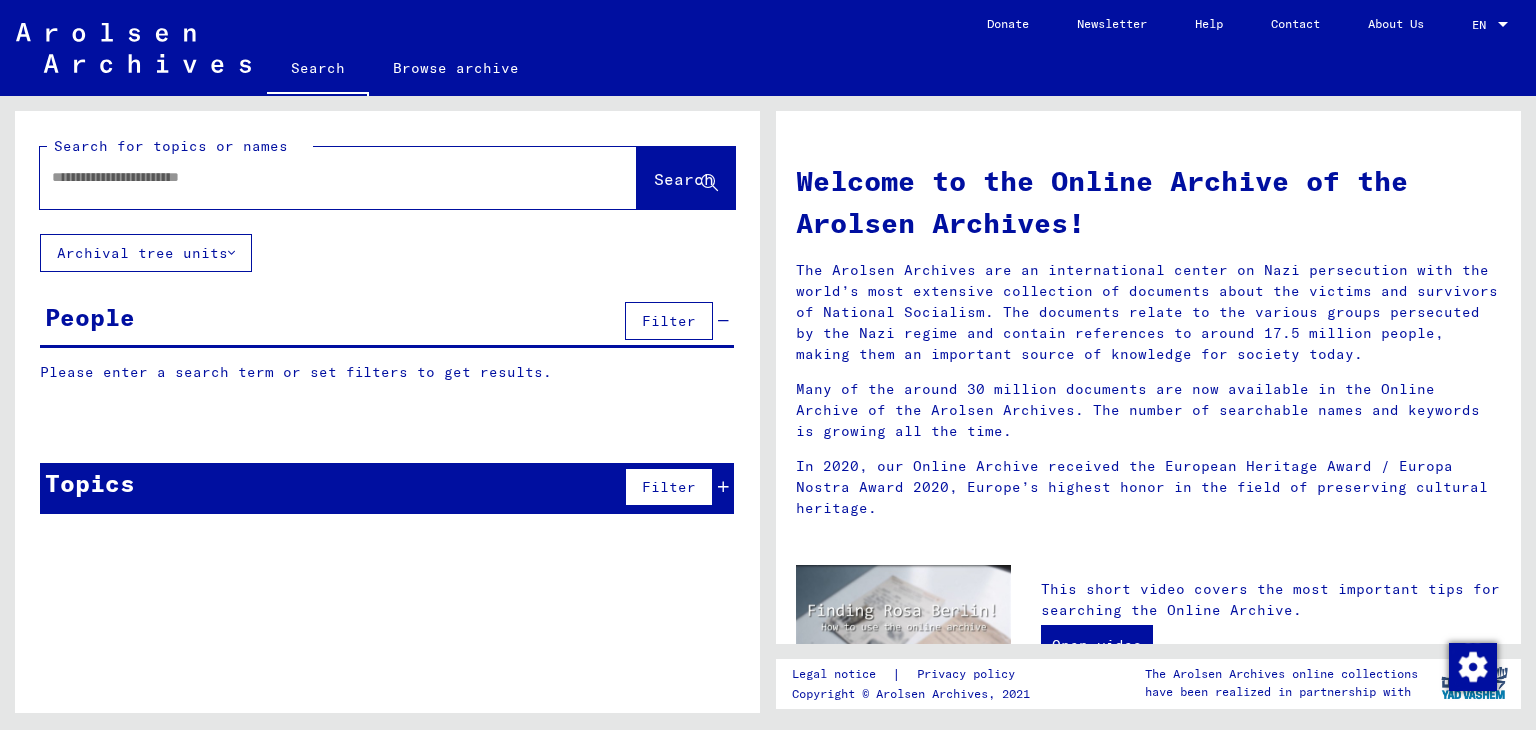 click at bounding box center [314, 177] 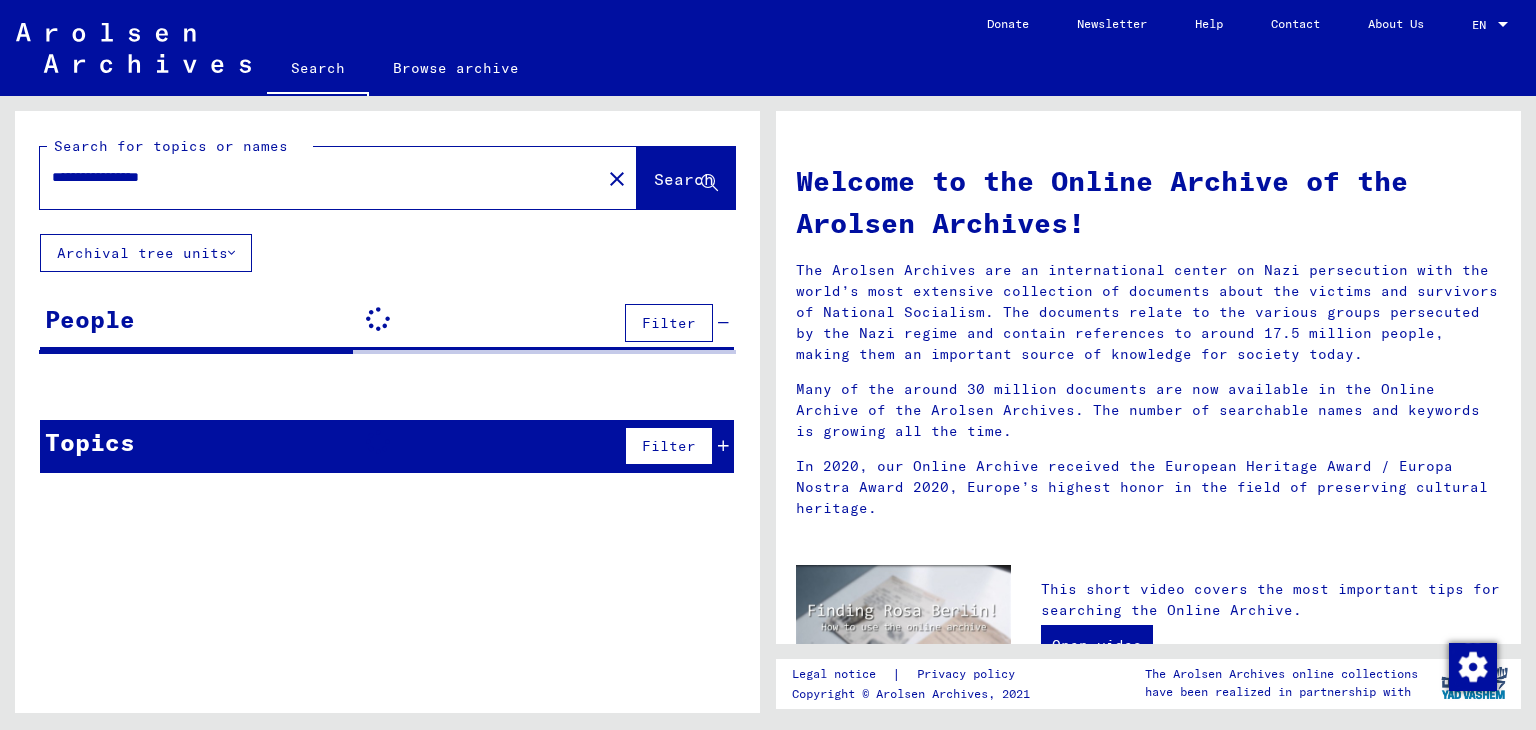 click on "Search" 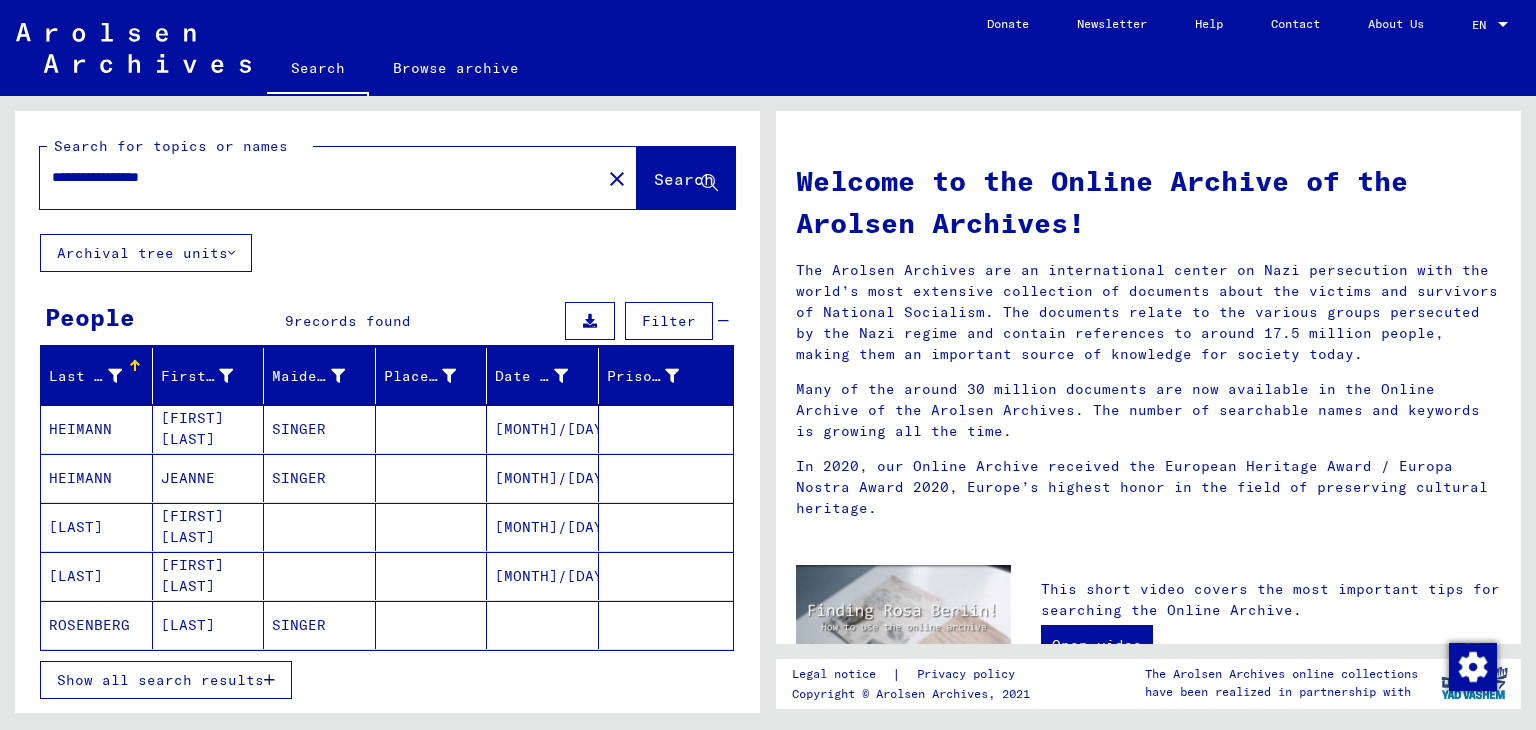 click on "Show all search results" at bounding box center [160, 680] 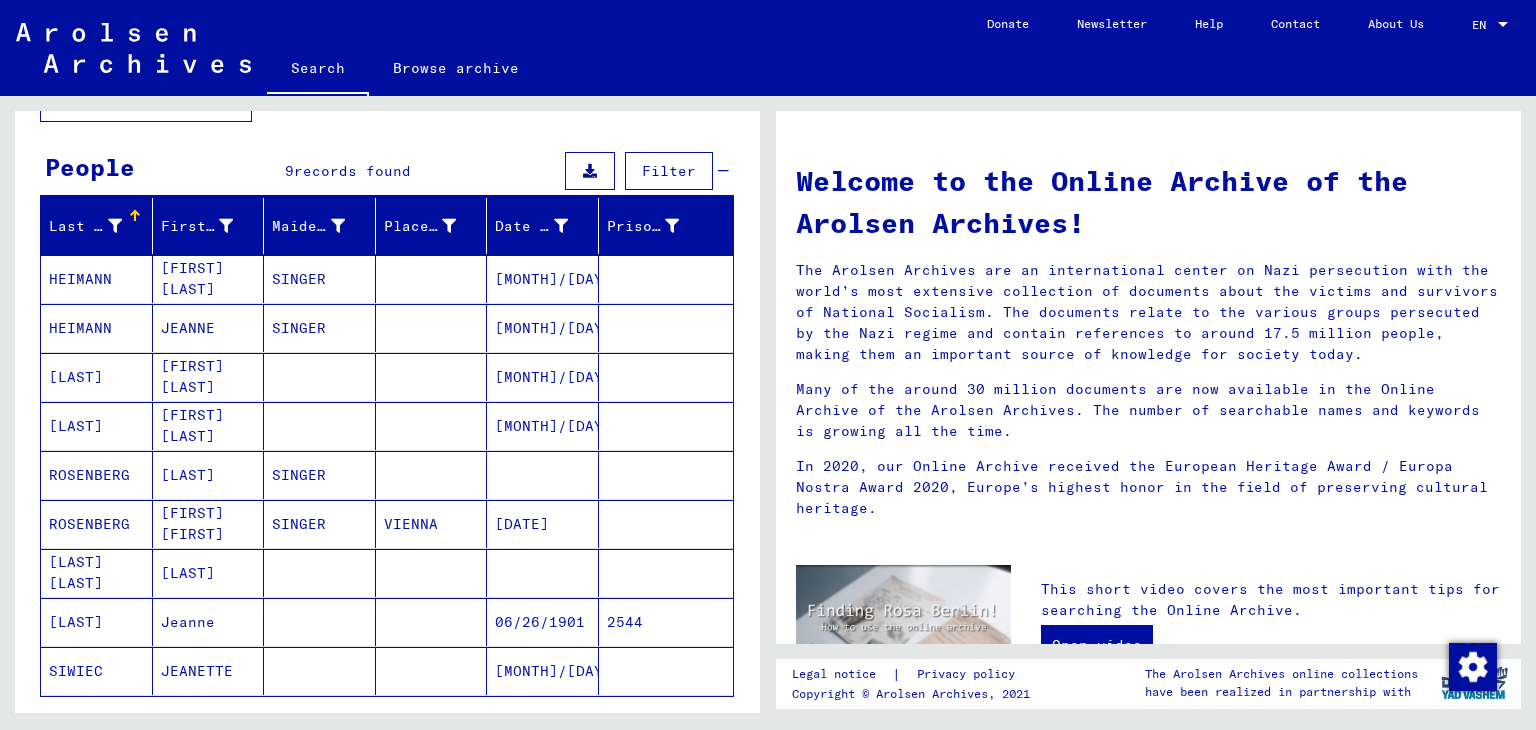 scroll, scrollTop: 0, scrollLeft: 0, axis: both 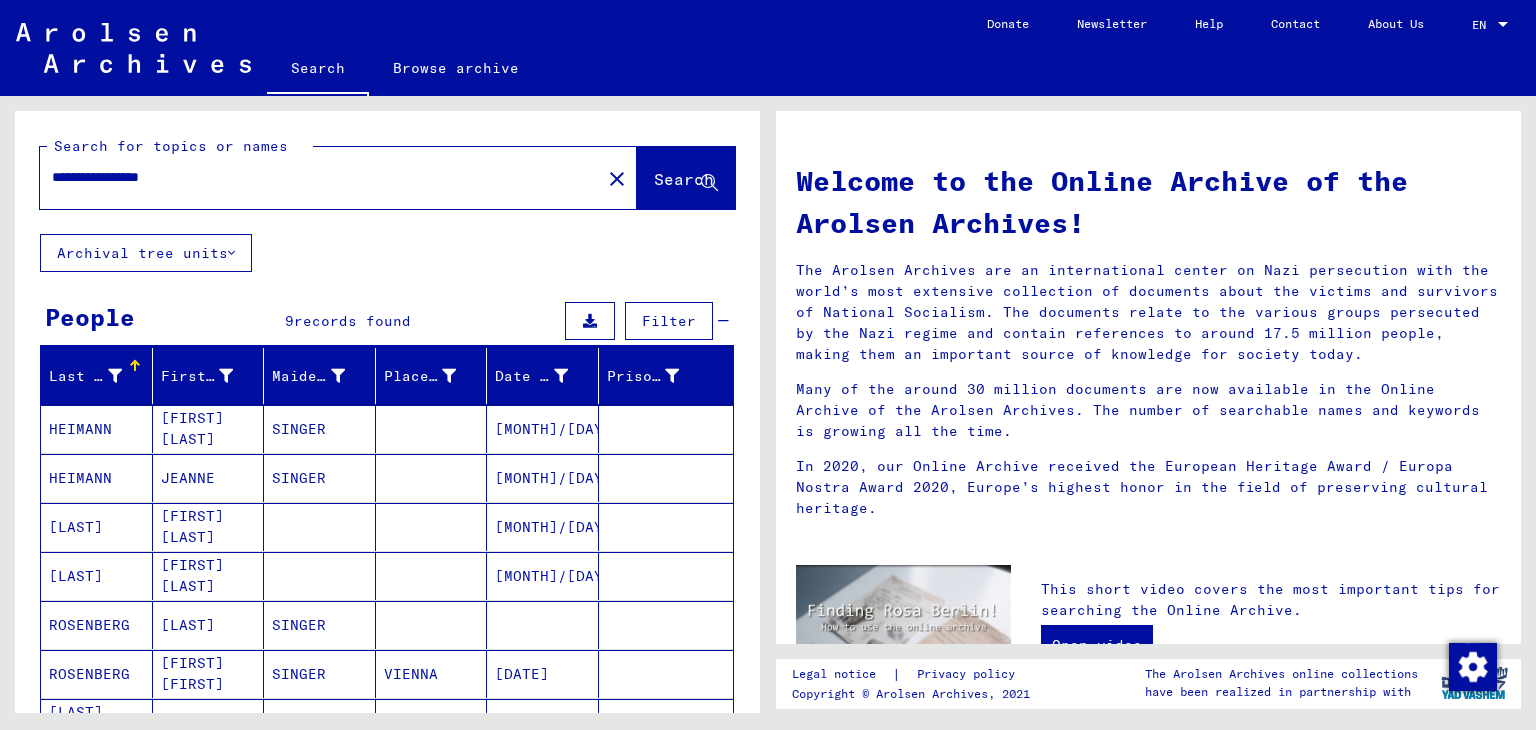 click on "**********" at bounding box center [314, 177] 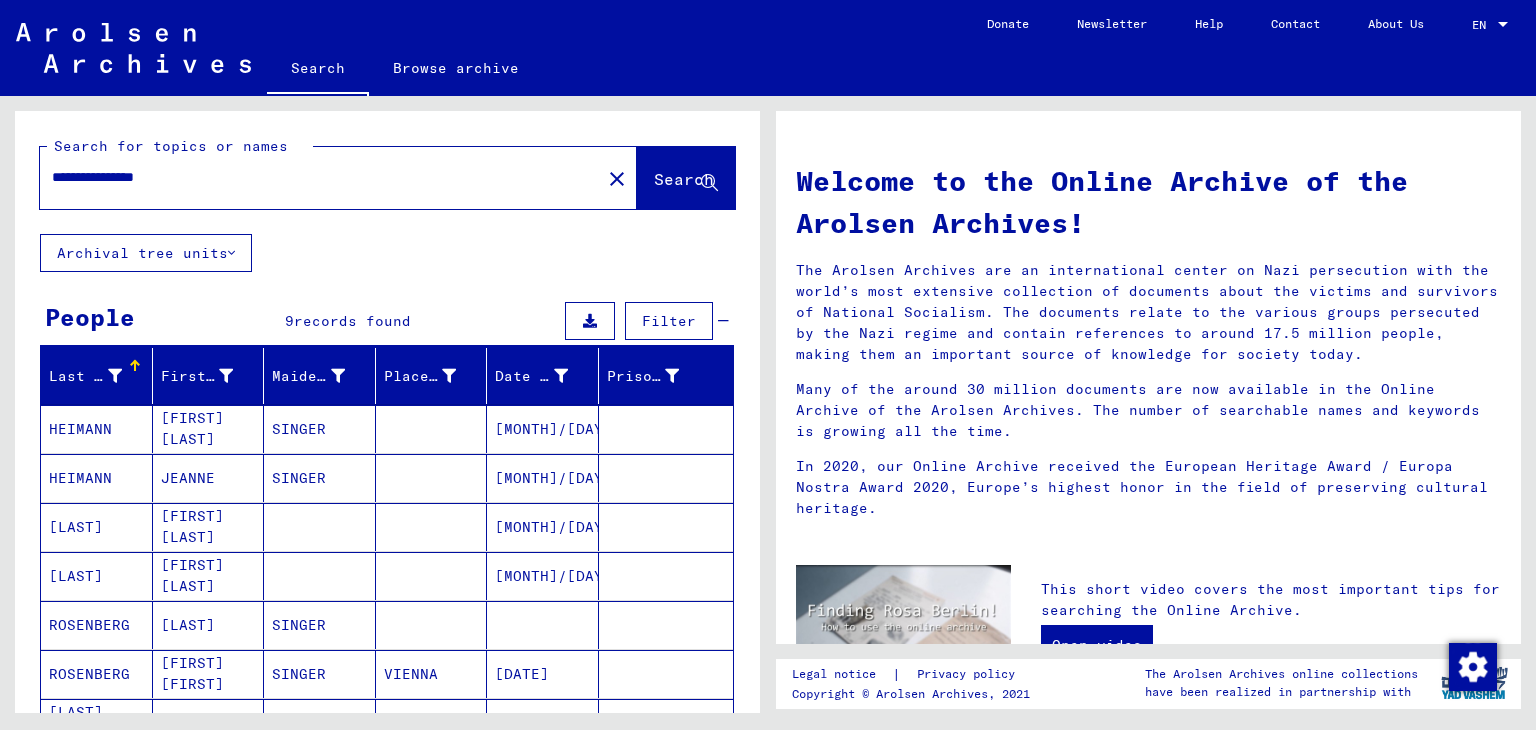 type on "**********" 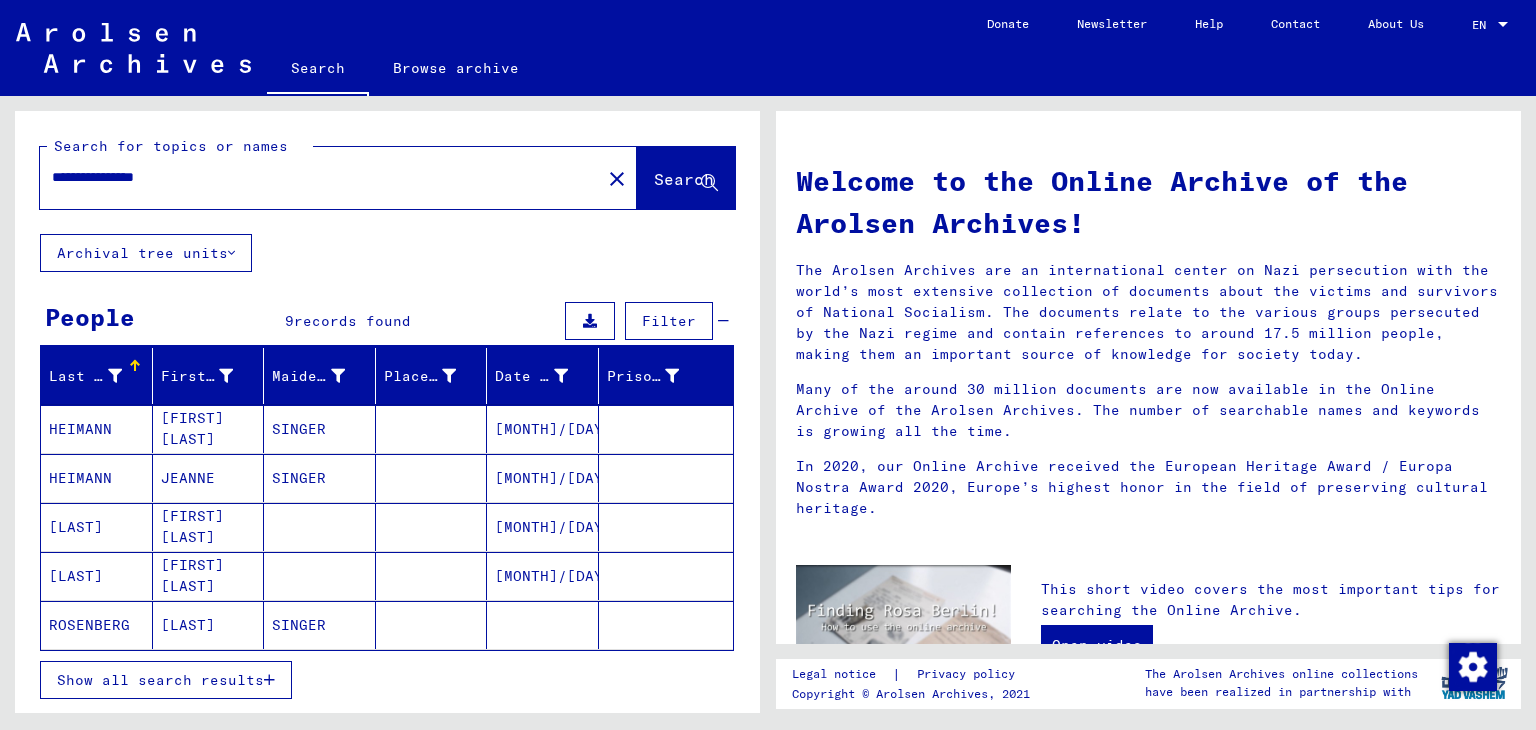 drag, startPoint x: 564, startPoint y: 180, endPoint x: 293, endPoint y: 175, distance: 271.0461 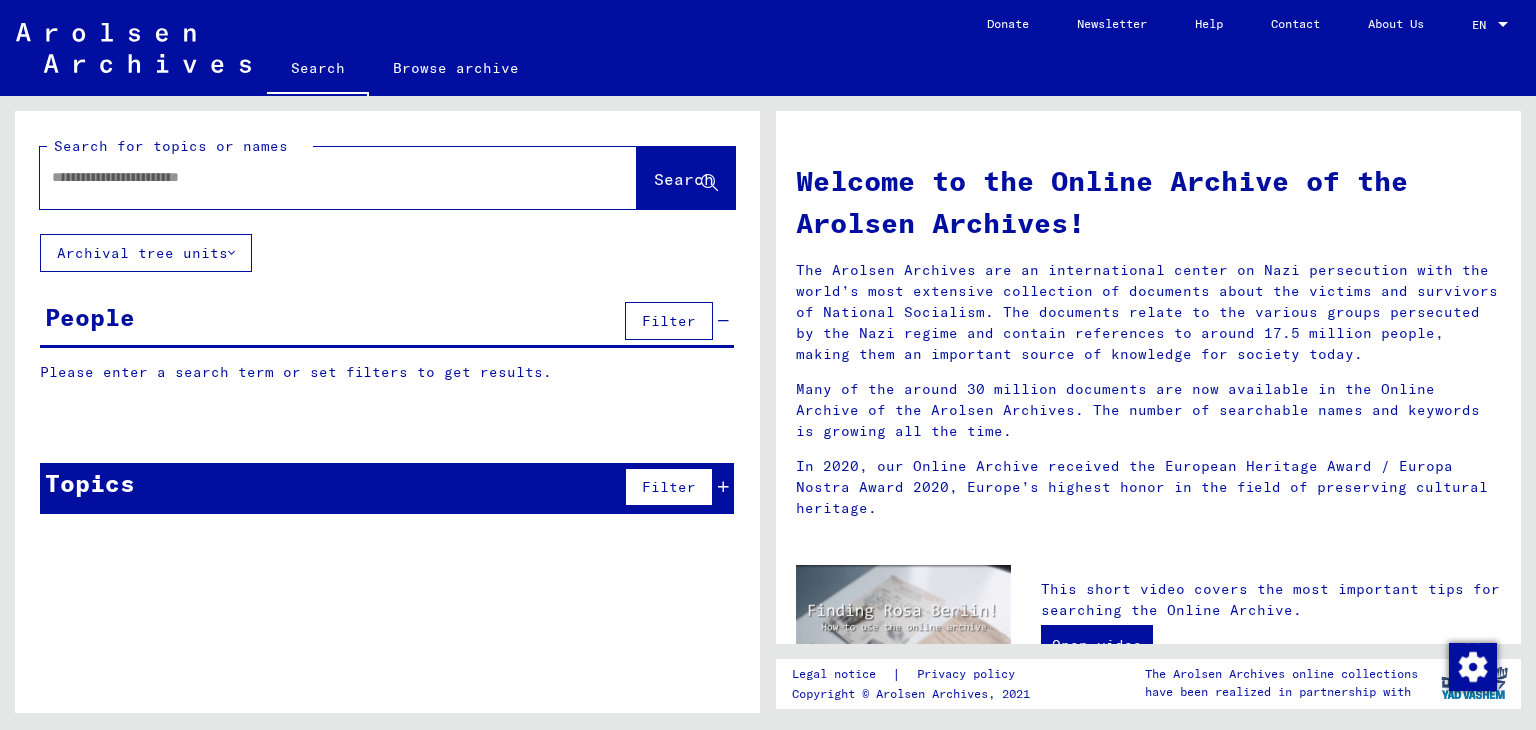 click at bounding box center [314, 177] 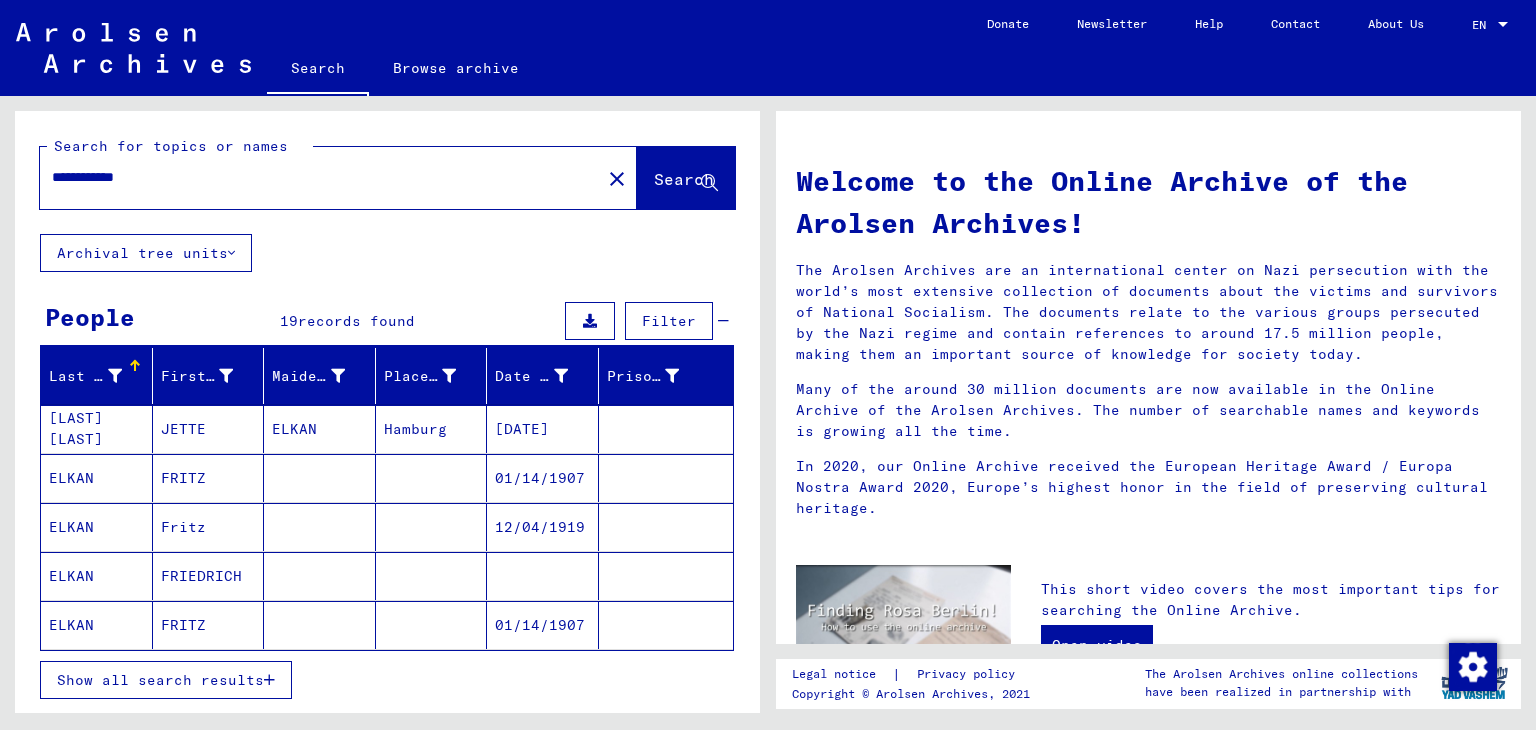 scroll, scrollTop: 80, scrollLeft: 0, axis: vertical 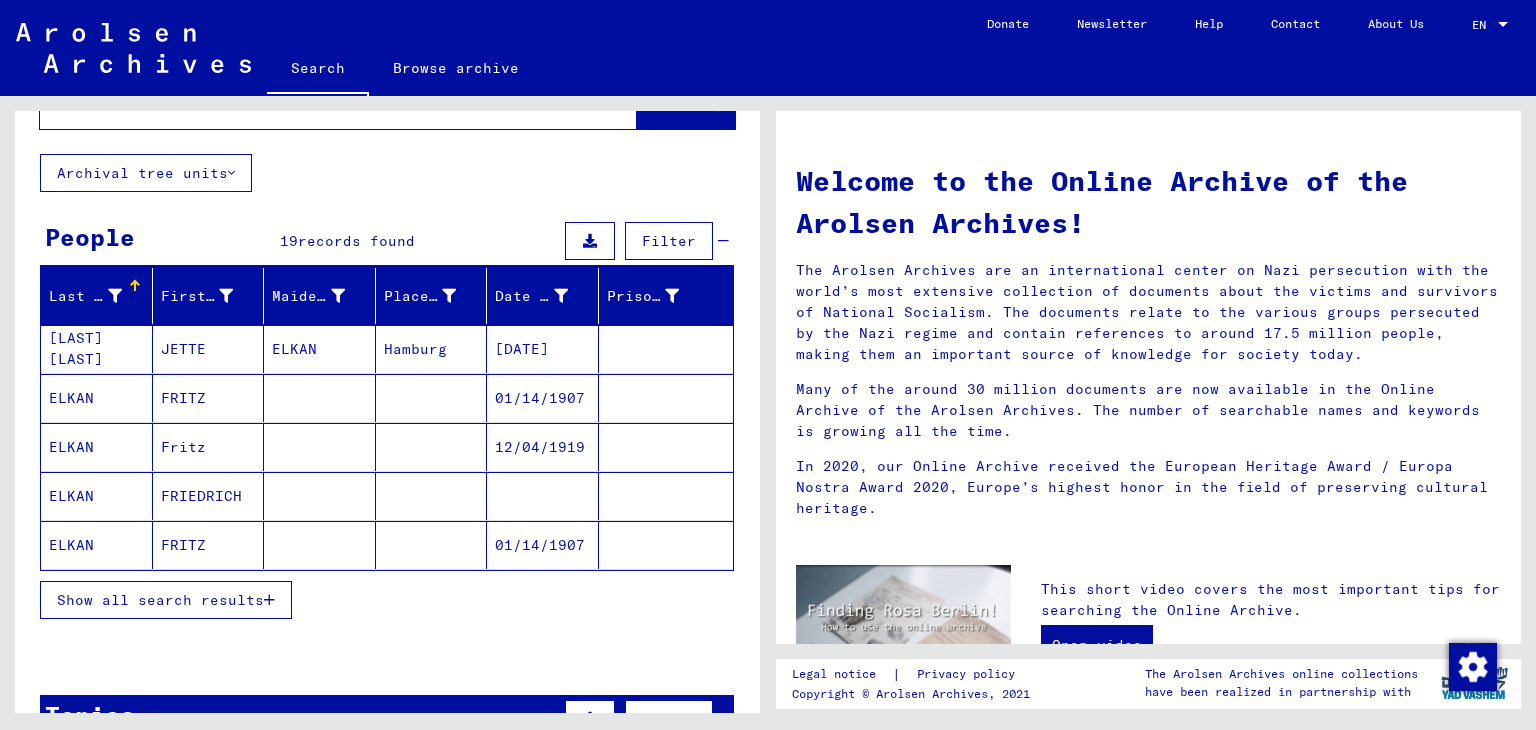 drag, startPoint x: 124, startPoint y: 596, endPoint x: 104, endPoint y: 593, distance: 20.22375 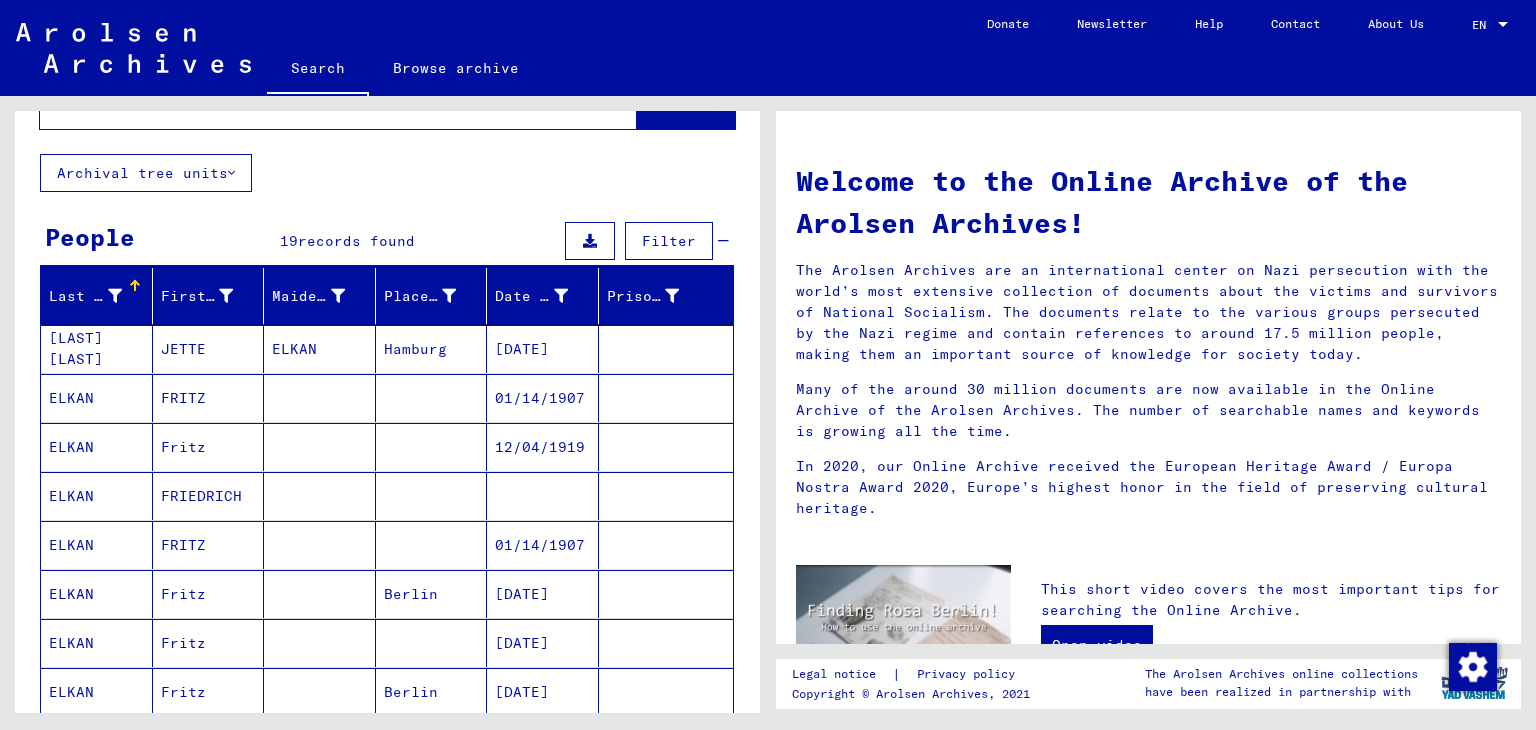 click on "ELKAN" at bounding box center [97, 447] 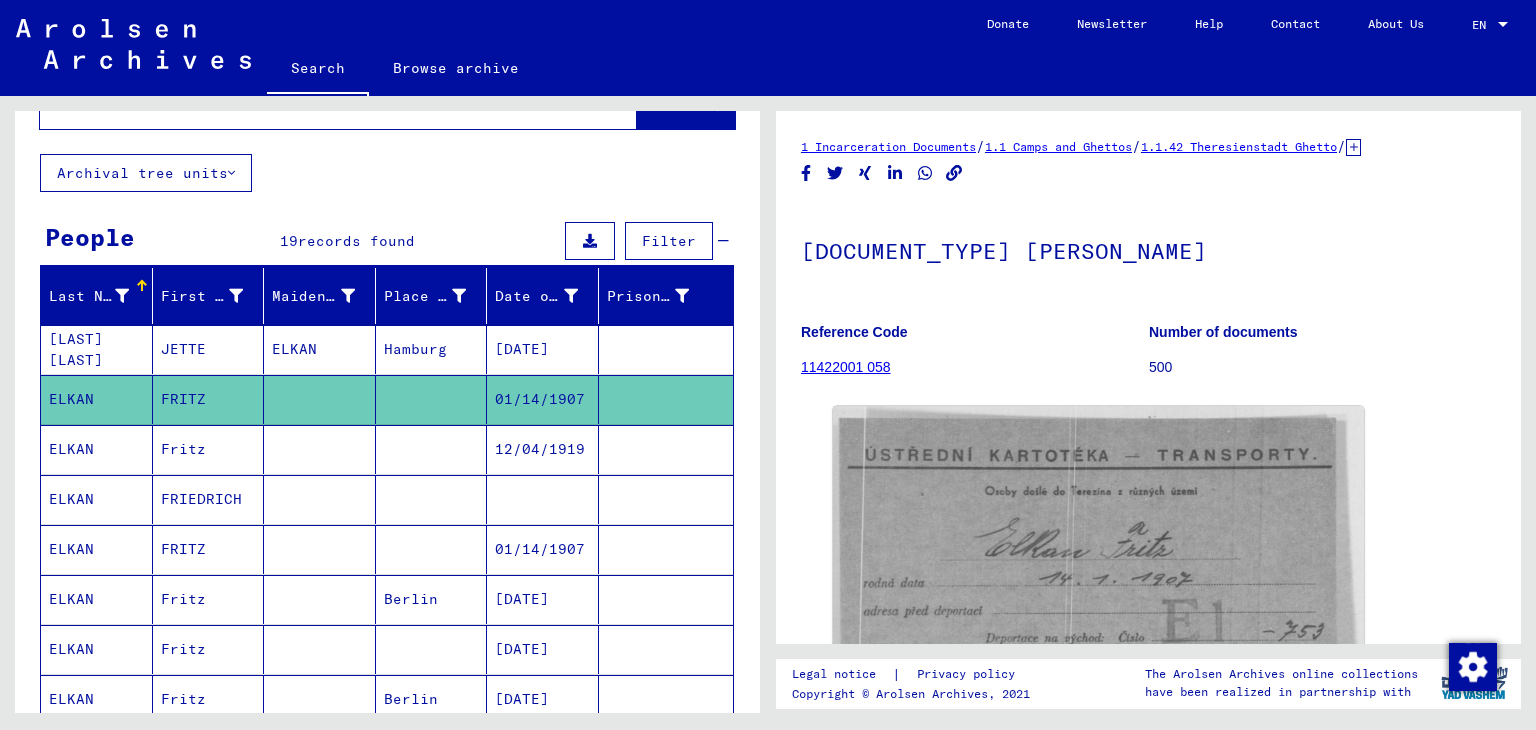 scroll, scrollTop: 0, scrollLeft: 0, axis: both 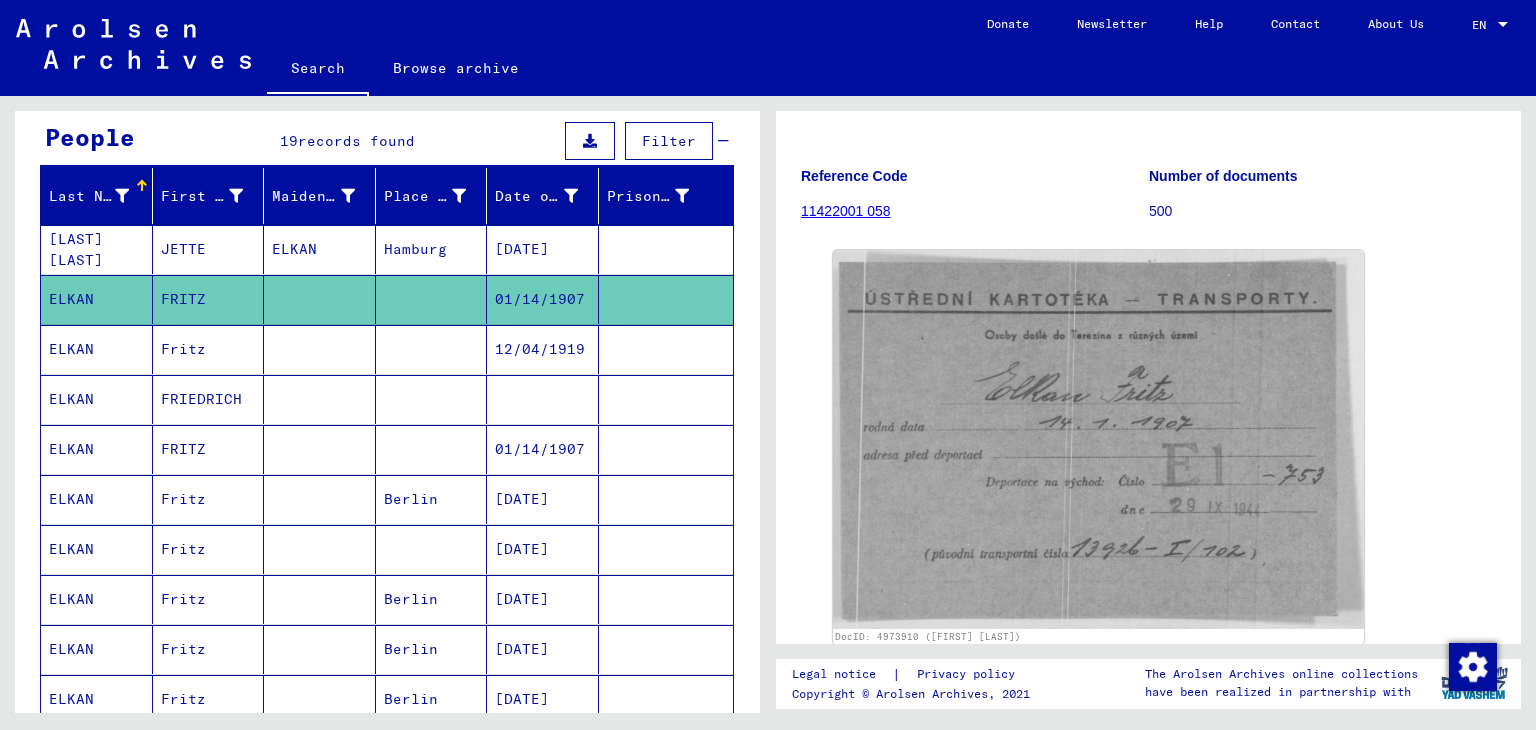 click on "ELKAN" at bounding box center [97, 499] 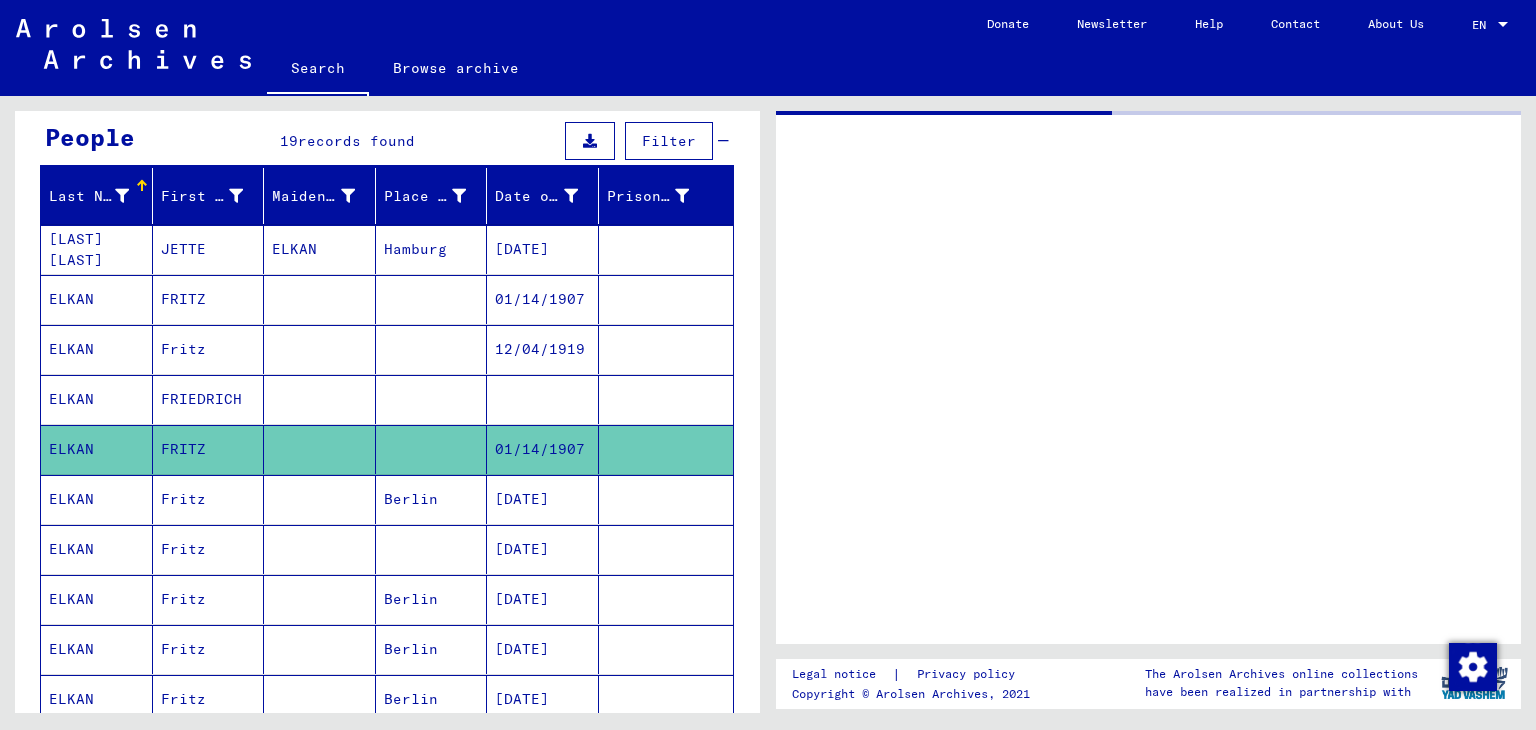 scroll, scrollTop: 0, scrollLeft: 0, axis: both 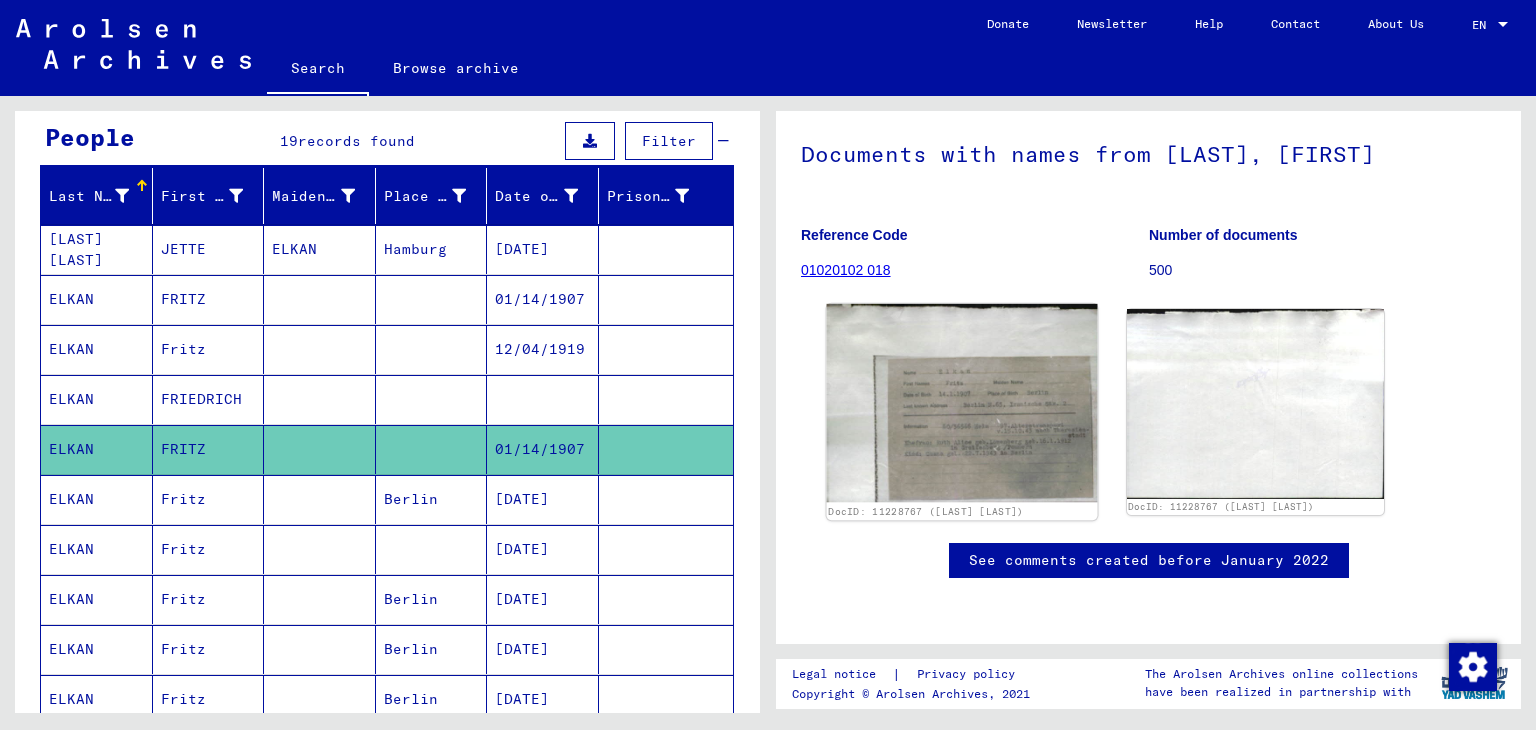 click 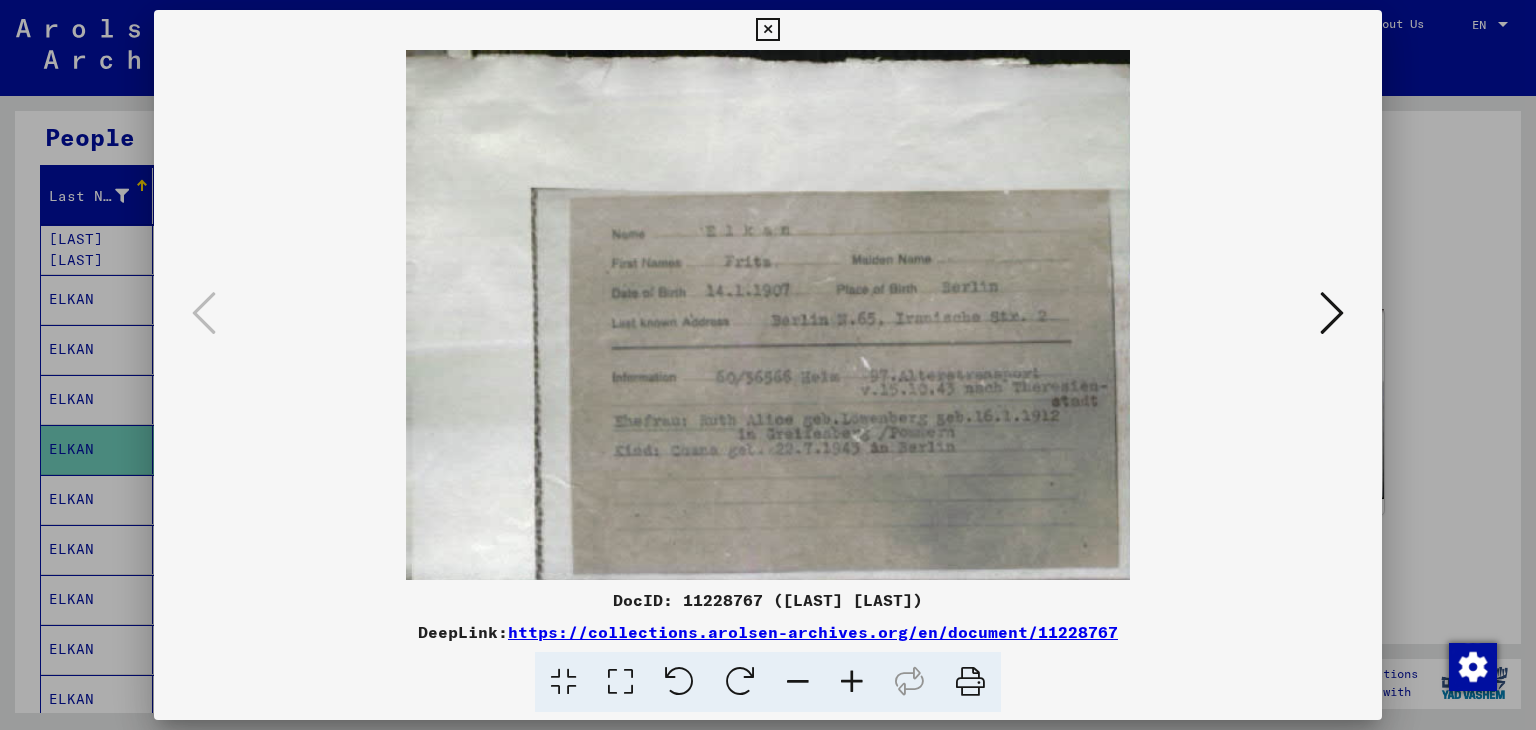 click at bounding box center [767, 30] 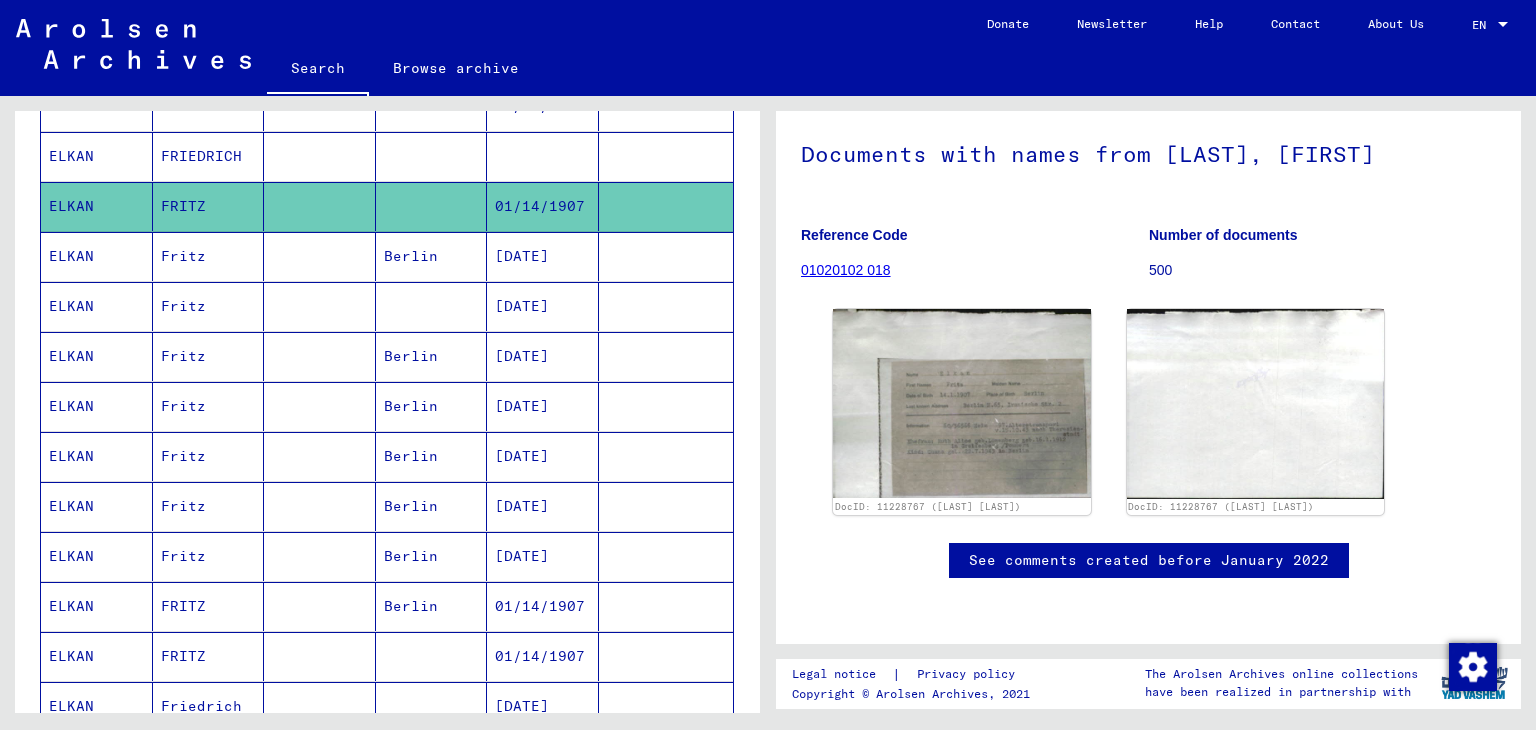 scroll, scrollTop: 486, scrollLeft: 0, axis: vertical 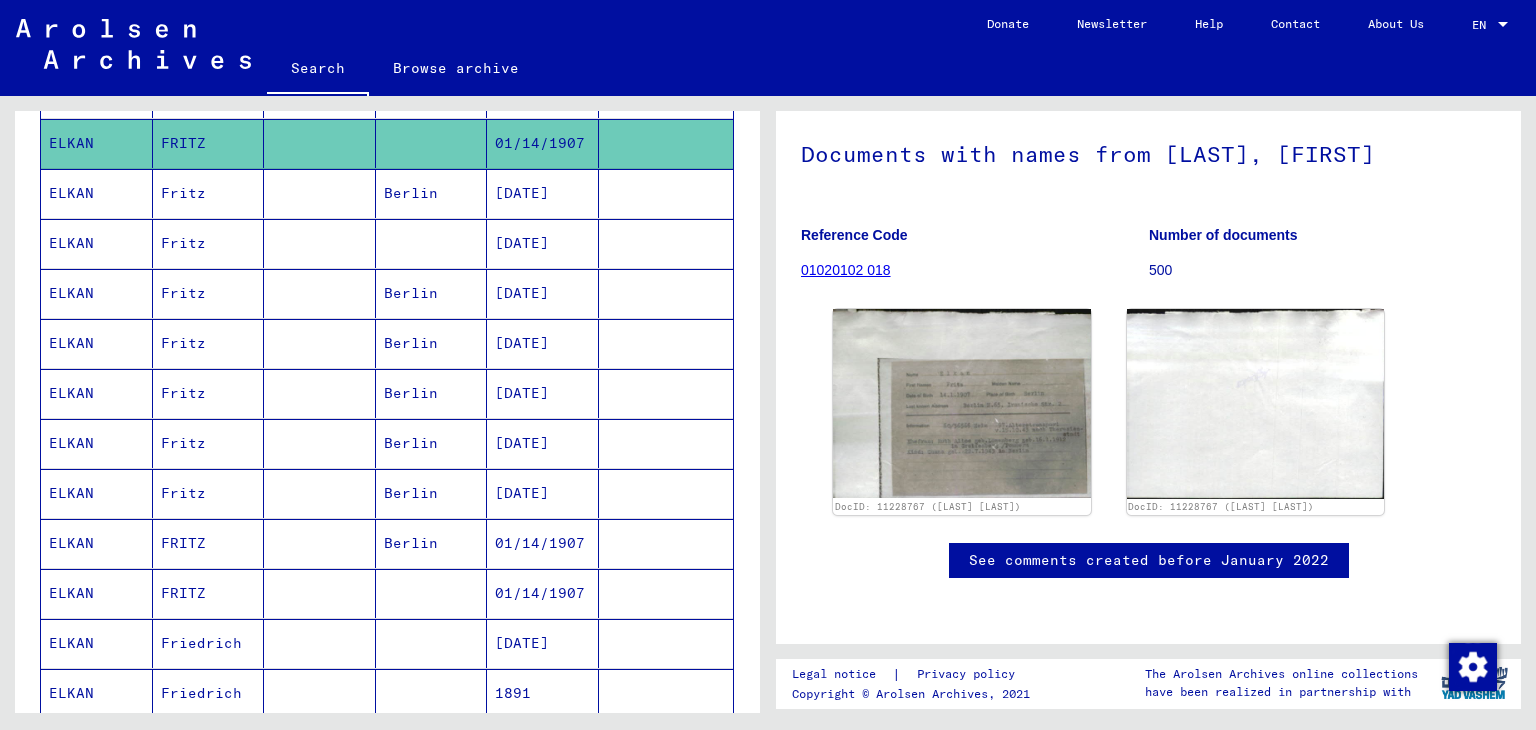 click on "ELKAN" at bounding box center (97, 593) 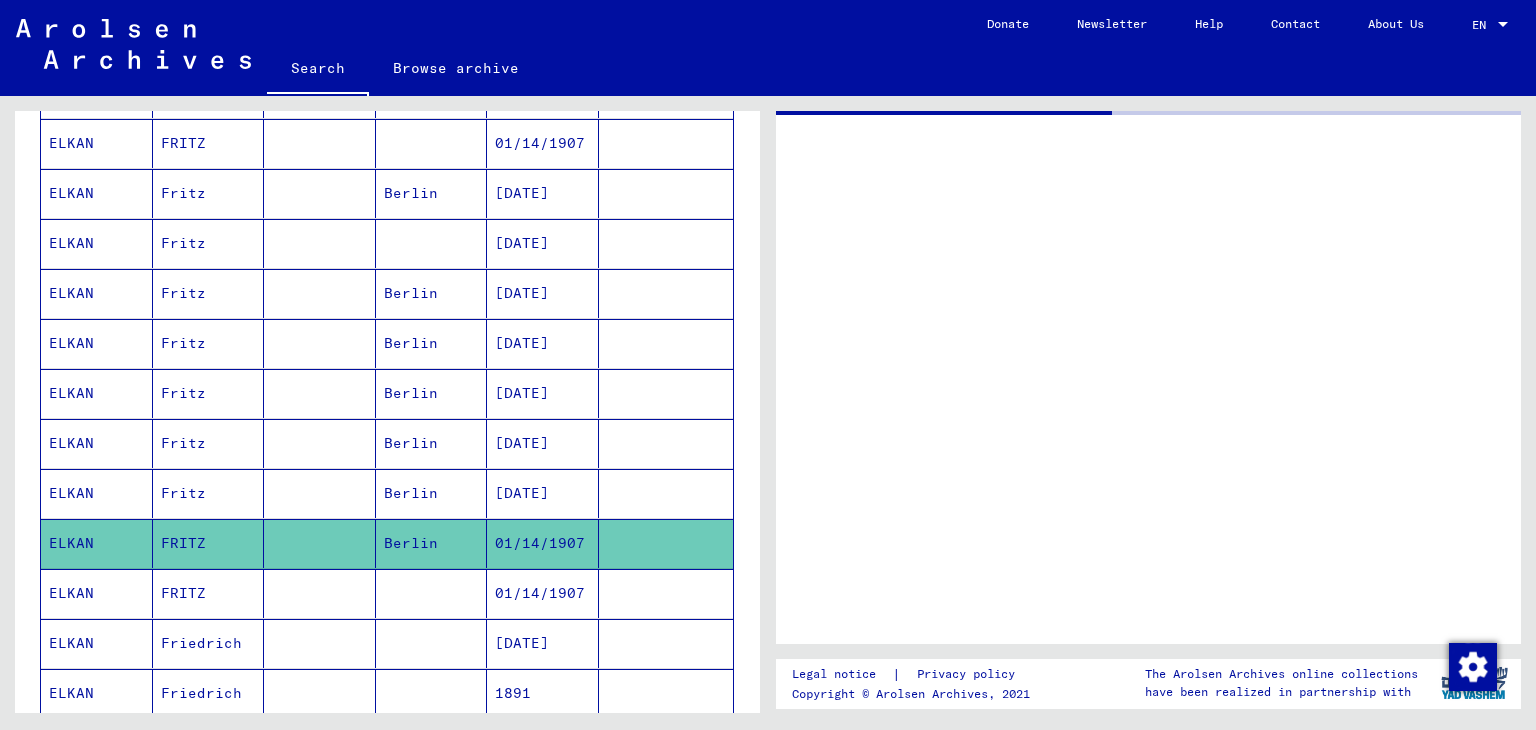 scroll, scrollTop: 0, scrollLeft: 0, axis: both 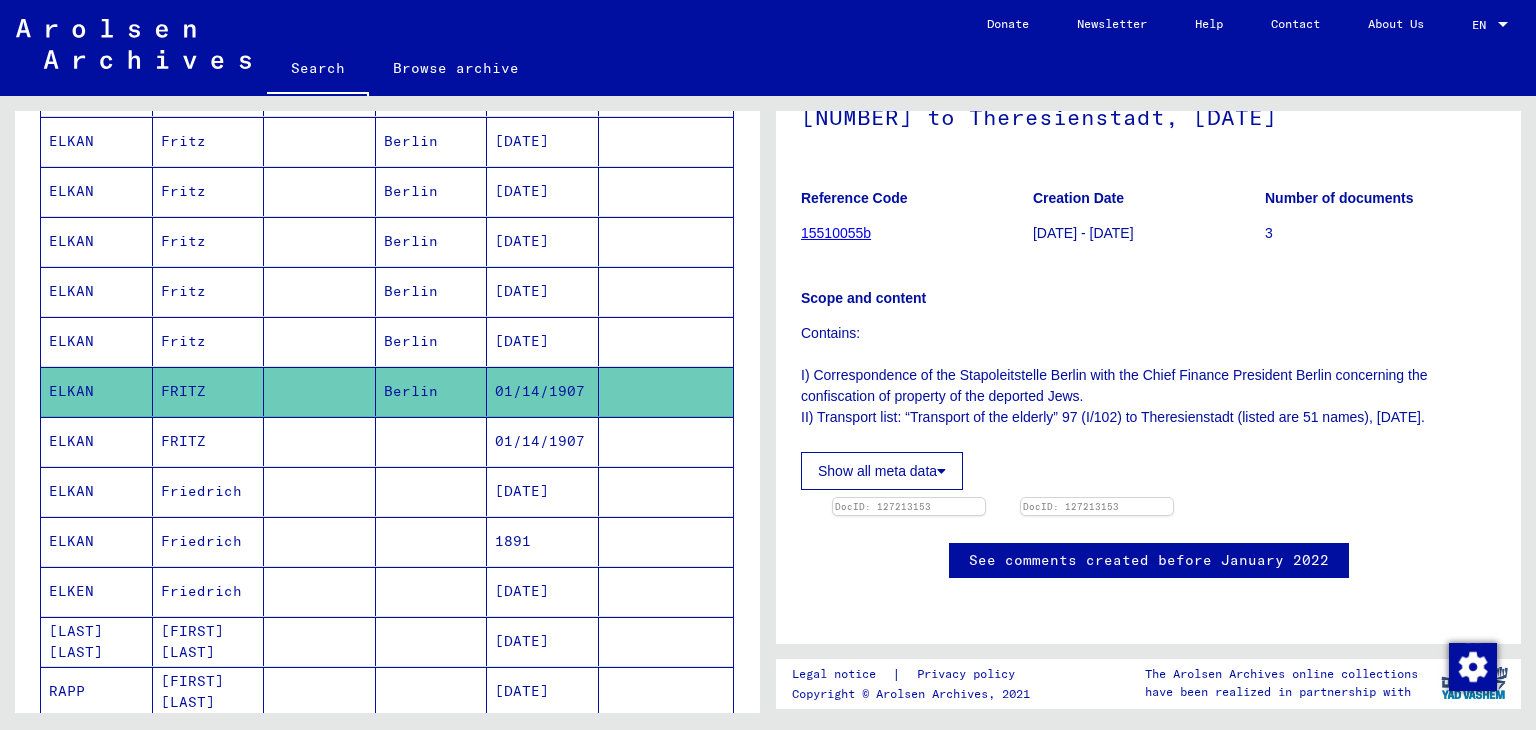 click on "ELKAN" at bounding box center [97, 491] 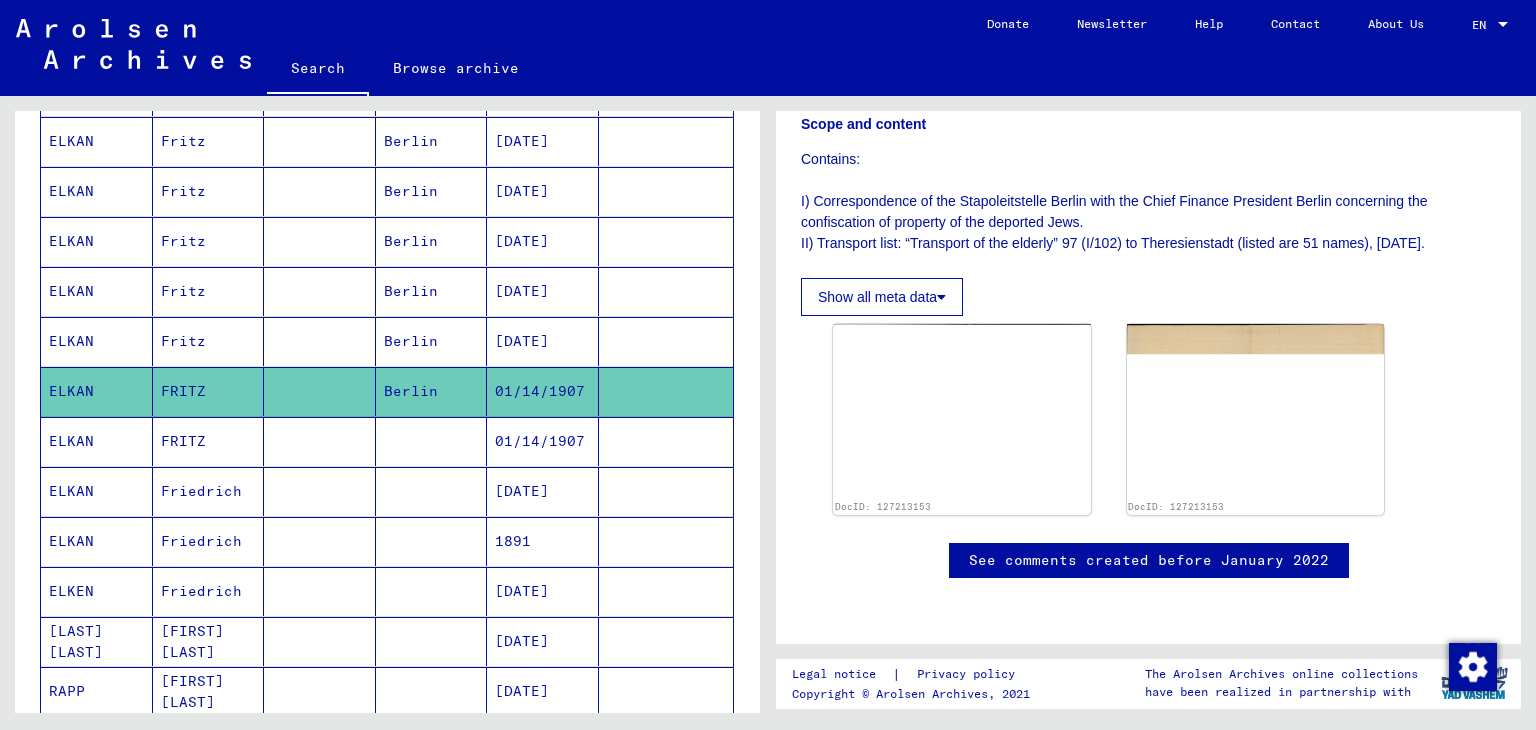 scroll, scrollTop: 0, scrollLeft: 0, axis: both 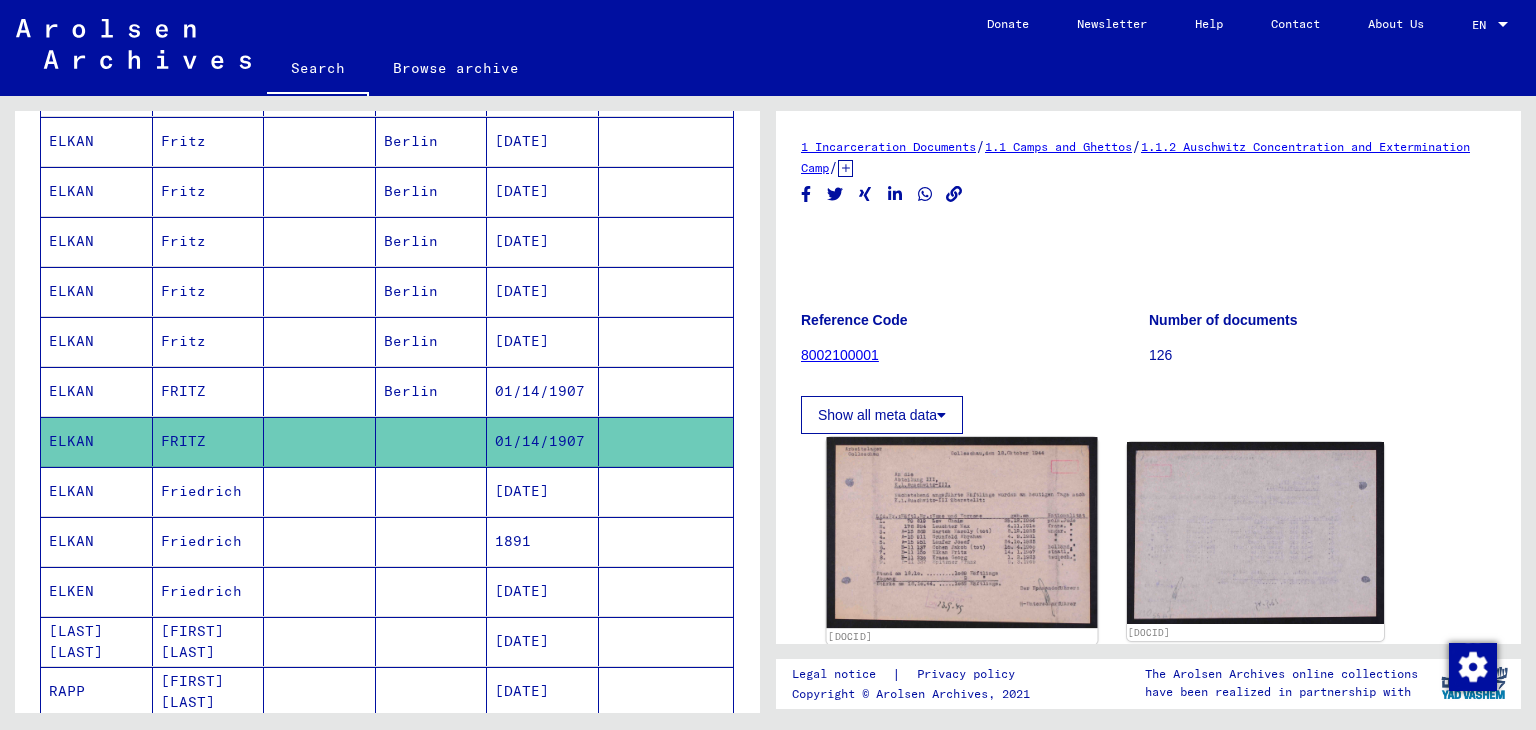 click 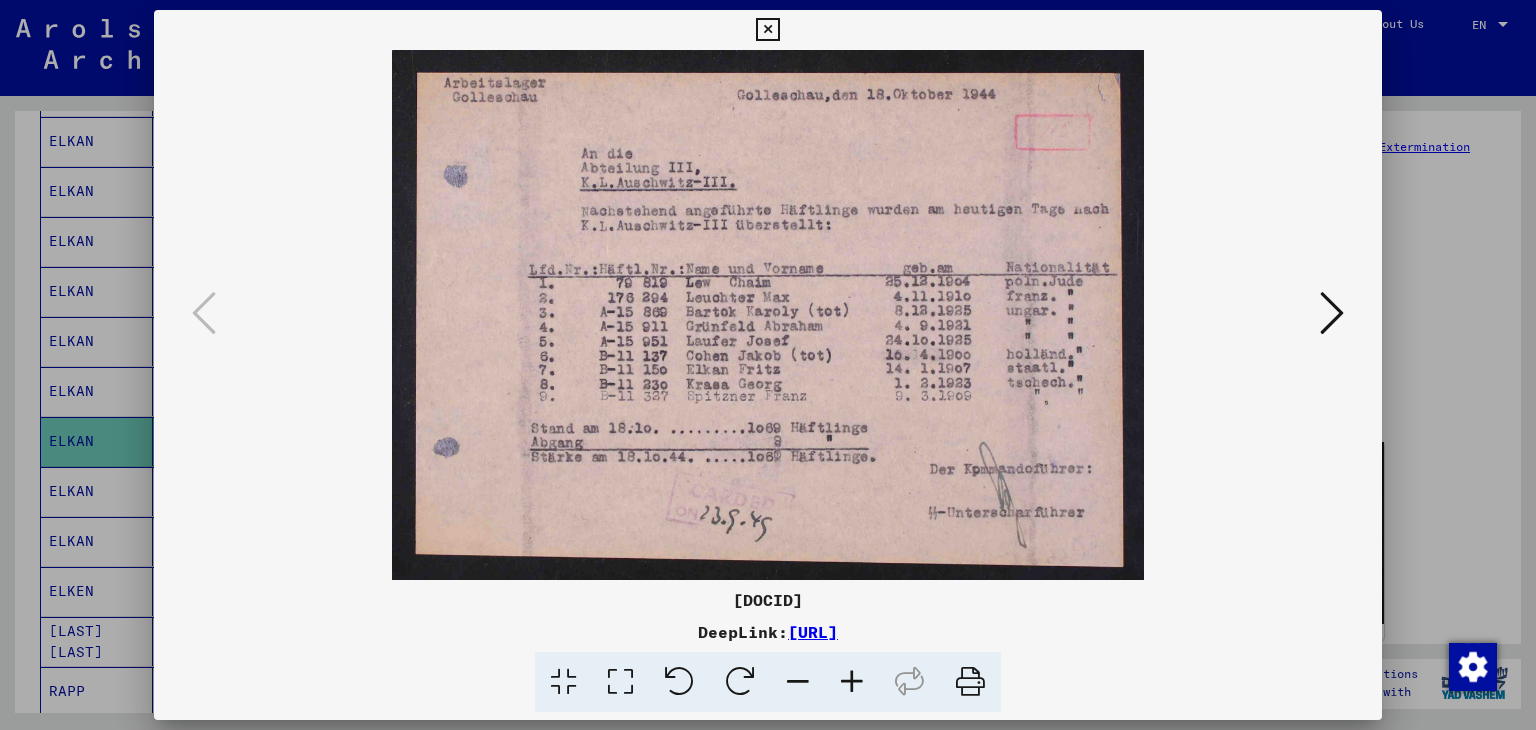 click at bounding box center [767, 30] 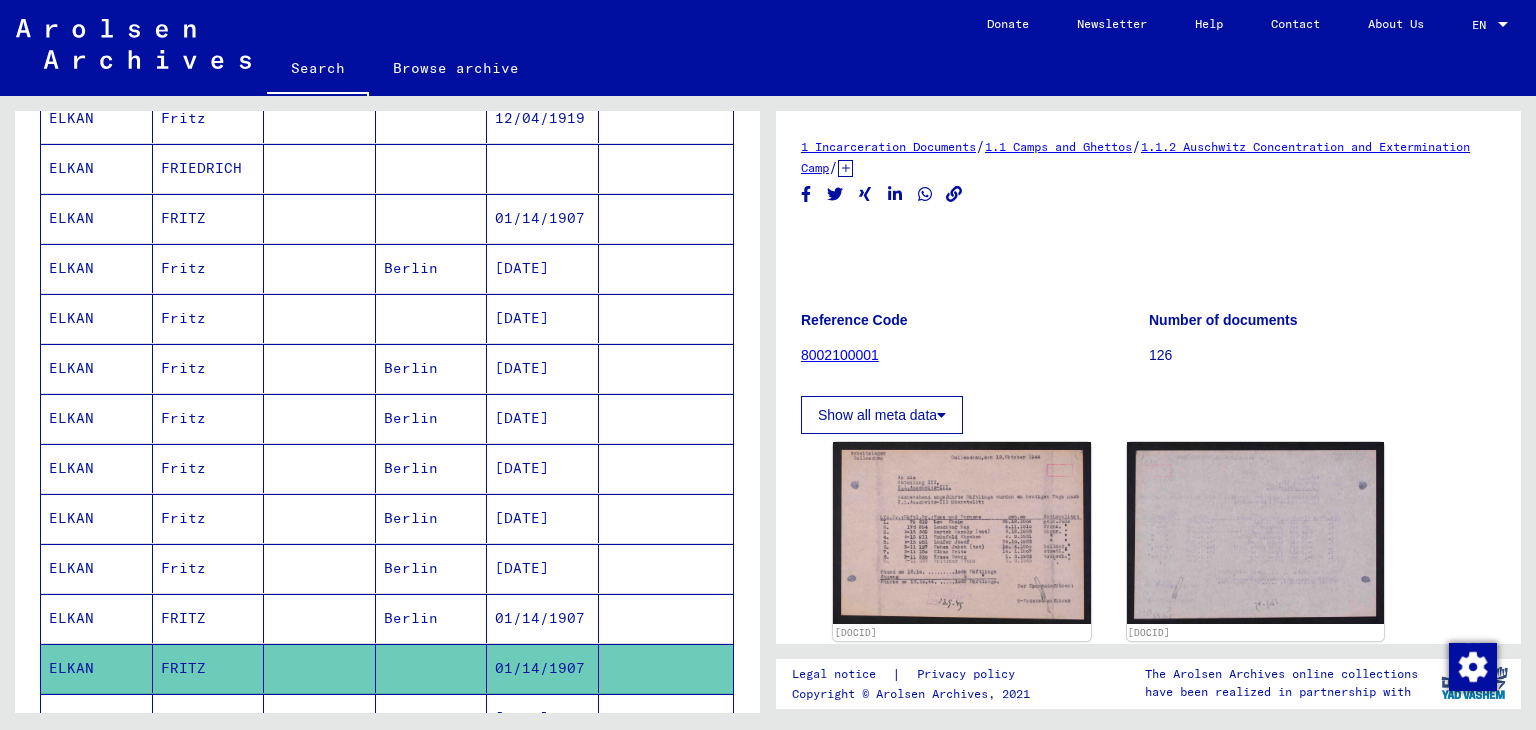 scroll, scrollTop: 391, scrollLeft: 0, axis: vertical 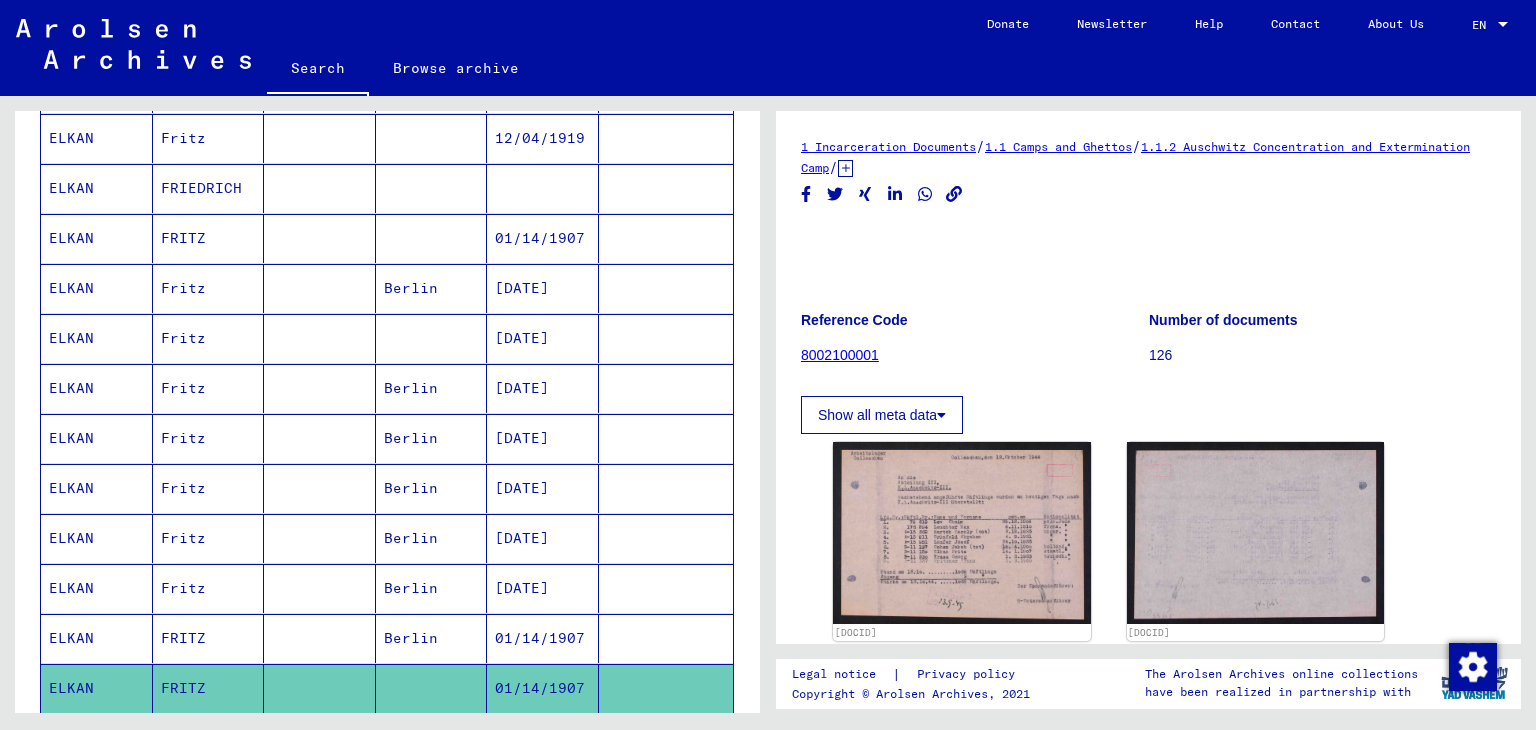 click on "ELKAN" at bounding box center [97, 388] 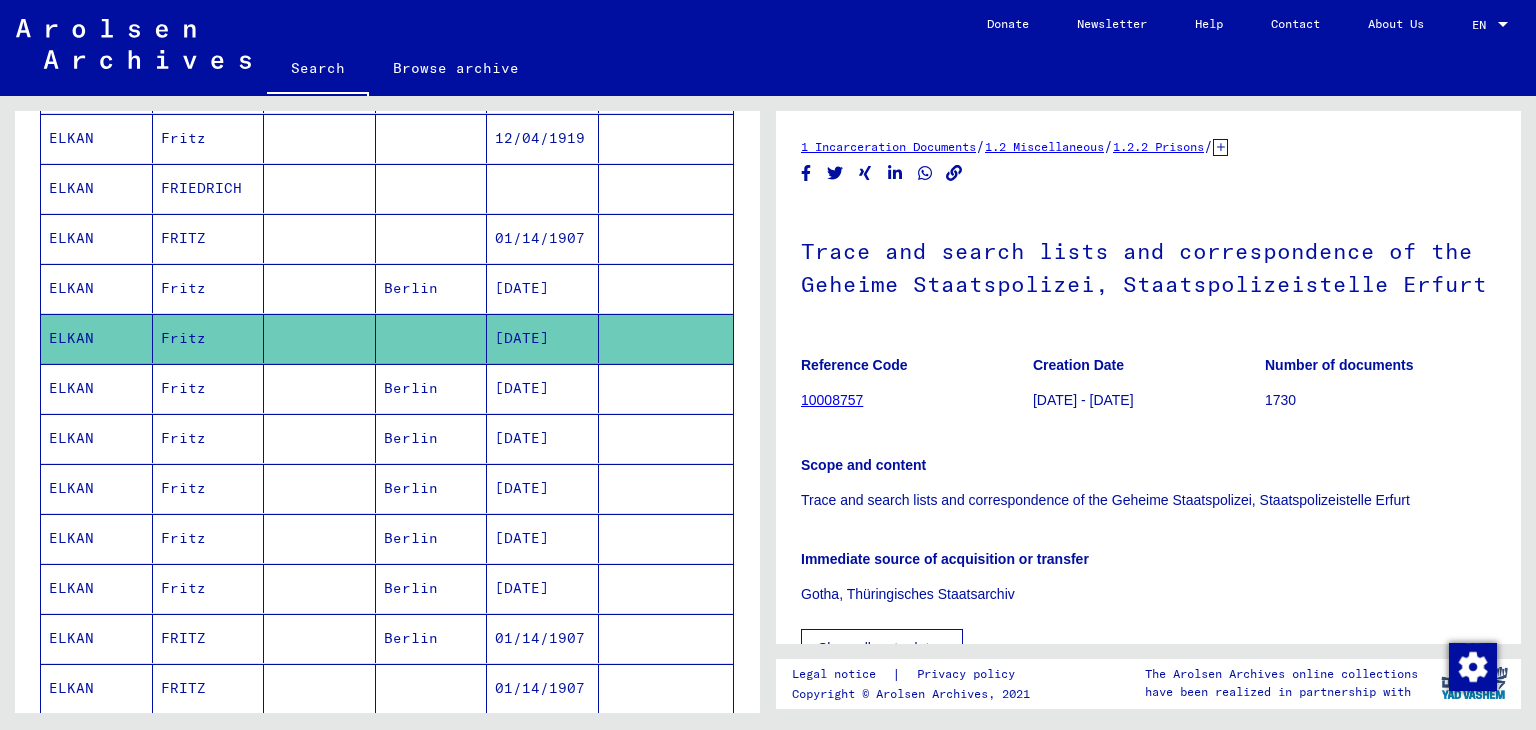 scroll, scrollTop: 0, scrollLeft: 0, axis: both 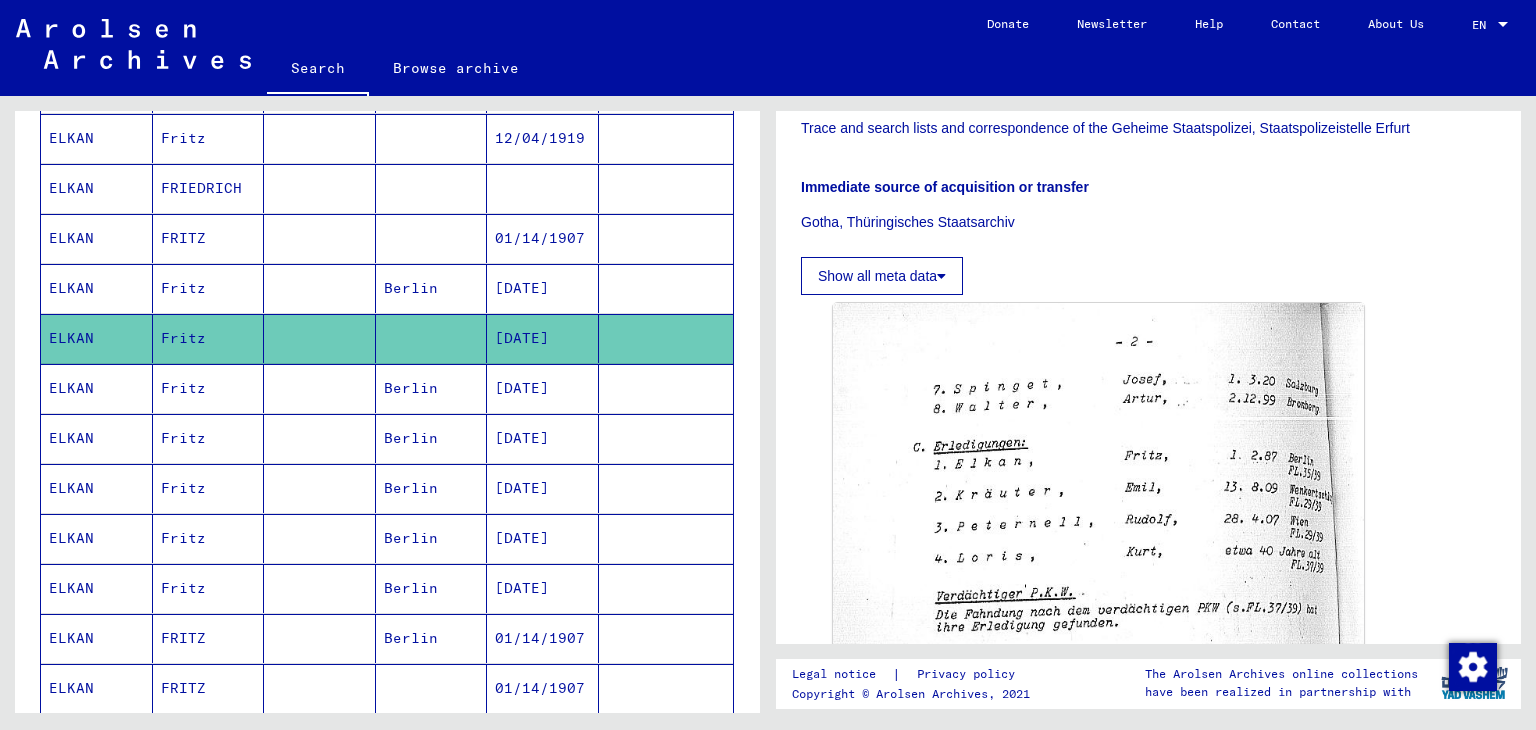 click on "ELKAN" at bounding box center (97, 438) 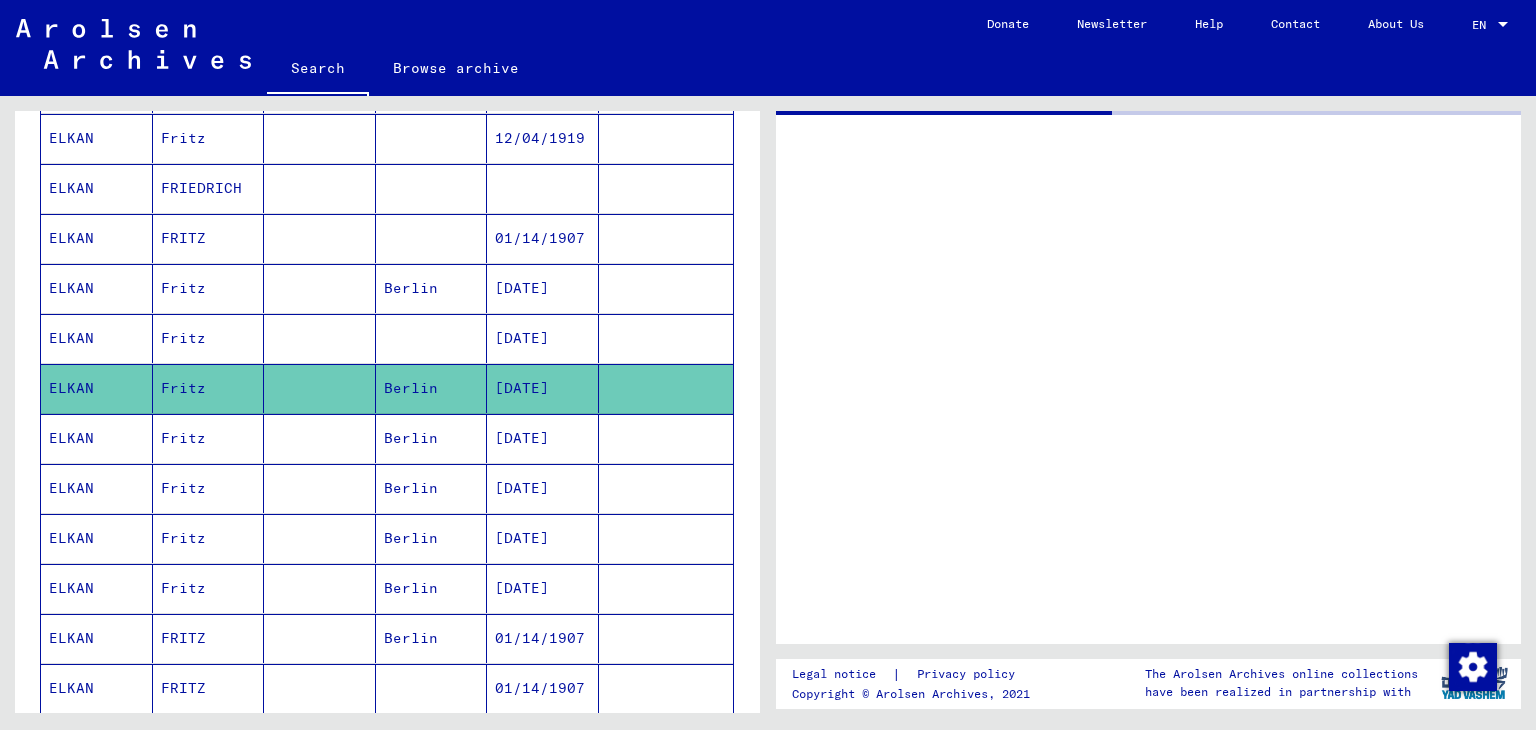 scroll, scrollTop: 0, scrollLeft: 0, axis: both 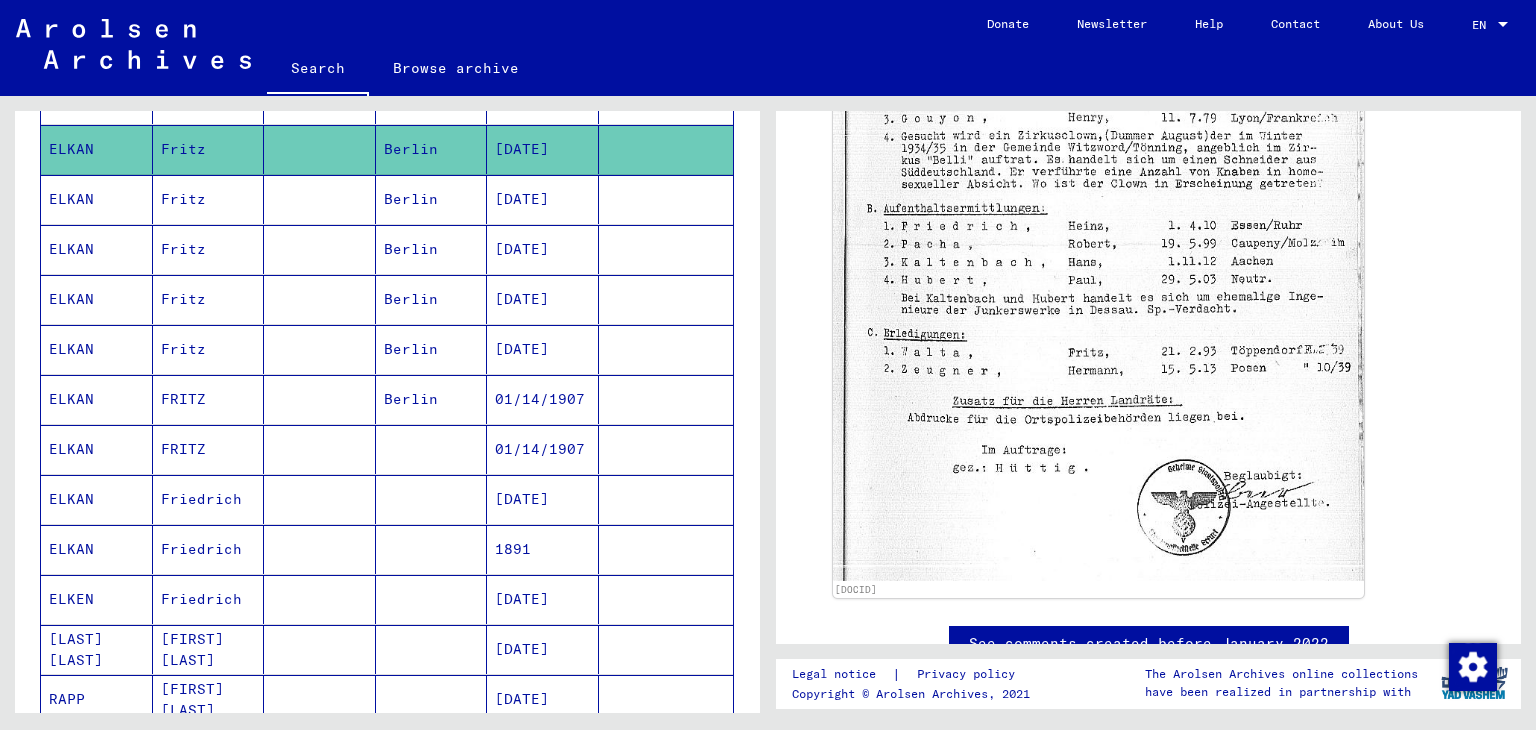 click on "ELKAN" at bounding box center (97, 499) 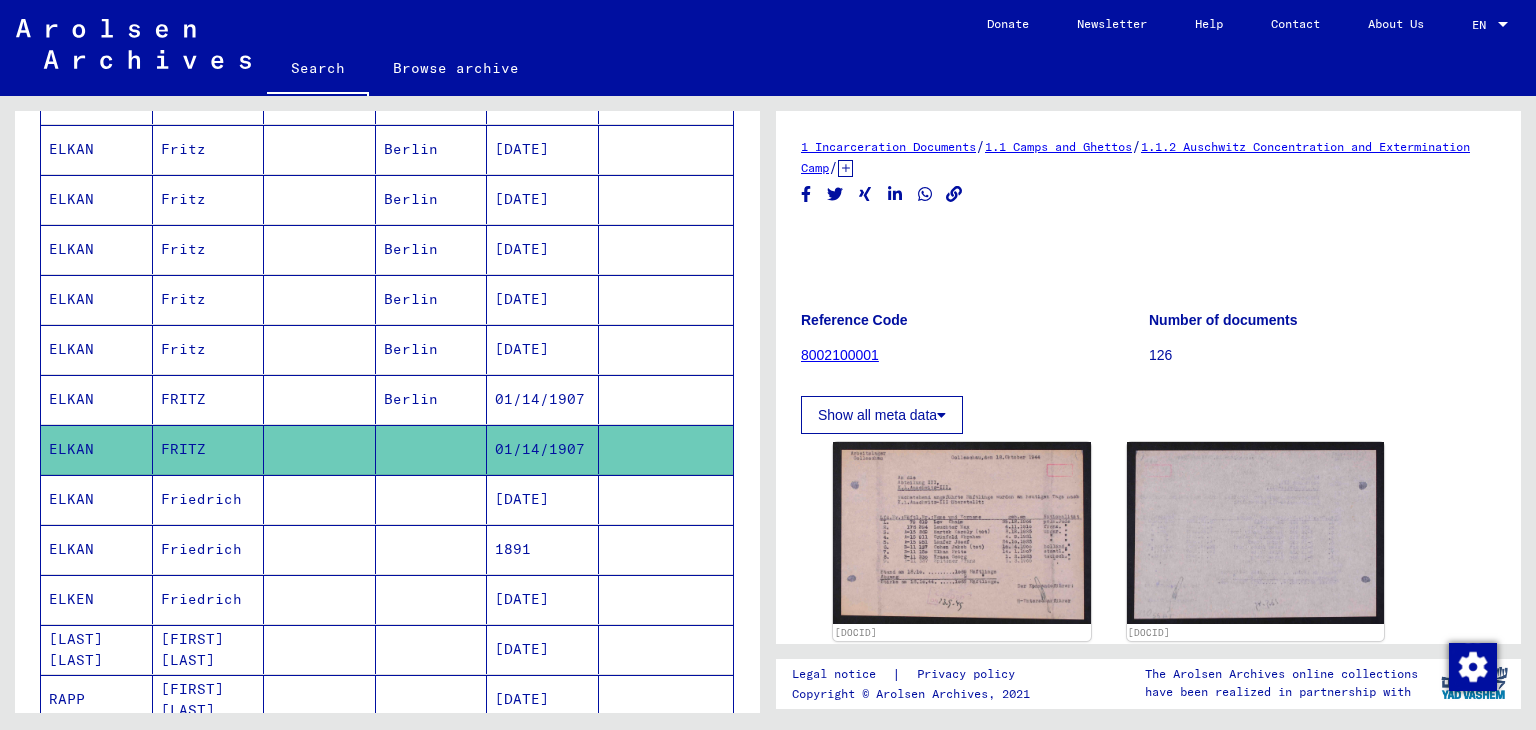 scroll, scrollTop: 0, scrollLeft: 0, axis: both 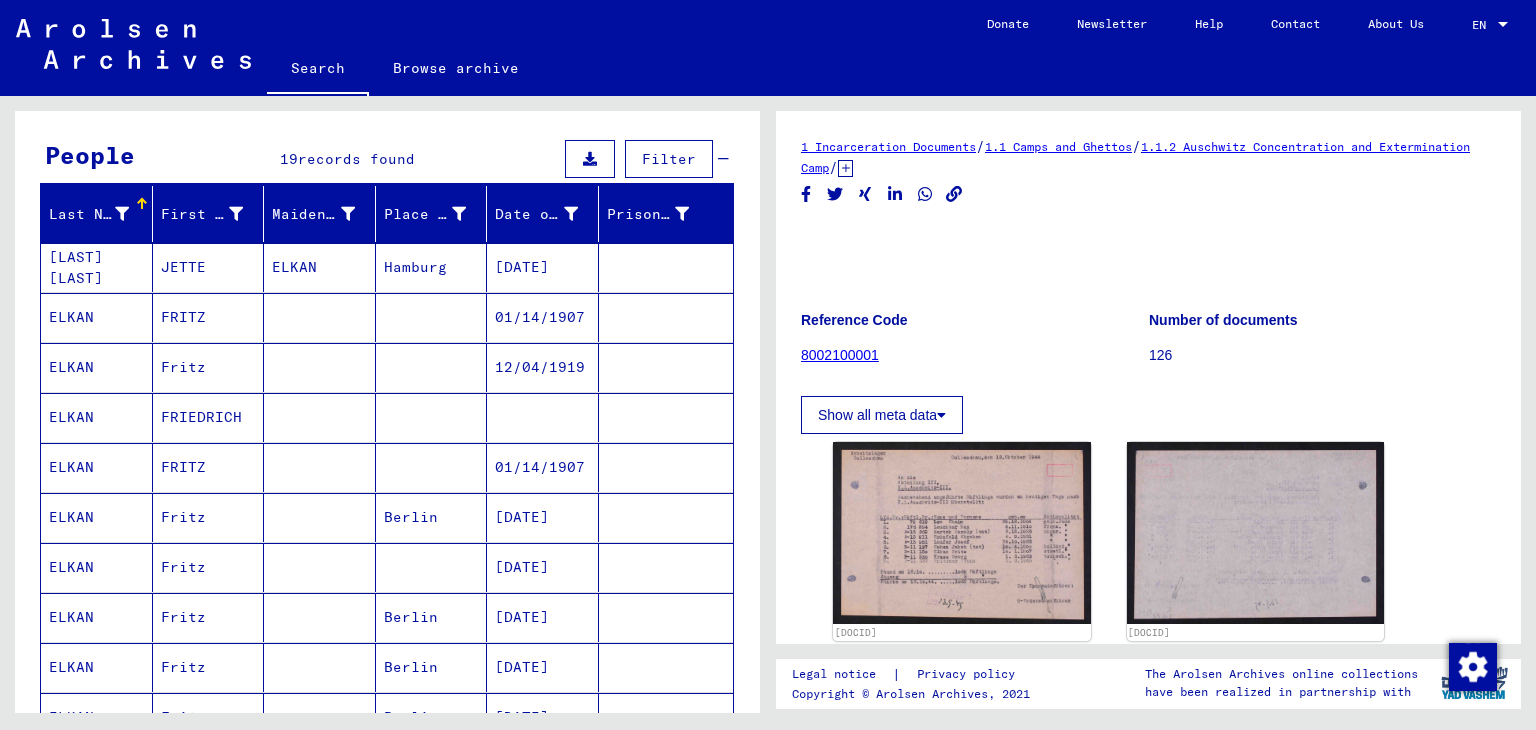 click on "ELKAN" at bounding box center [97, 367] 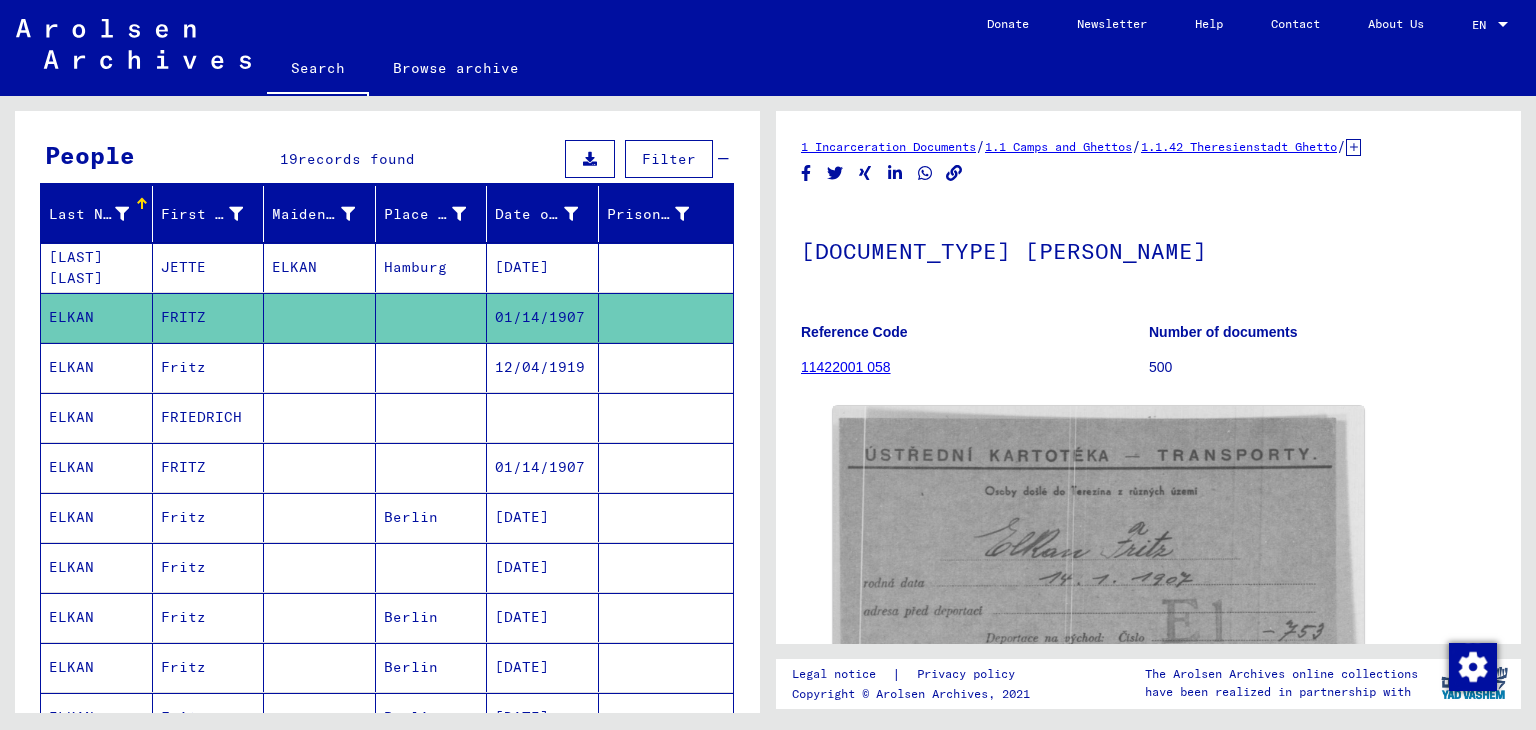 scroll, scrollTop: 0, scrollLeft: 0, axis: both 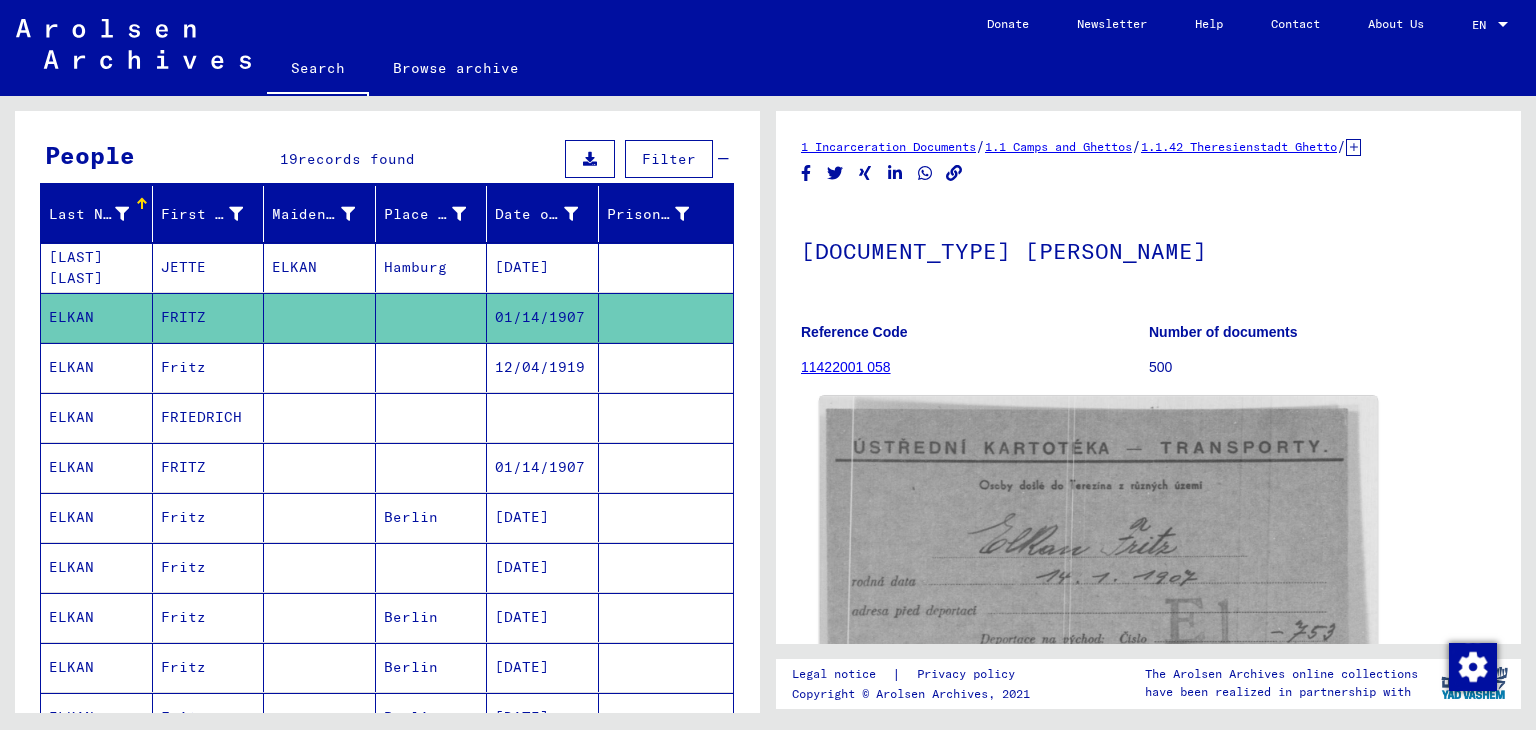 click 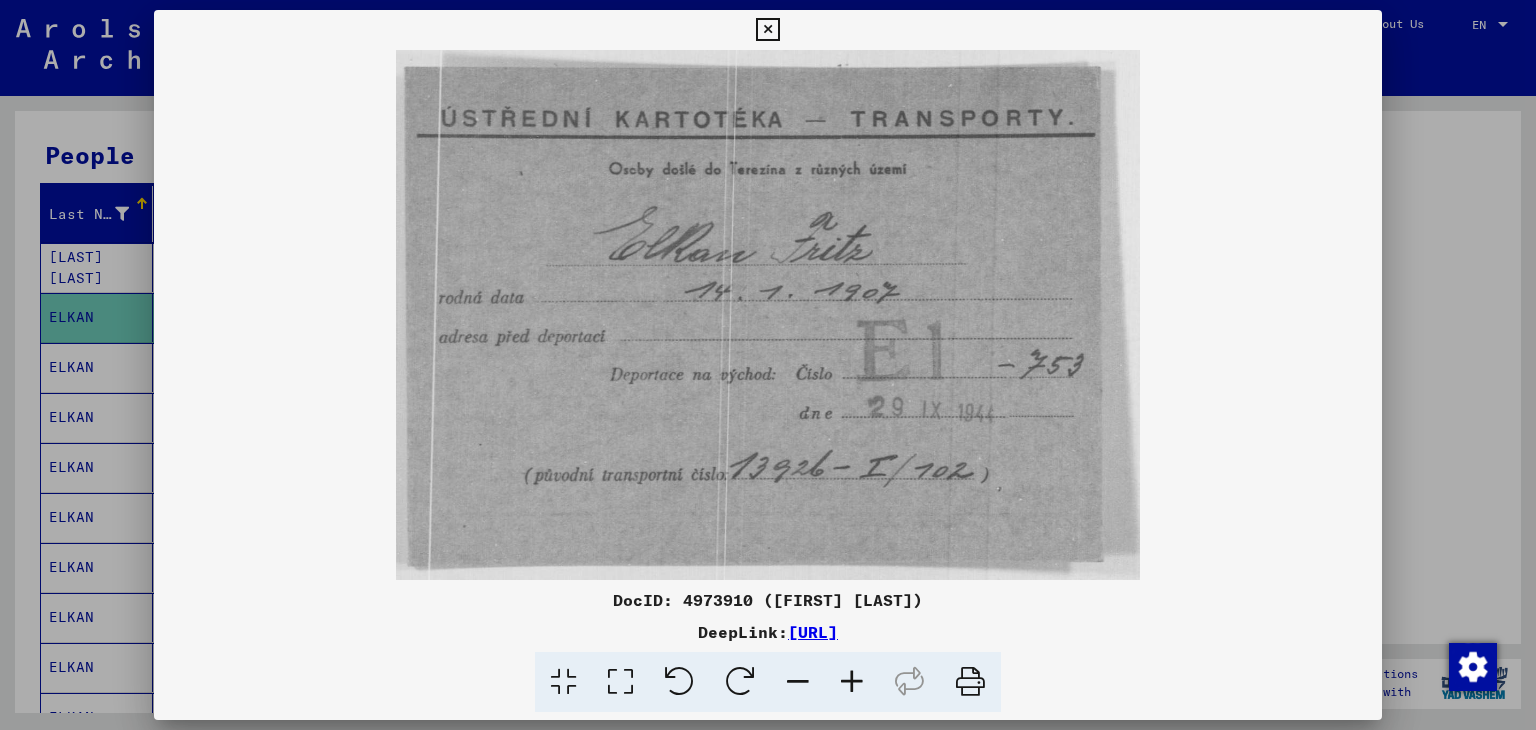 click at bounding box center (767, 30) 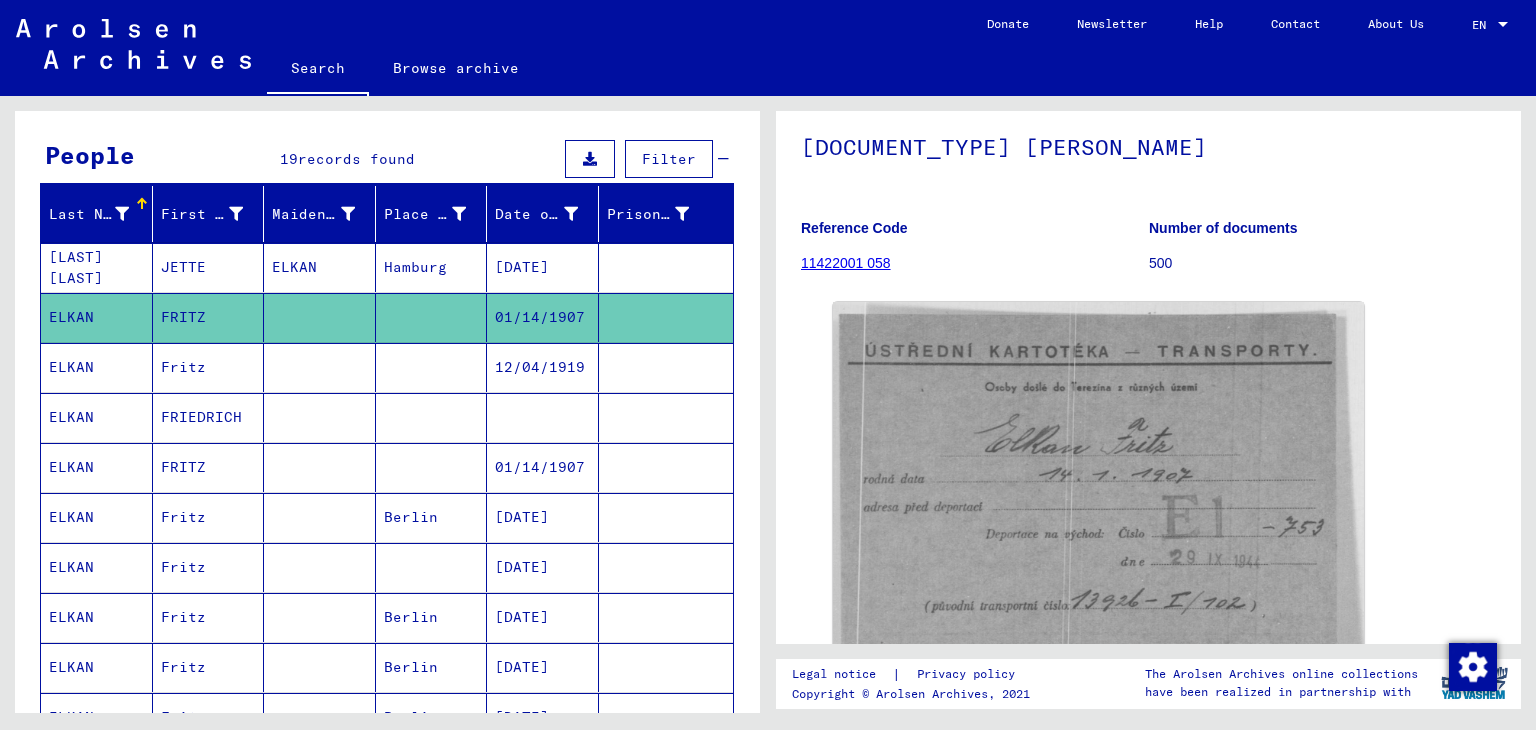scroll, scrollTop: 240, scrollLeft: 0, axis: vertical 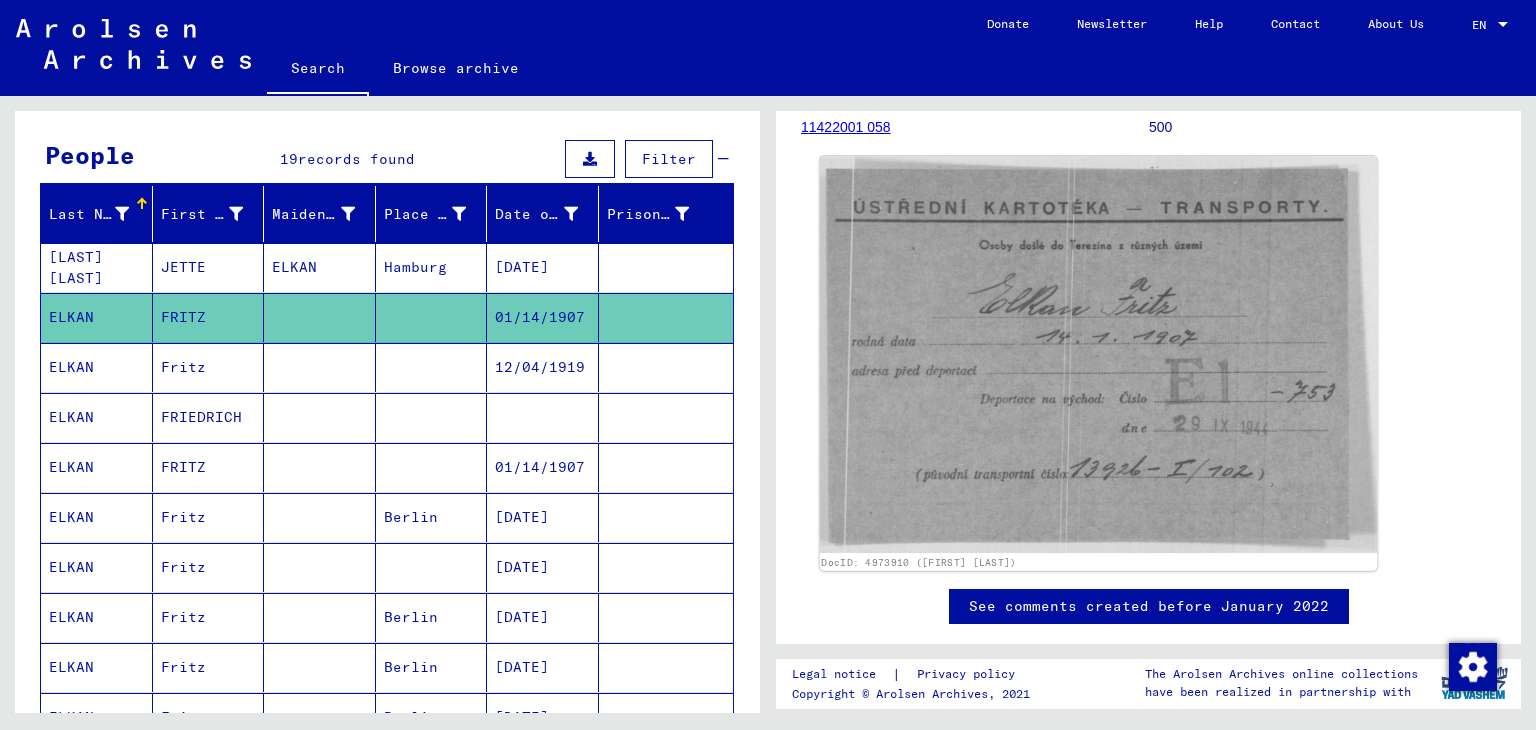 drag, startPoint x: 1112, startPoint y: 359, endPoint x: 993, endPoint y: 330, distance: 122.48265 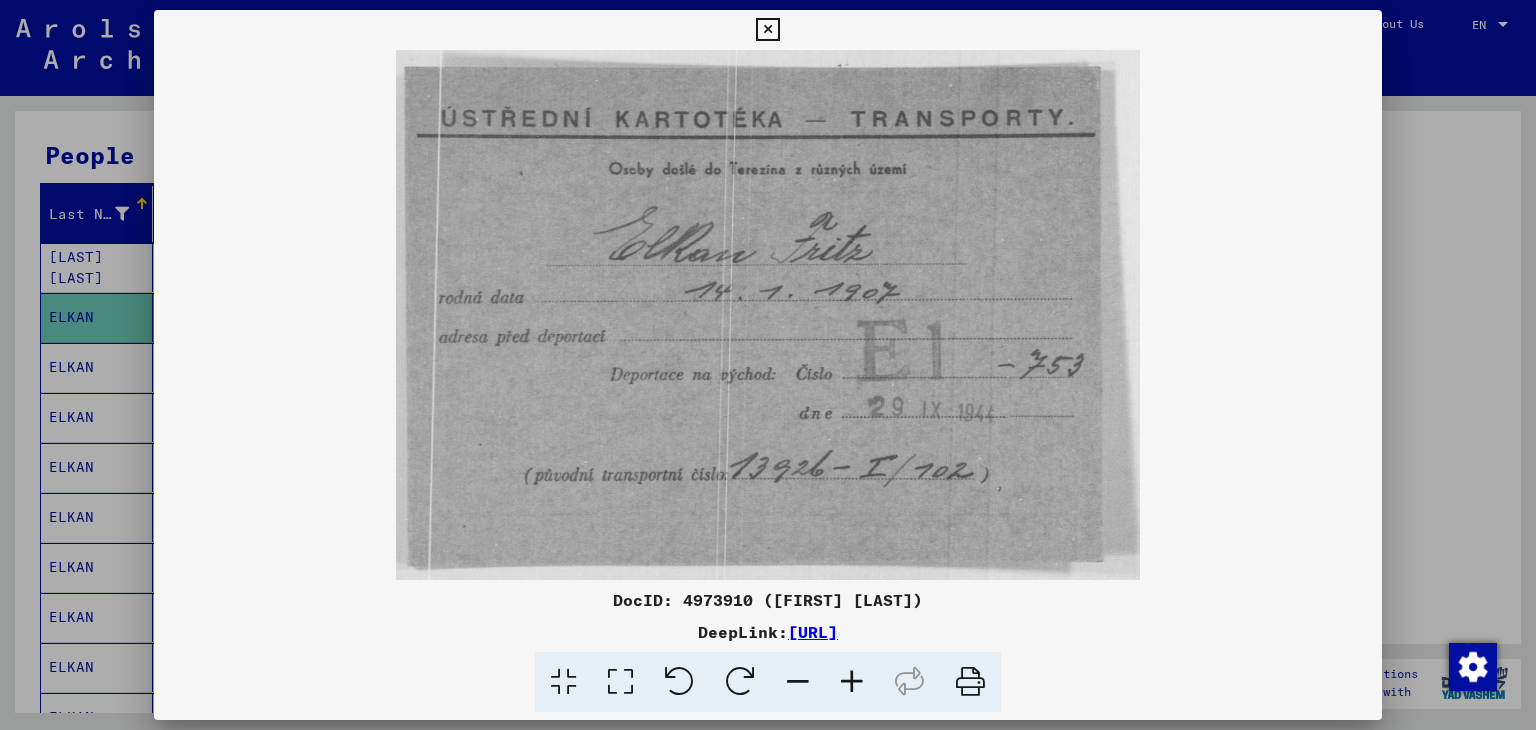 click at bounding box center (970, 682) 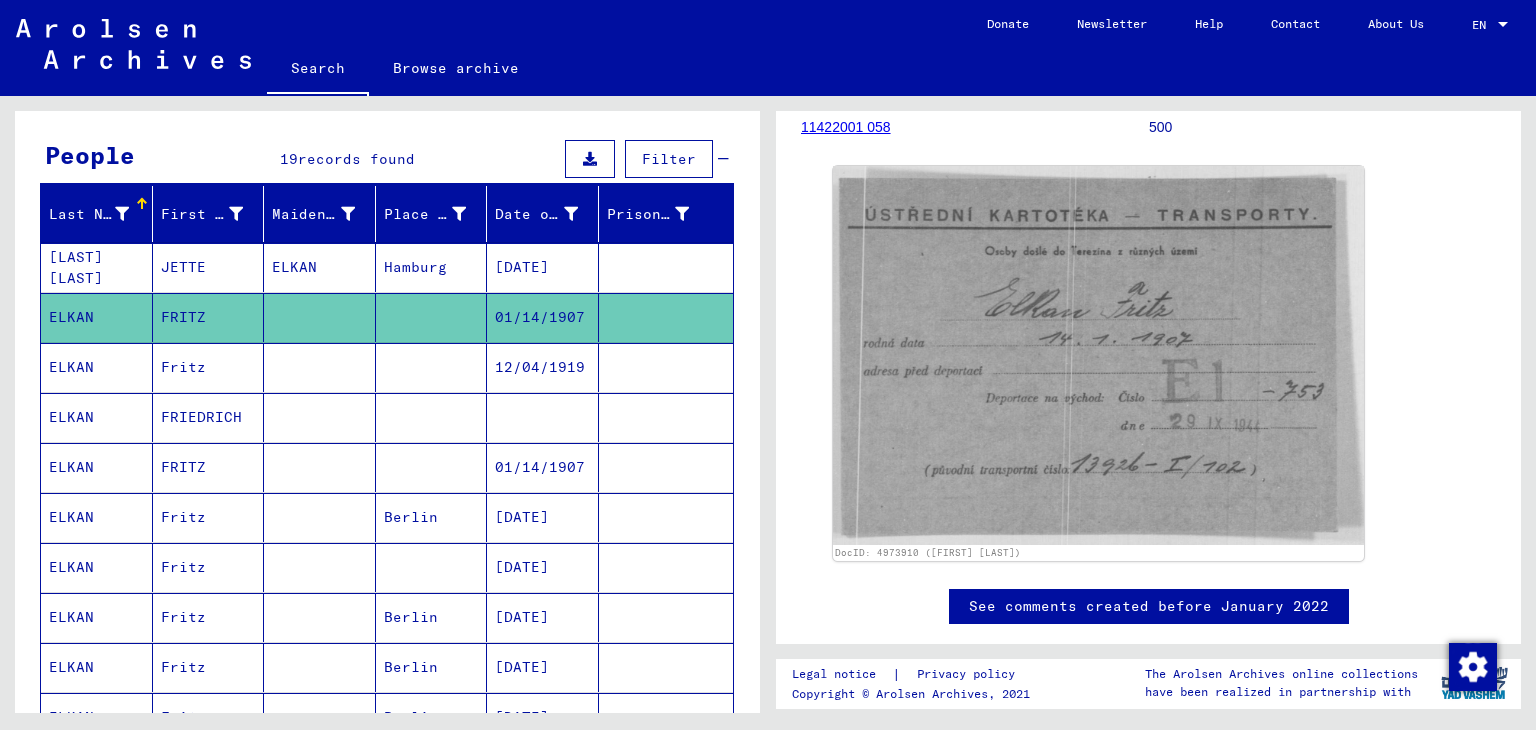 click on "ELKAN" at bounding box center [97, 517] 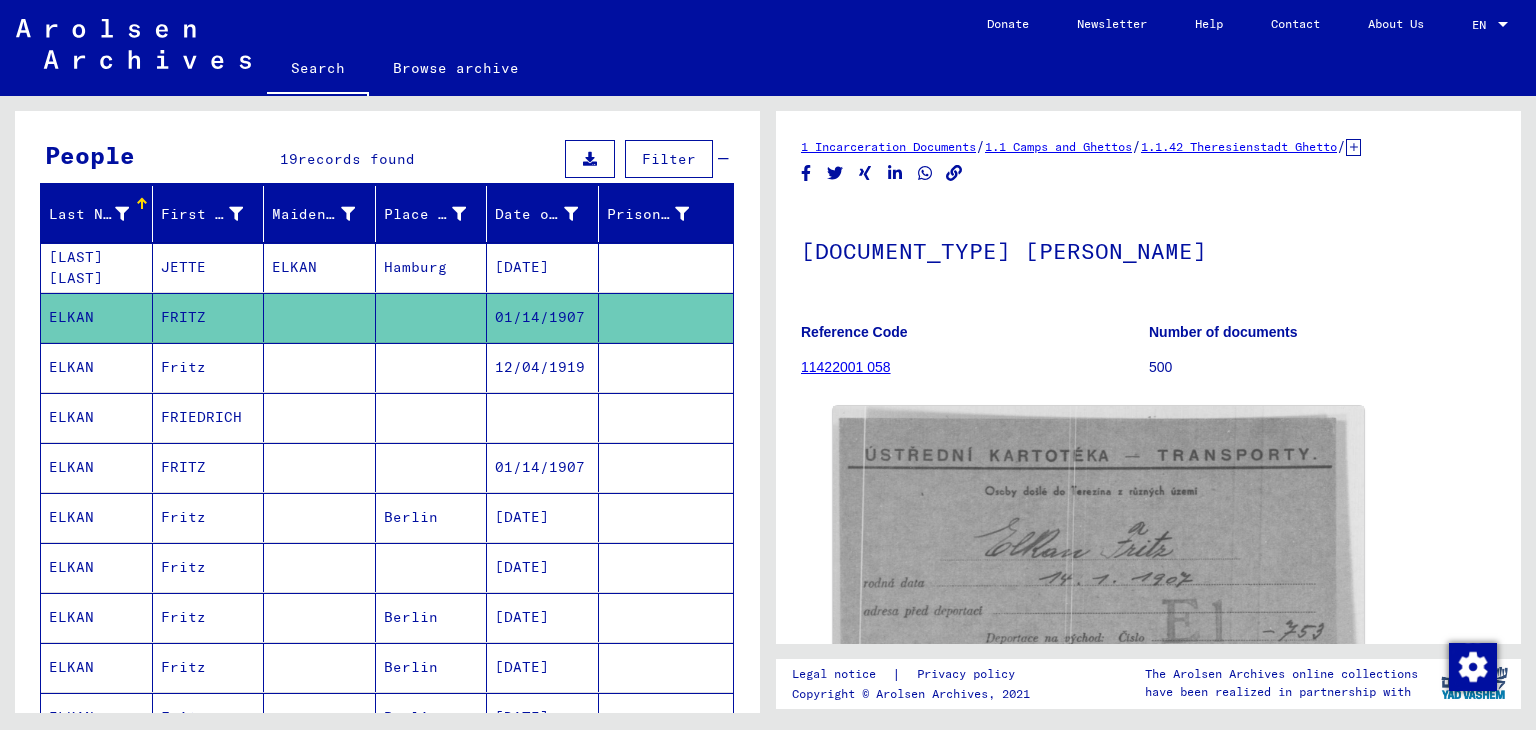 click on "ELKAN" at bounding box center [97, 517] 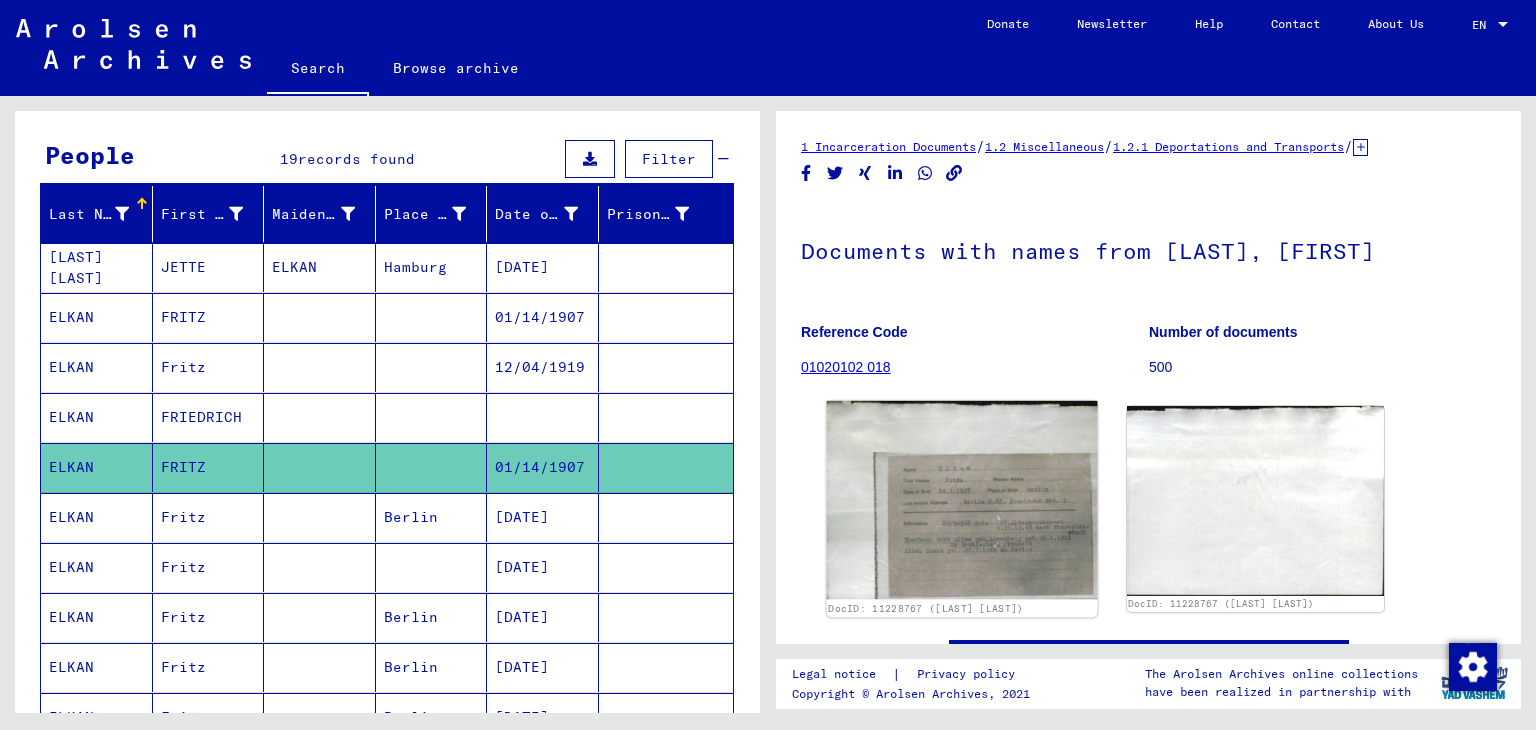scroll, scrollTop: 0, scrollLeft: 0, axis: both 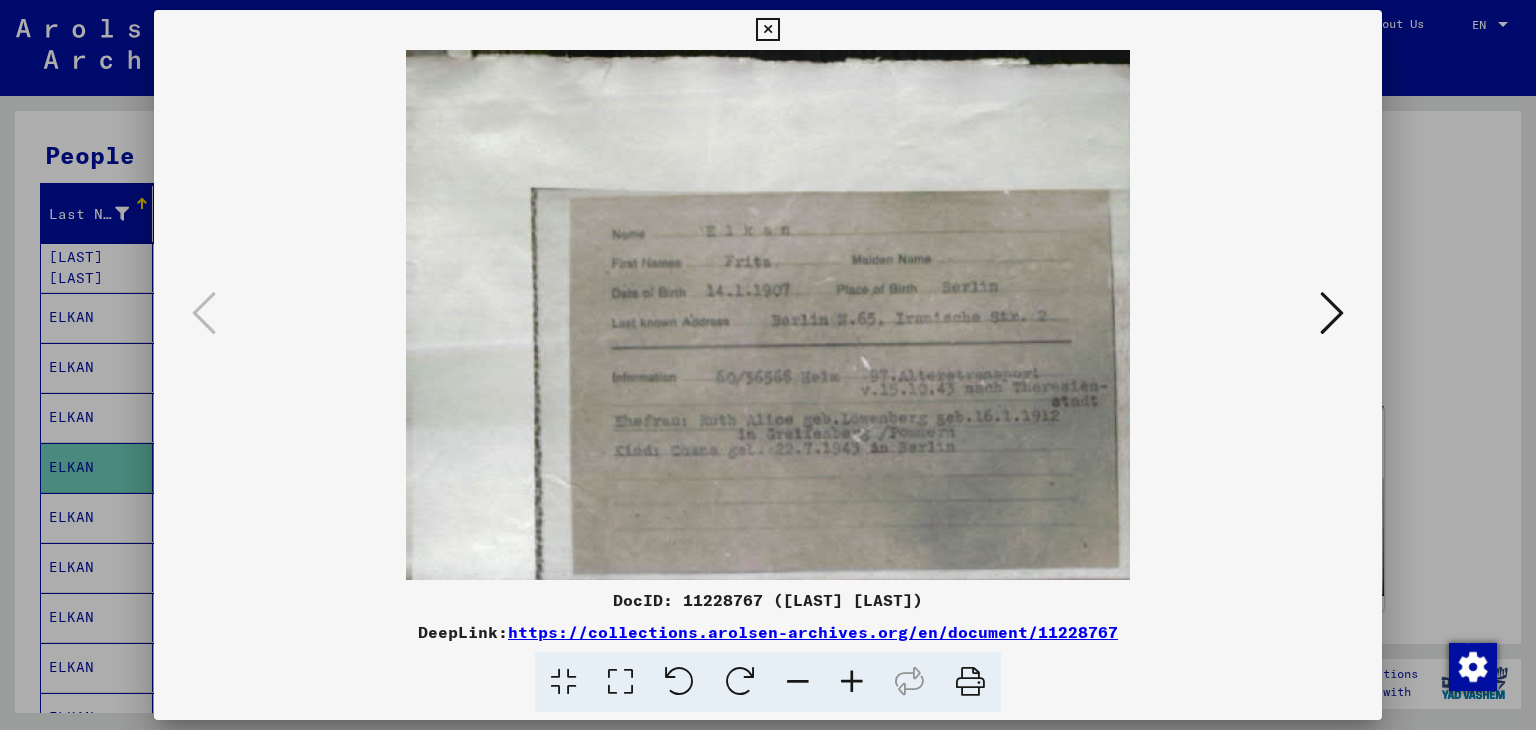 click at bounding box center (970, 682) 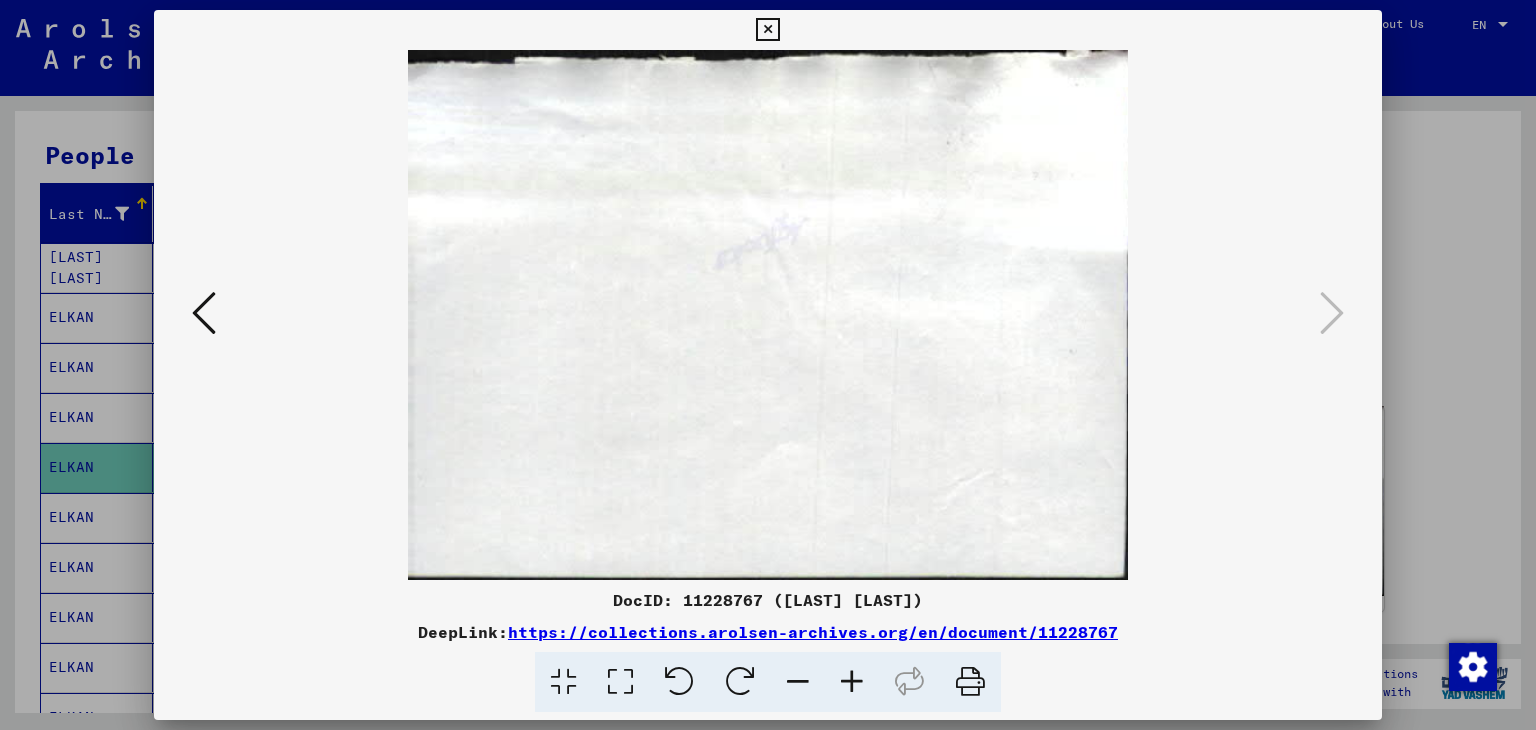 click at bounding box center (204, 313) 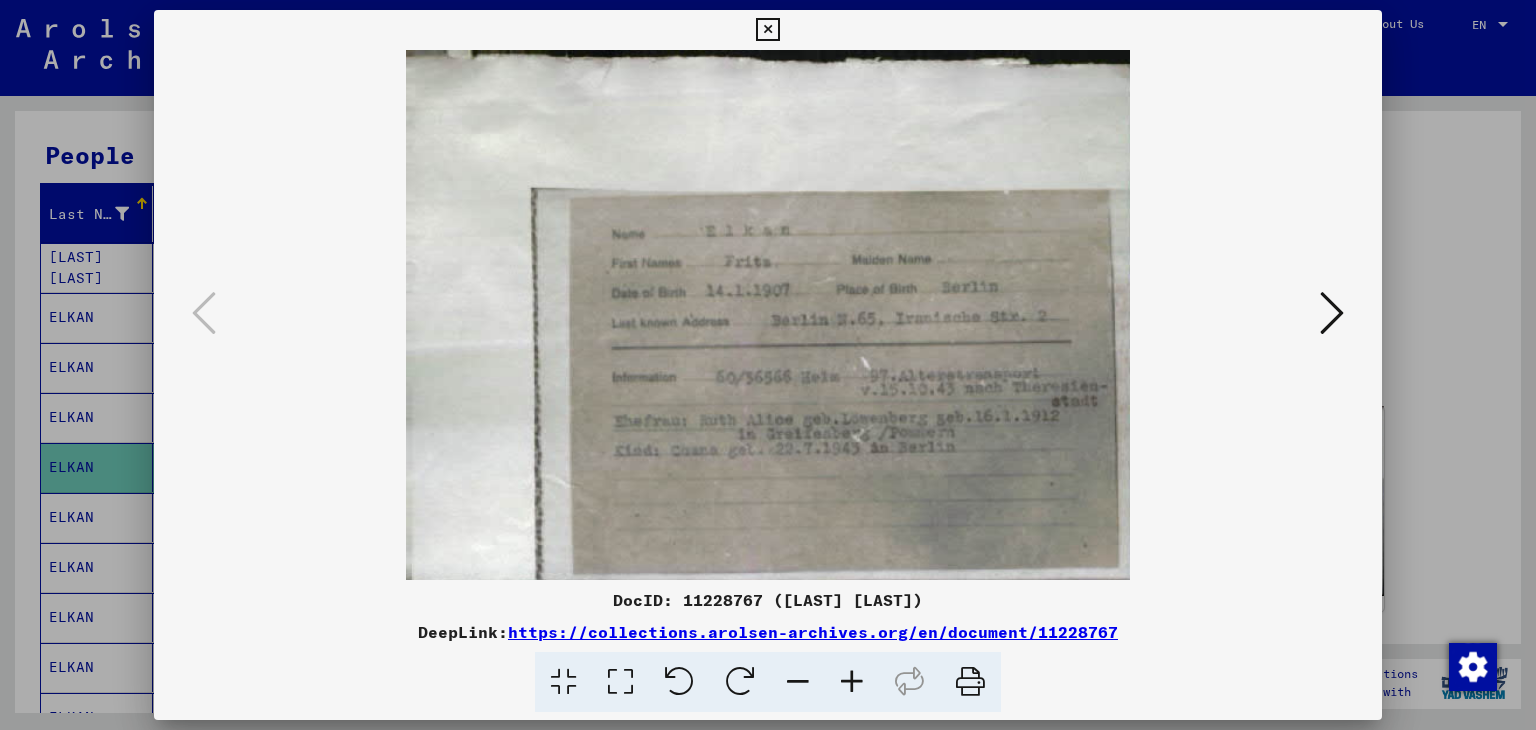 click at bounding box center (1332, 313) 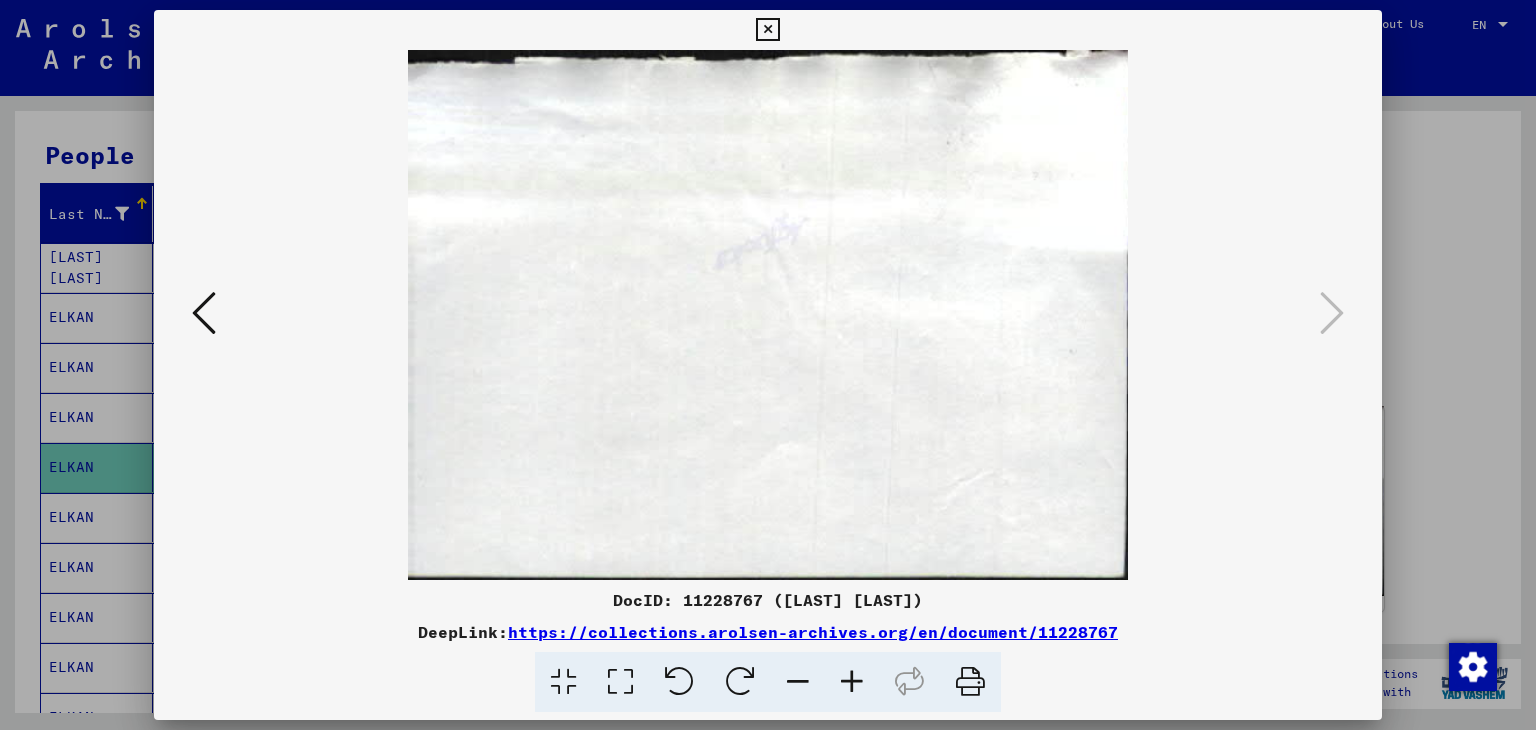 click at bounding box center [767, 30] 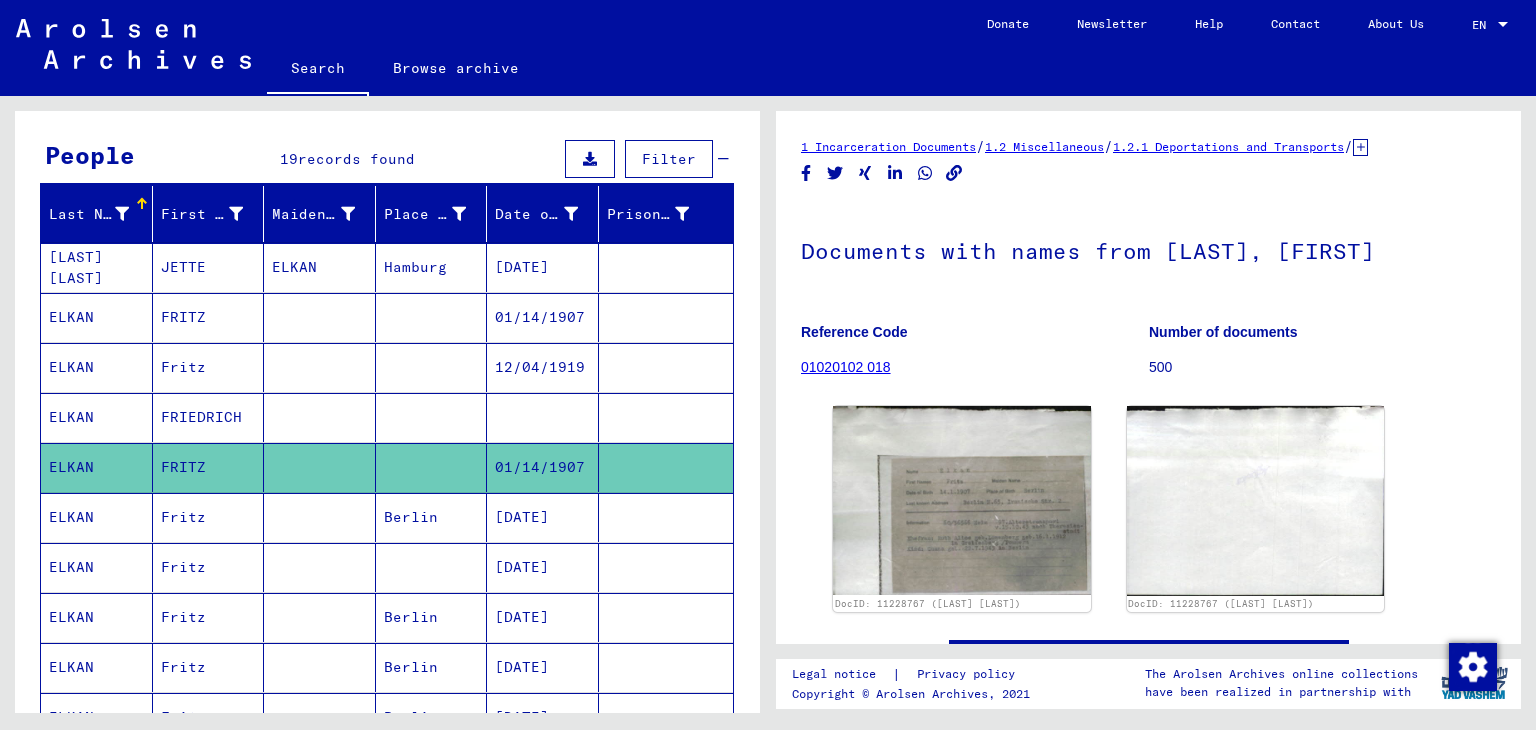 click on "ELKAN" at bounding box center [97, 567] 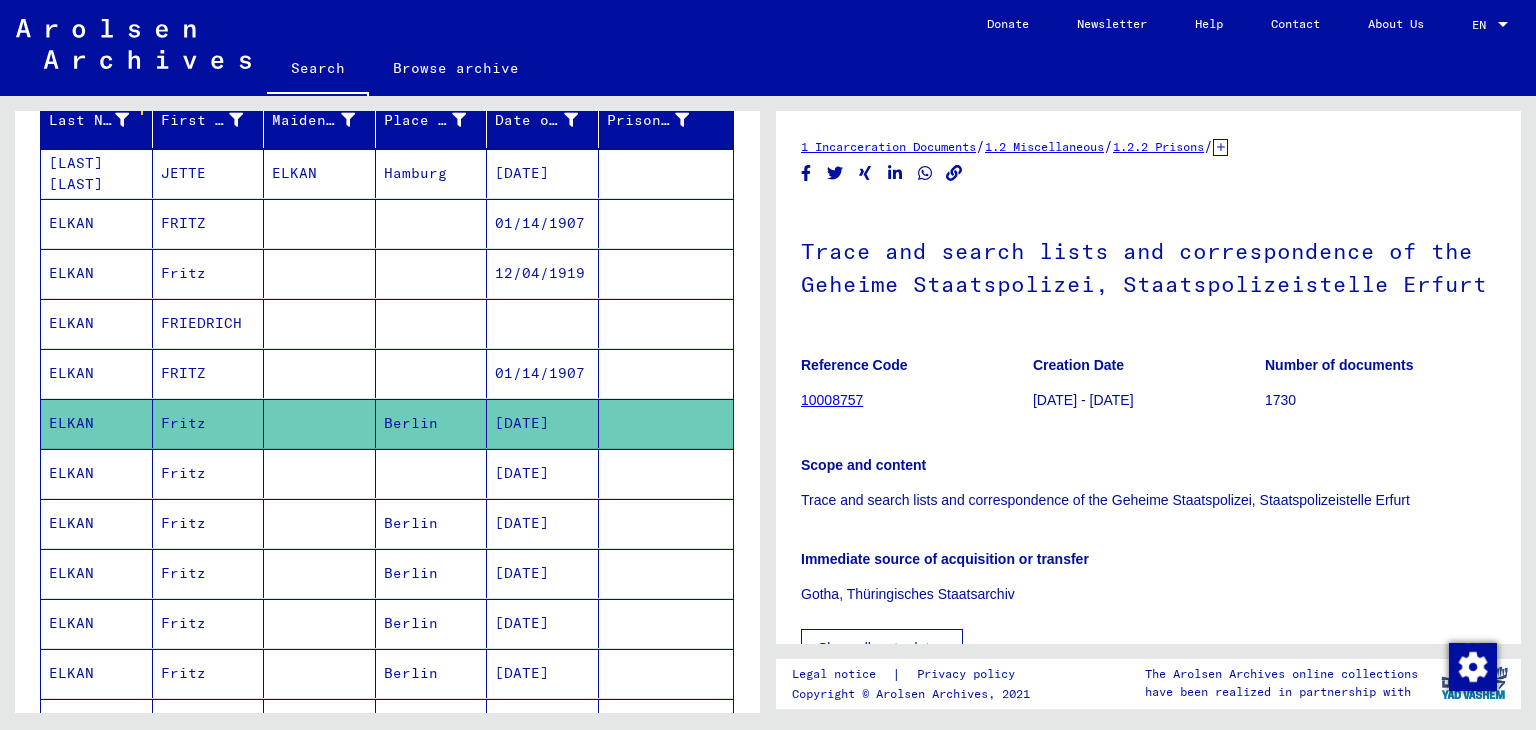scroll, scrollTop: 260, scrollLeft: 0, axis: vertical 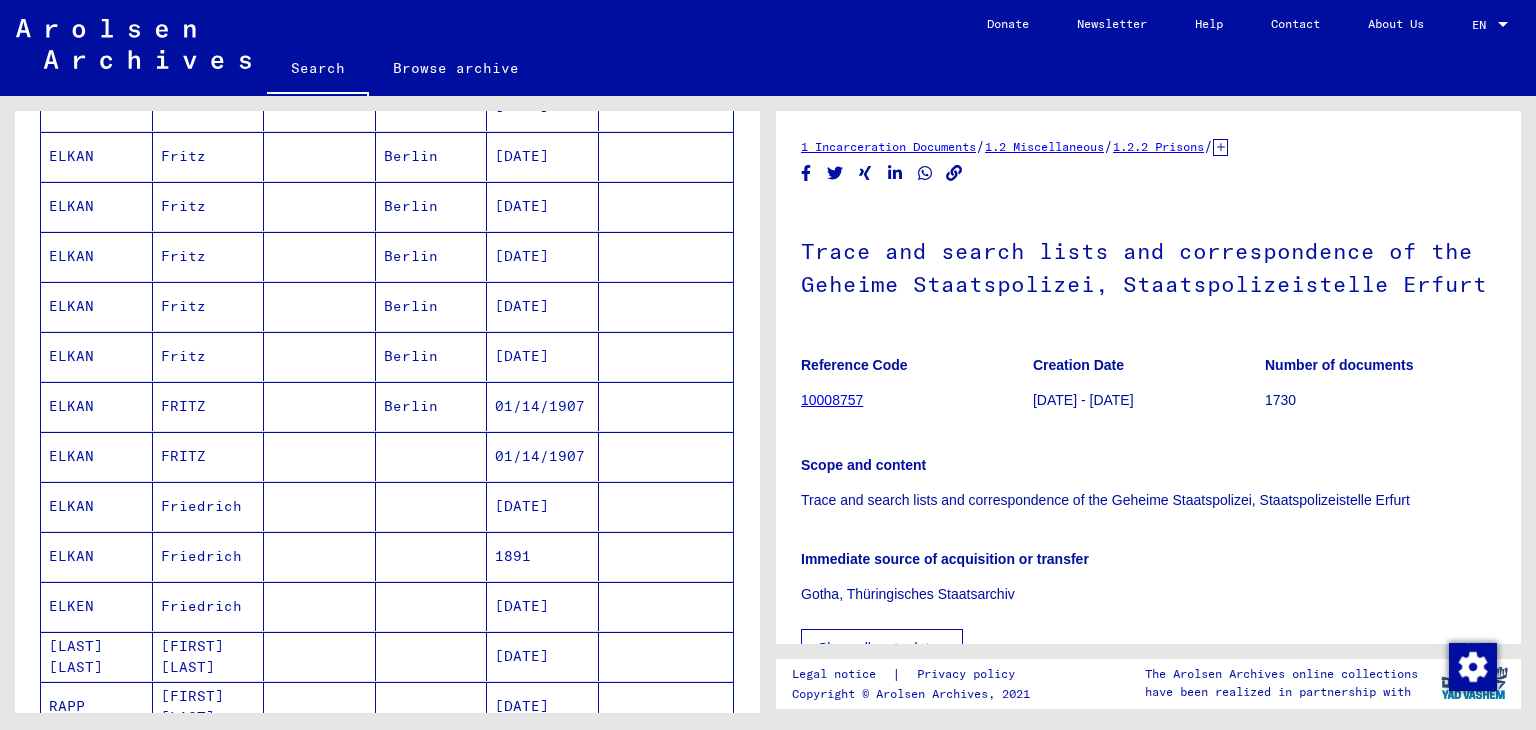 click on "ELKAN" at bounding box center [97, 456] 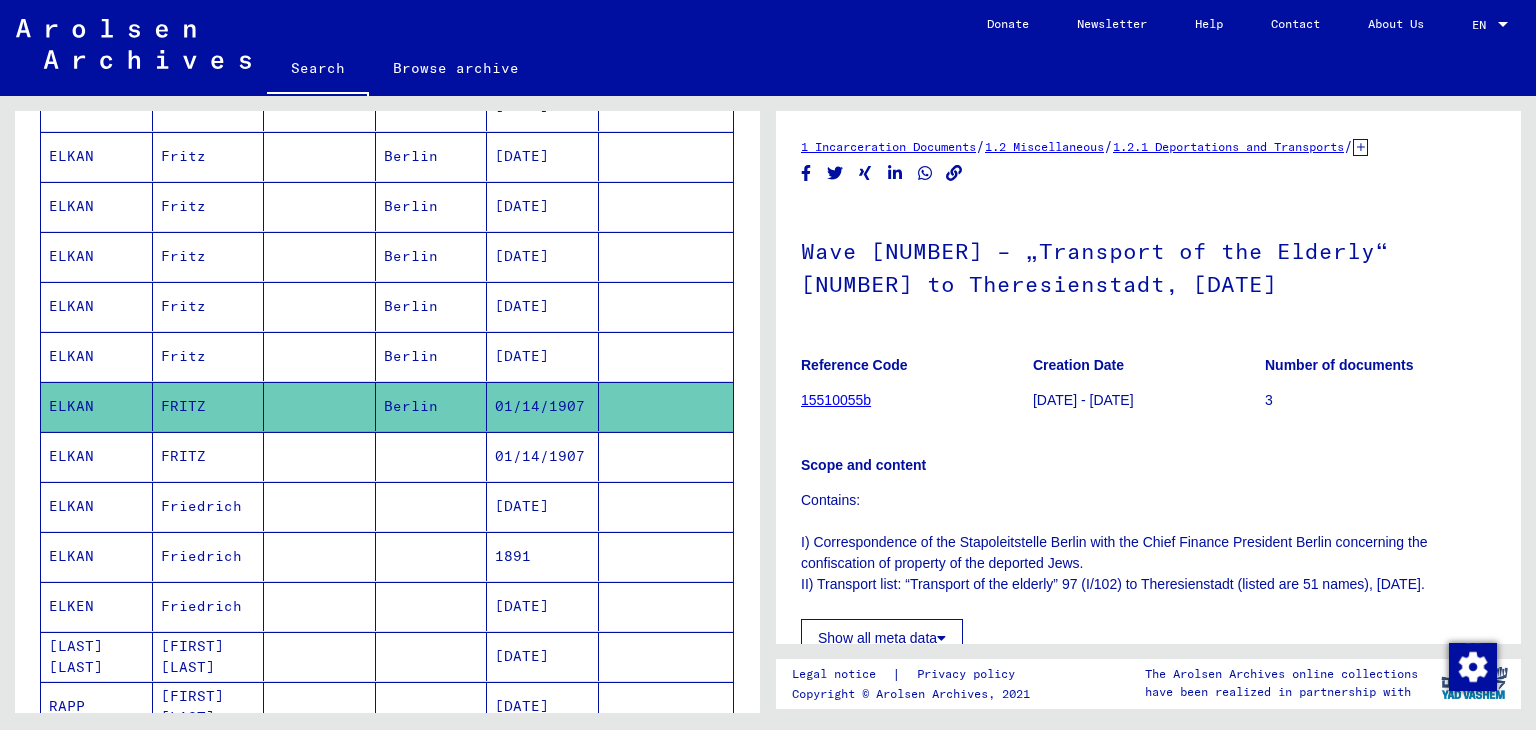 scroll, scrollTop: 0, scrollLeft: 0, axis: both 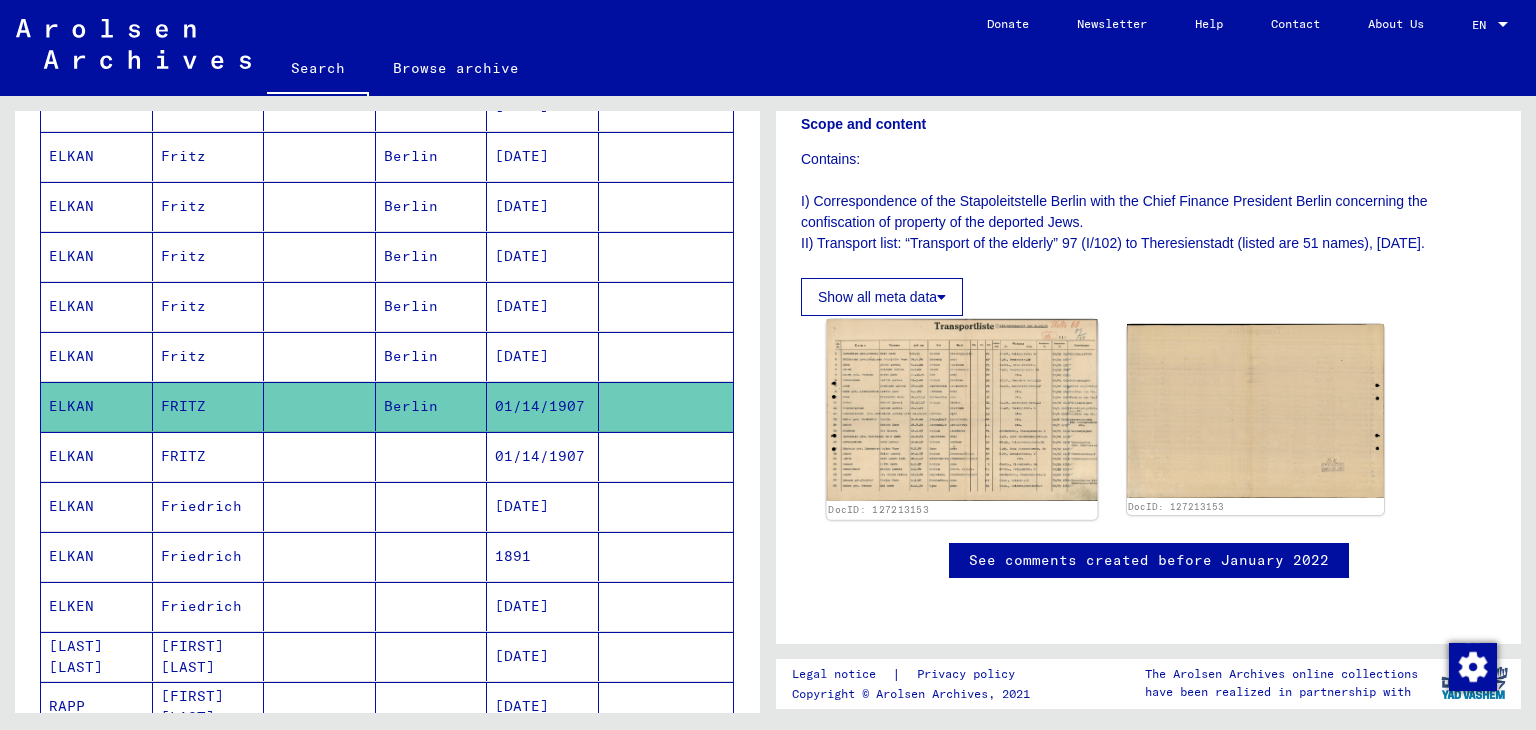 click 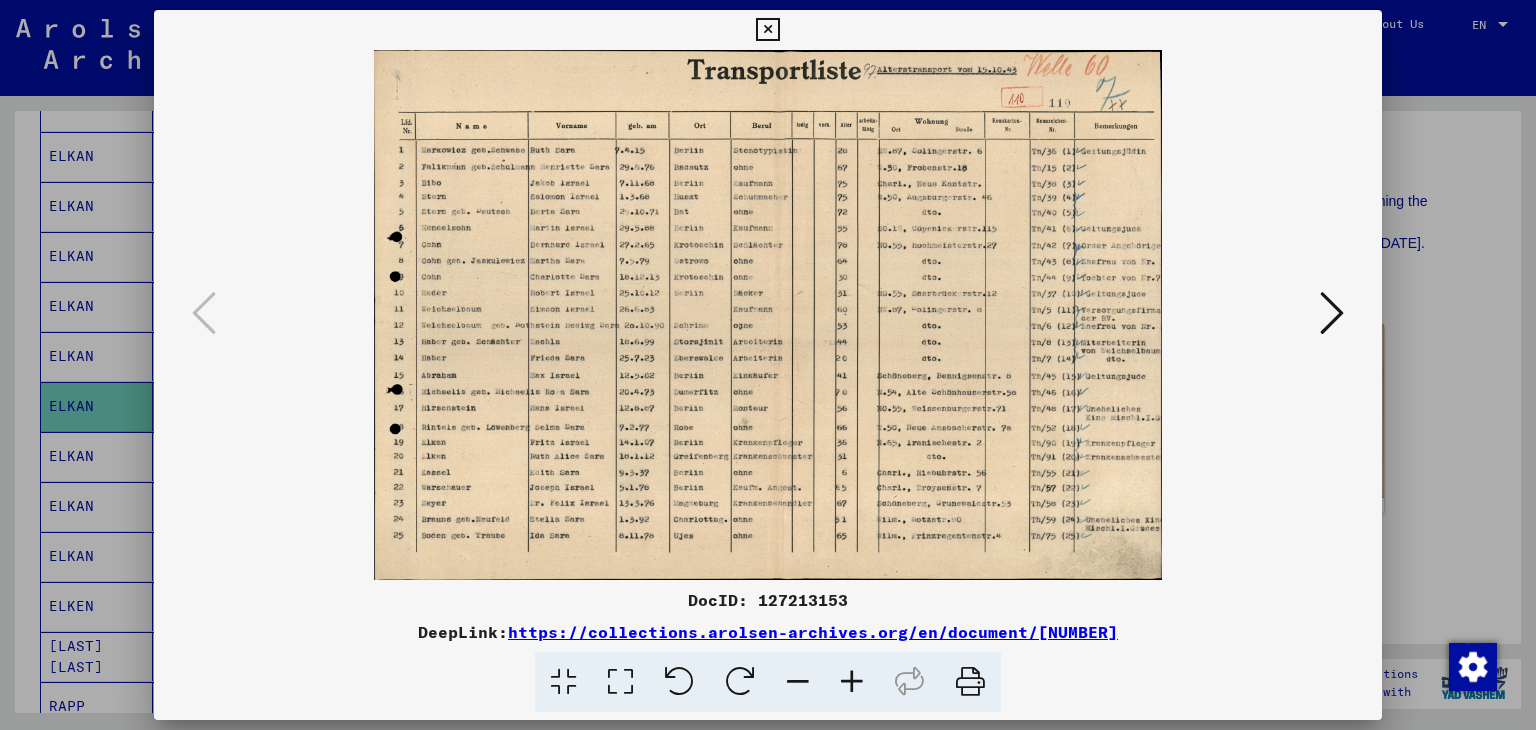 drag, startPoint x: 761, startPoint y: 372, endPoint x: 1157, endPoint y: 485, distance: 411.807 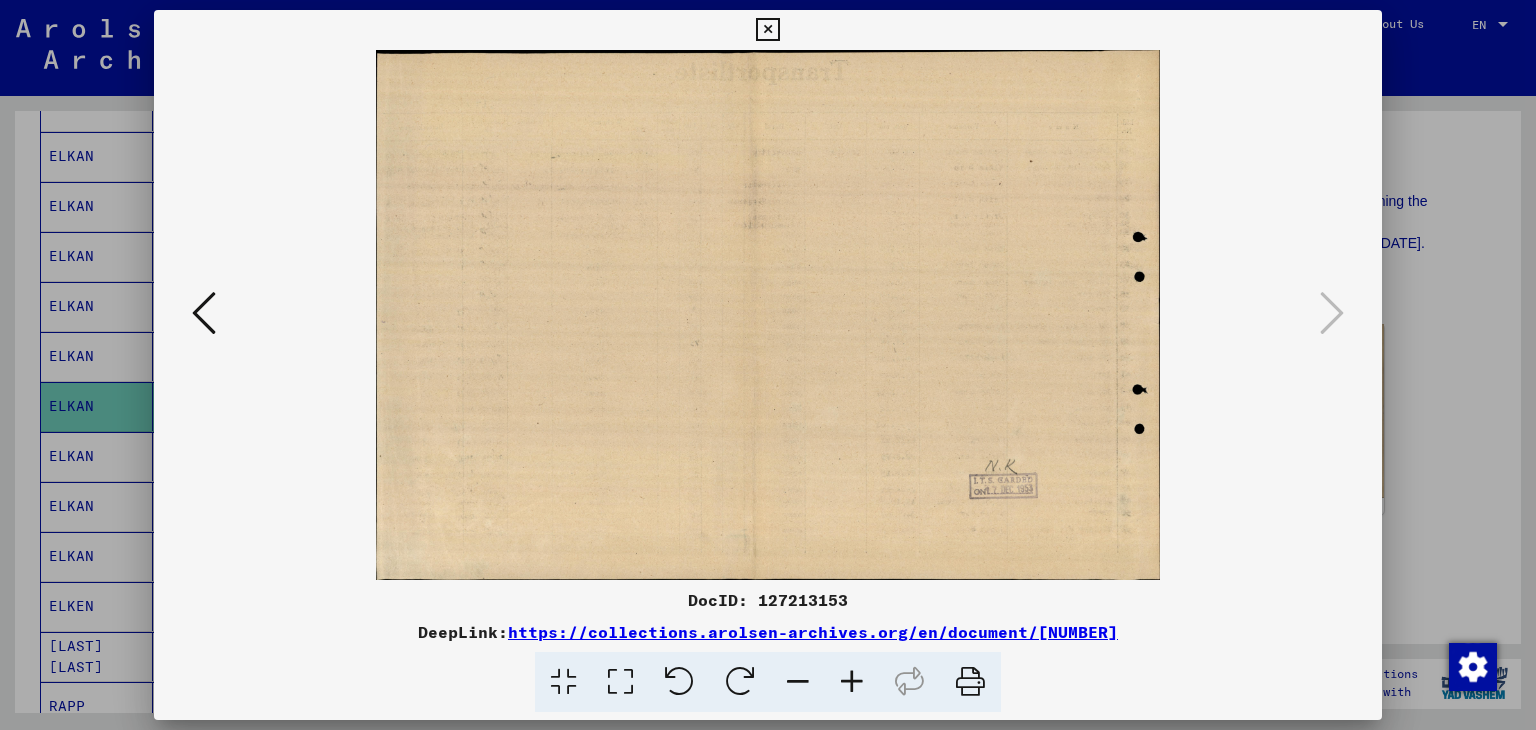 click at bounding box center (204, 313) 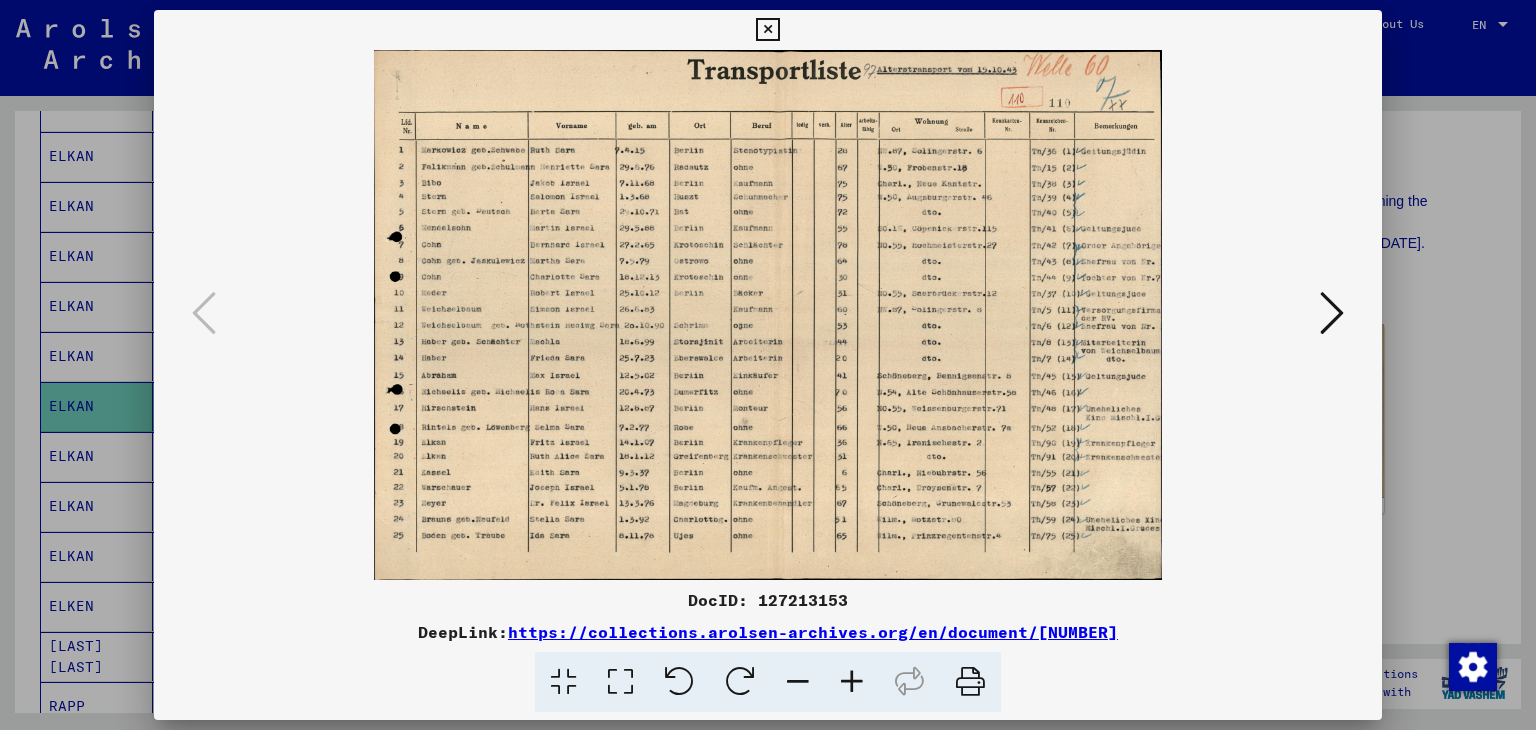 click on "DocID: 127213153  DeepLink:  https://collections.arolsen-archives.org/en/document/127213153" at bounding box center (768, 361) 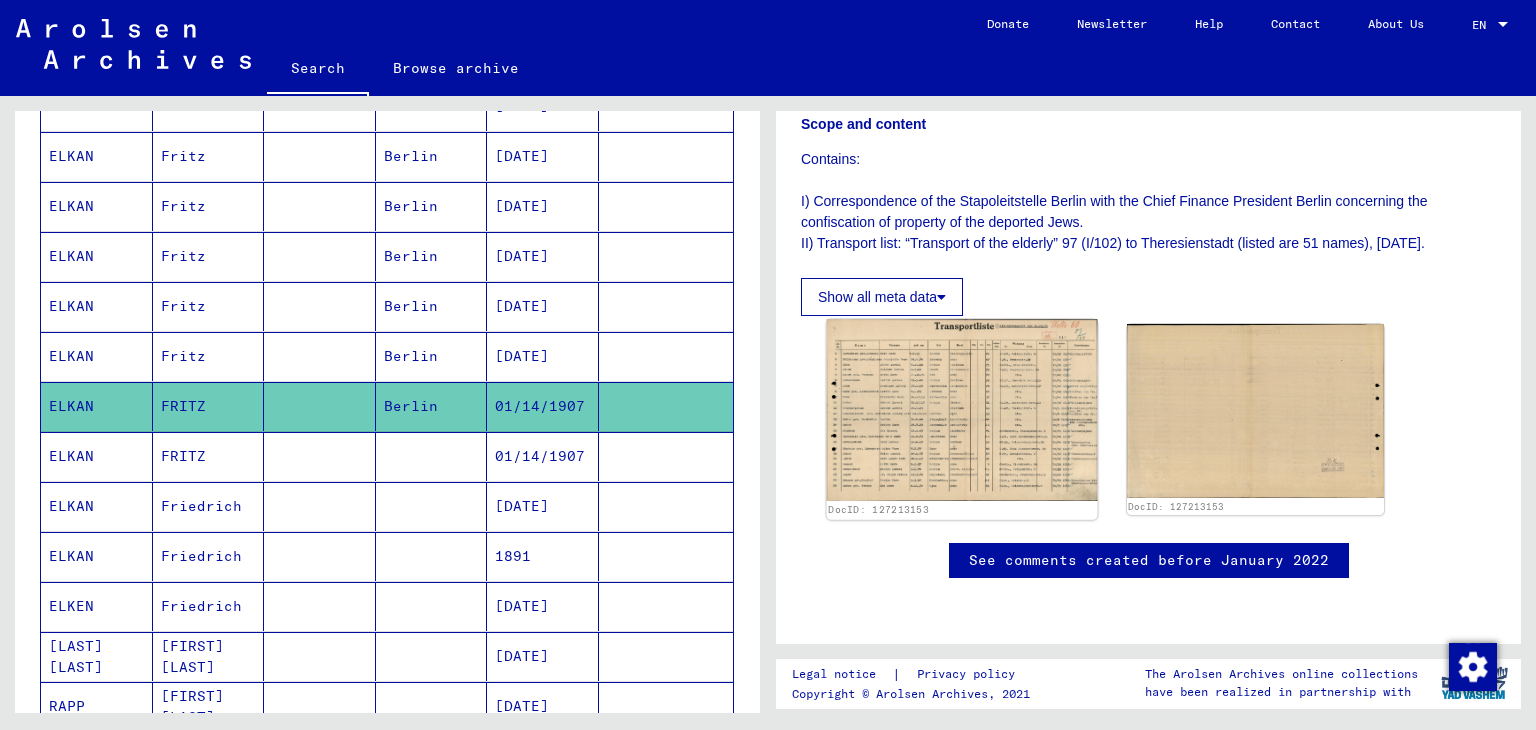 click 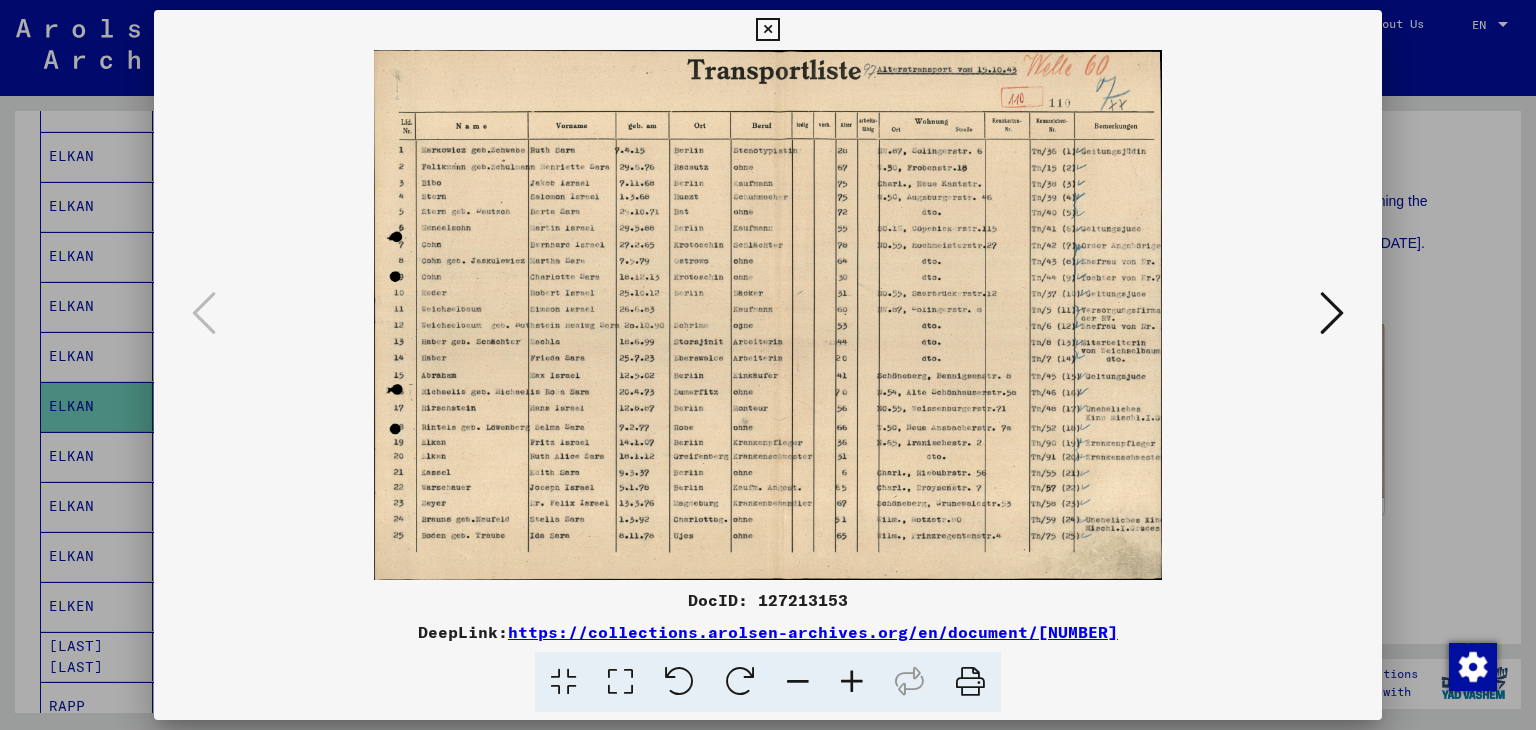 click at bounding box center [767, 30] 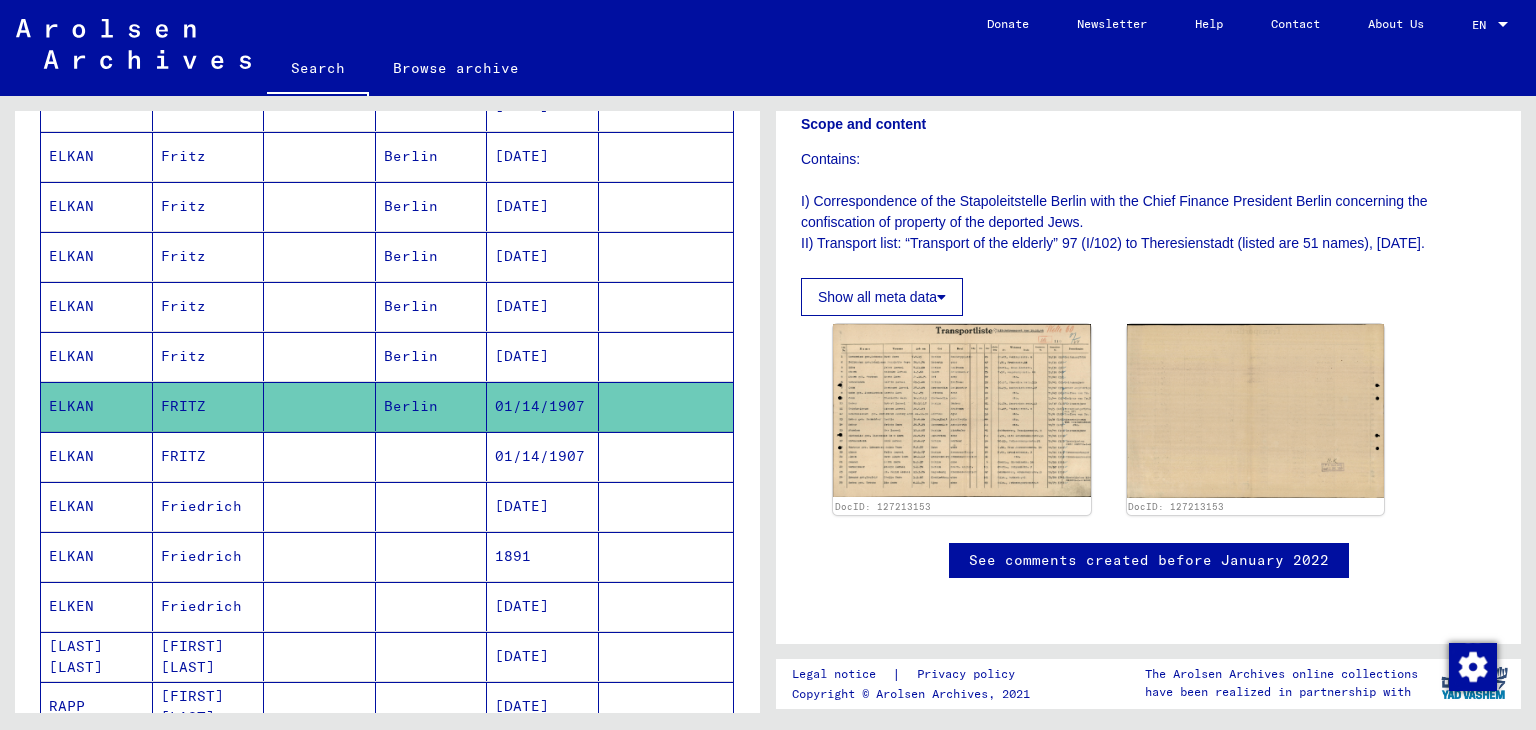click on "ELKAN" at bounding box center (97, 506) 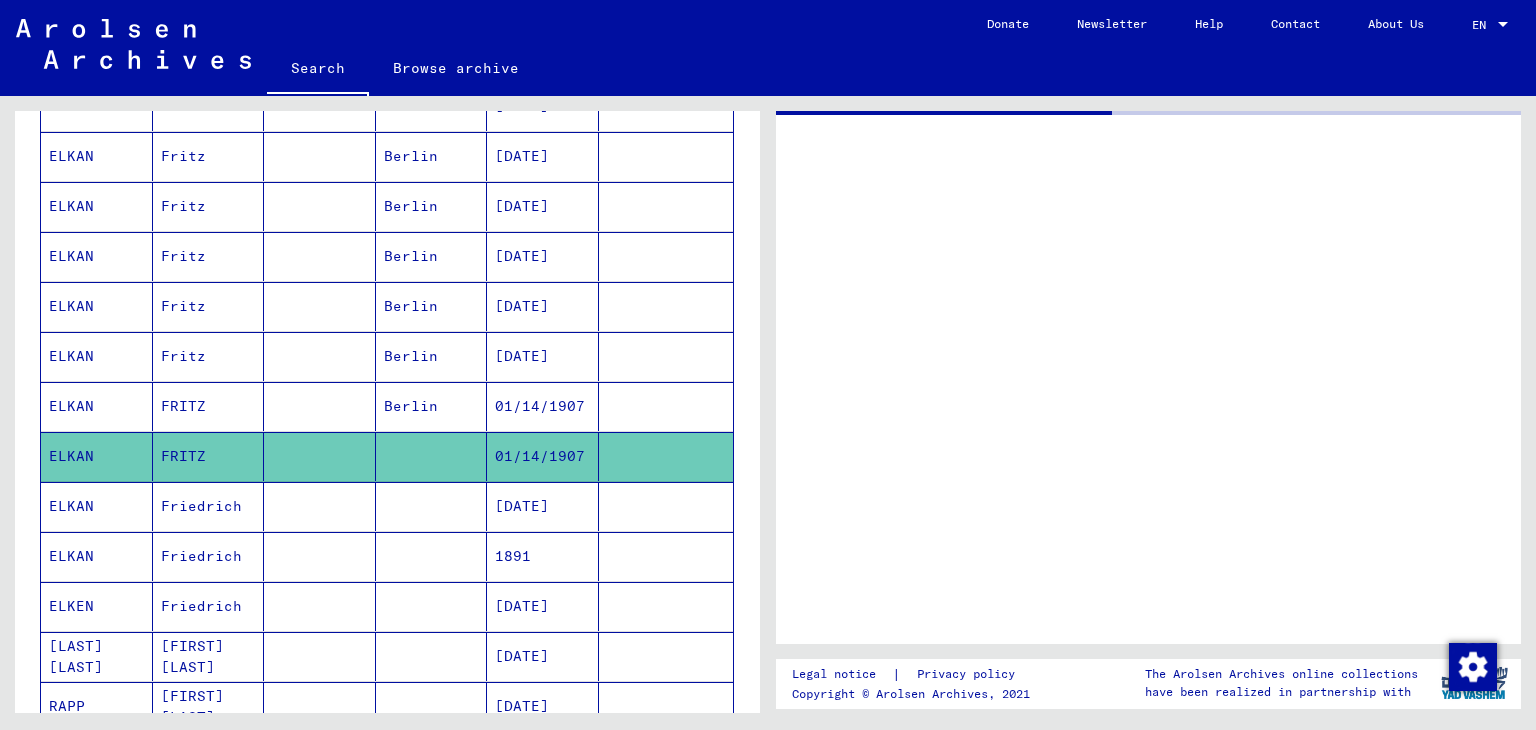 click on "ELKAN" 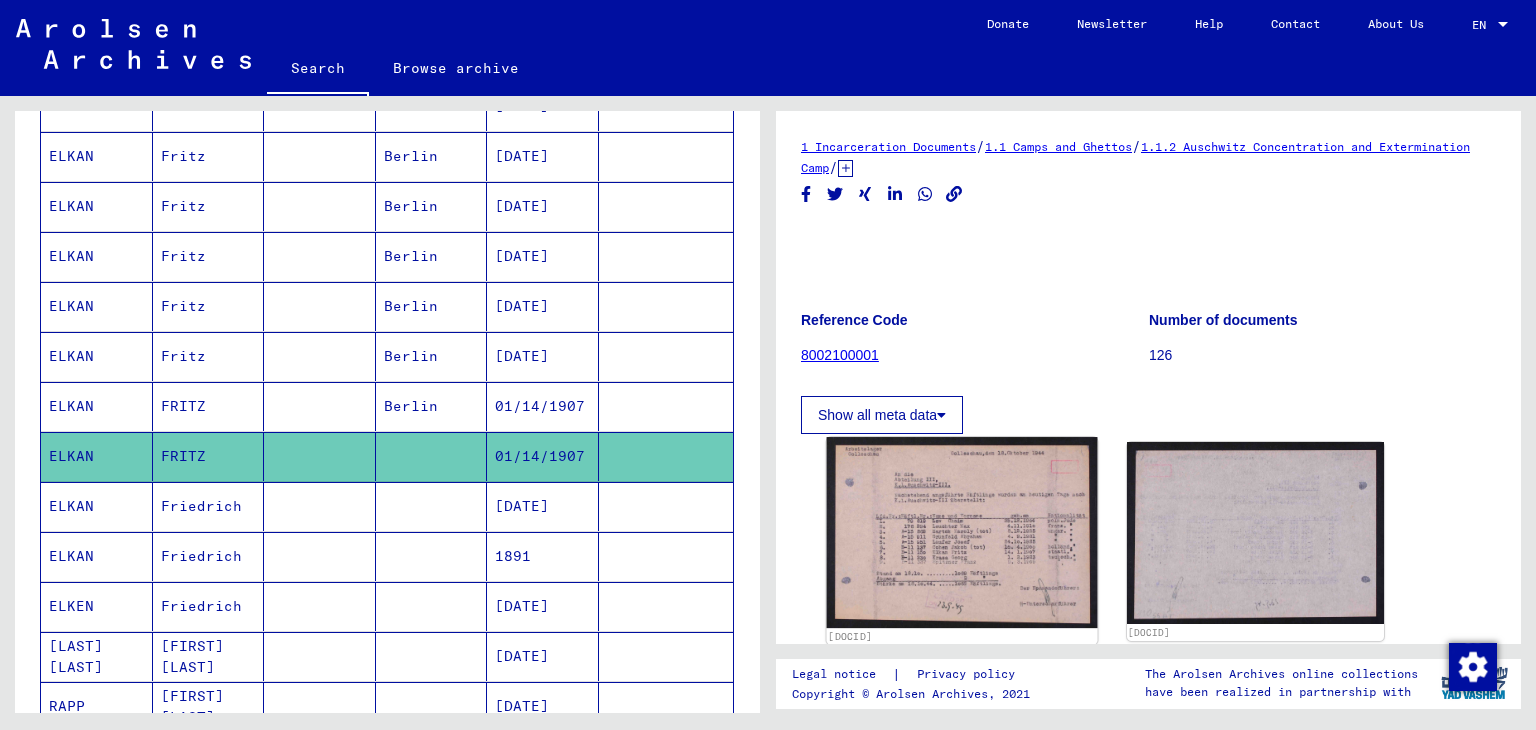 scroll, scrollTop: 0, scrollLeft: 0, axis: both 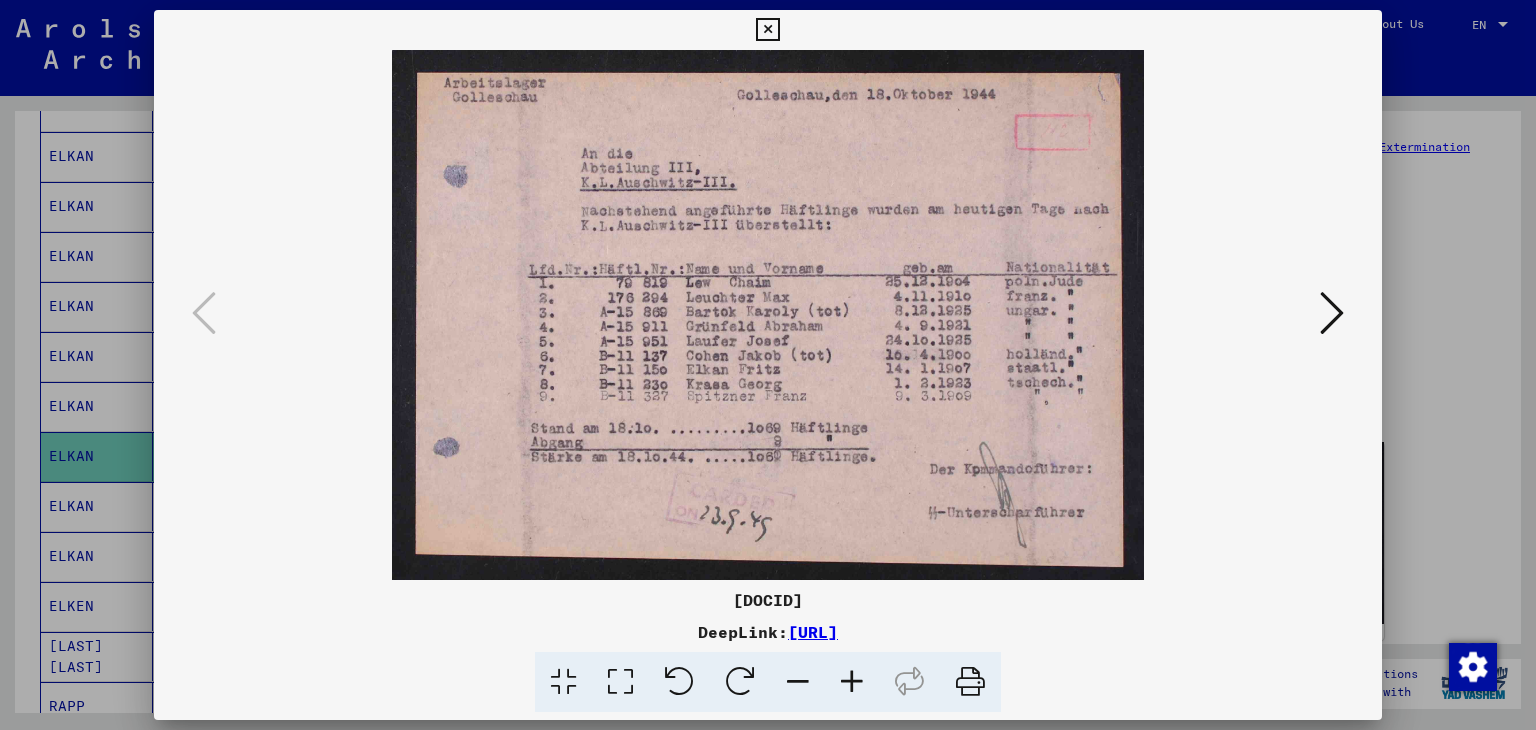 click at bounding box center [970, 682] 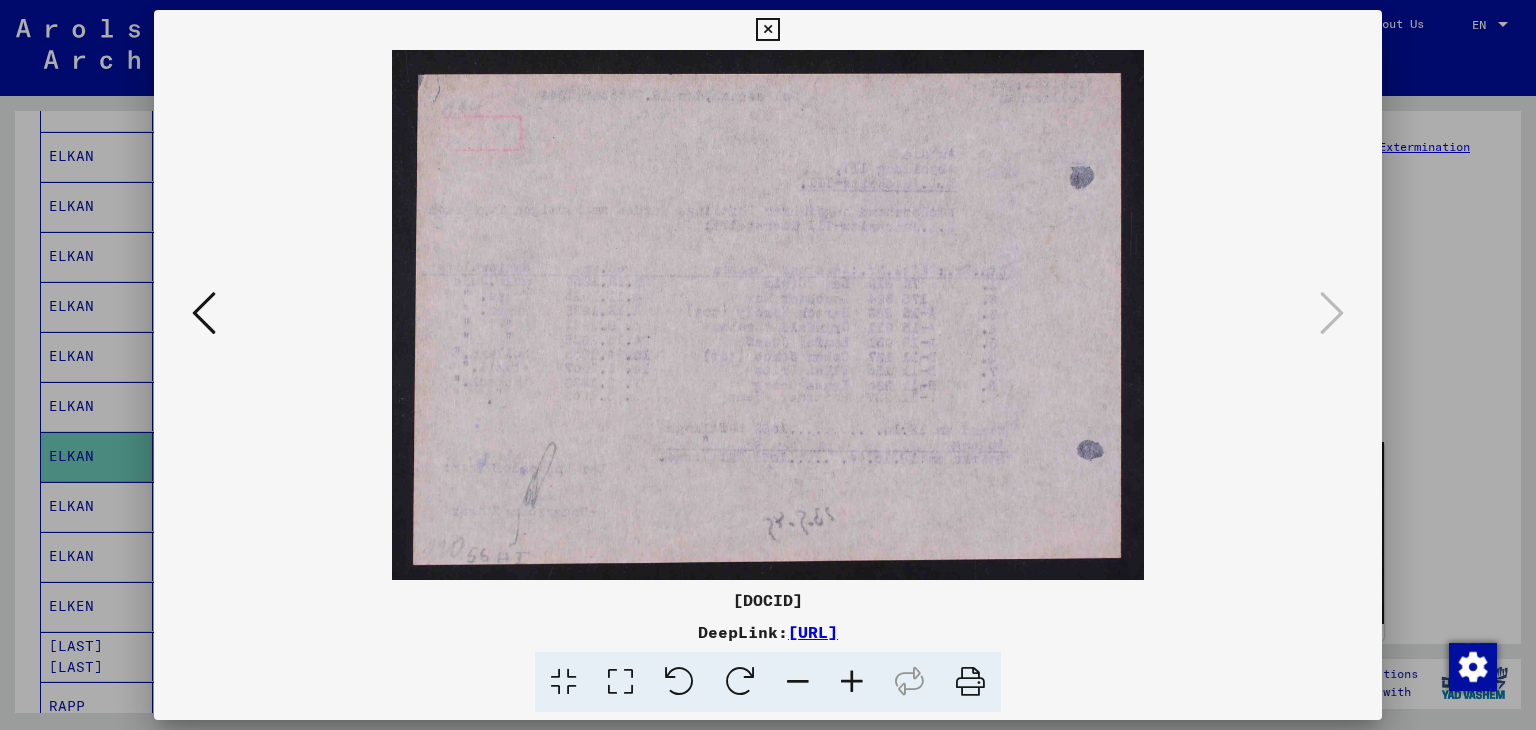 click at bounding box center [767, 30] 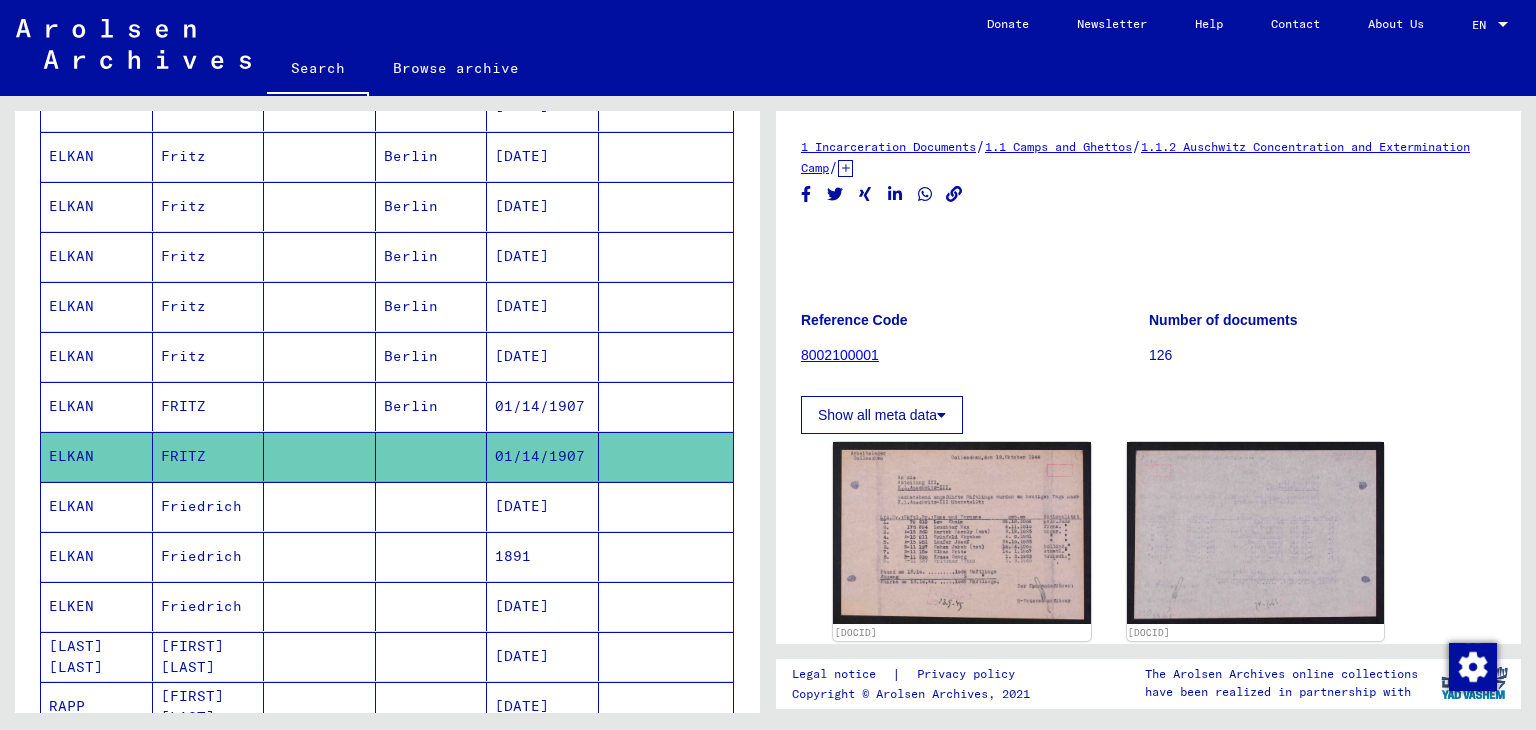 click on "**********" at bounding box center [320, -446] 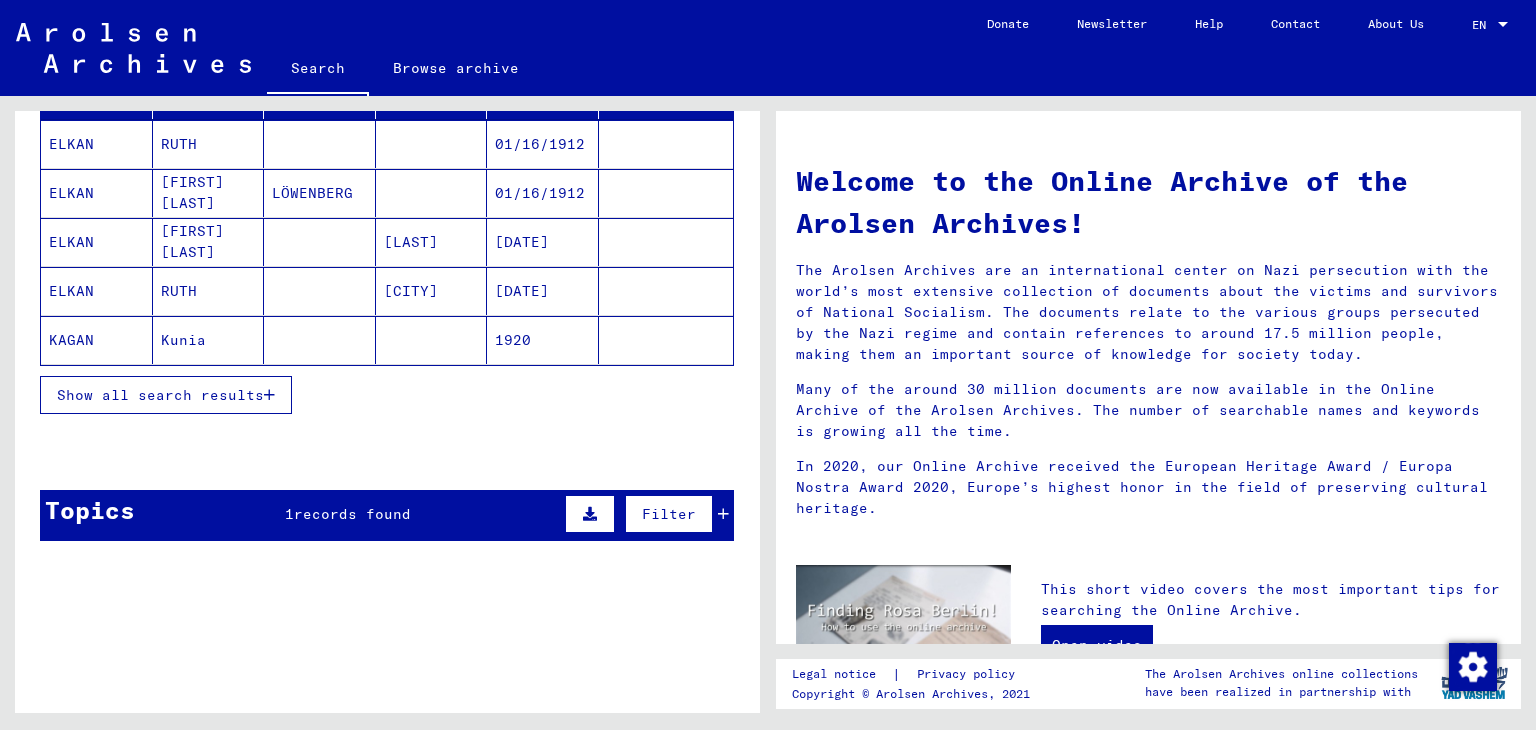 click on "ELKAN" at bounding box center (97, 193) 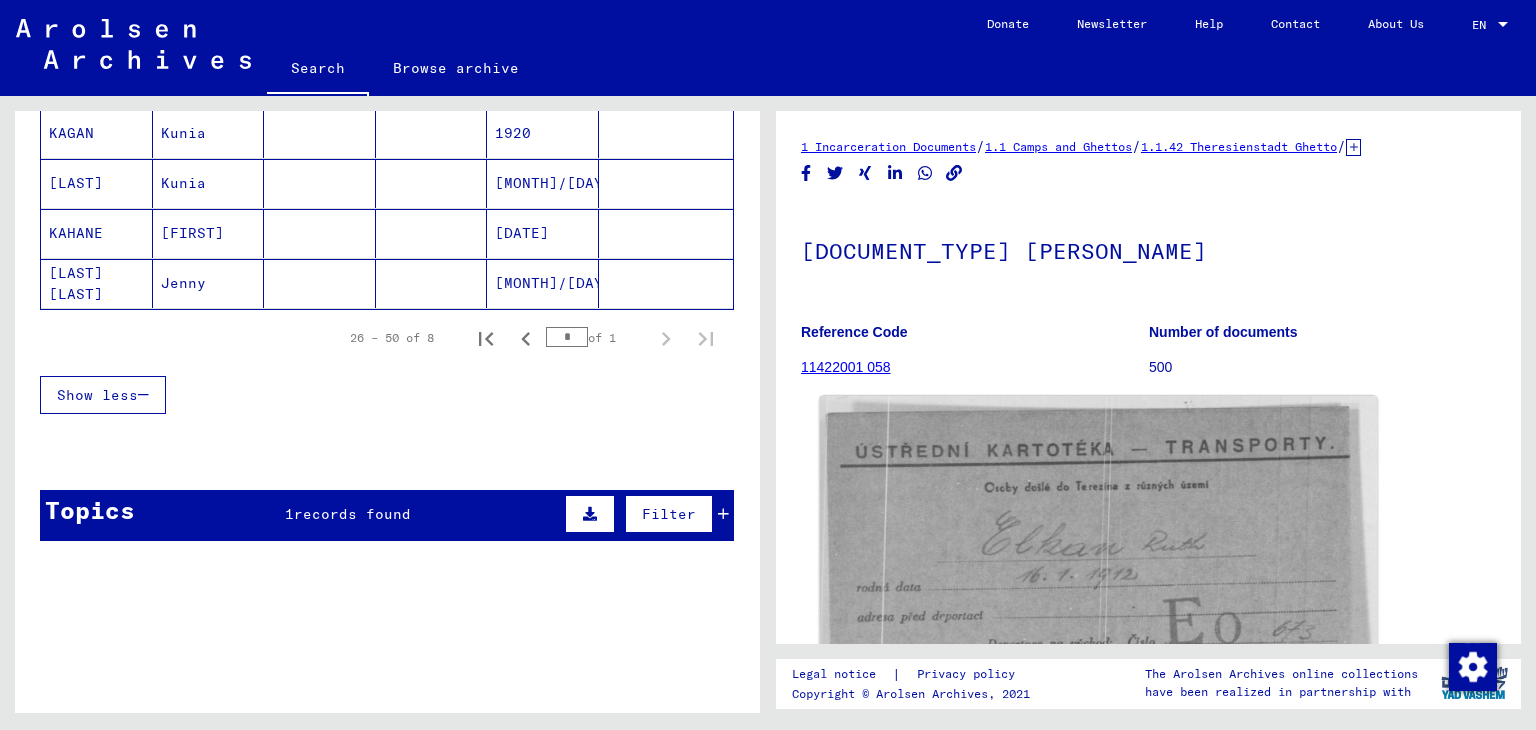 click 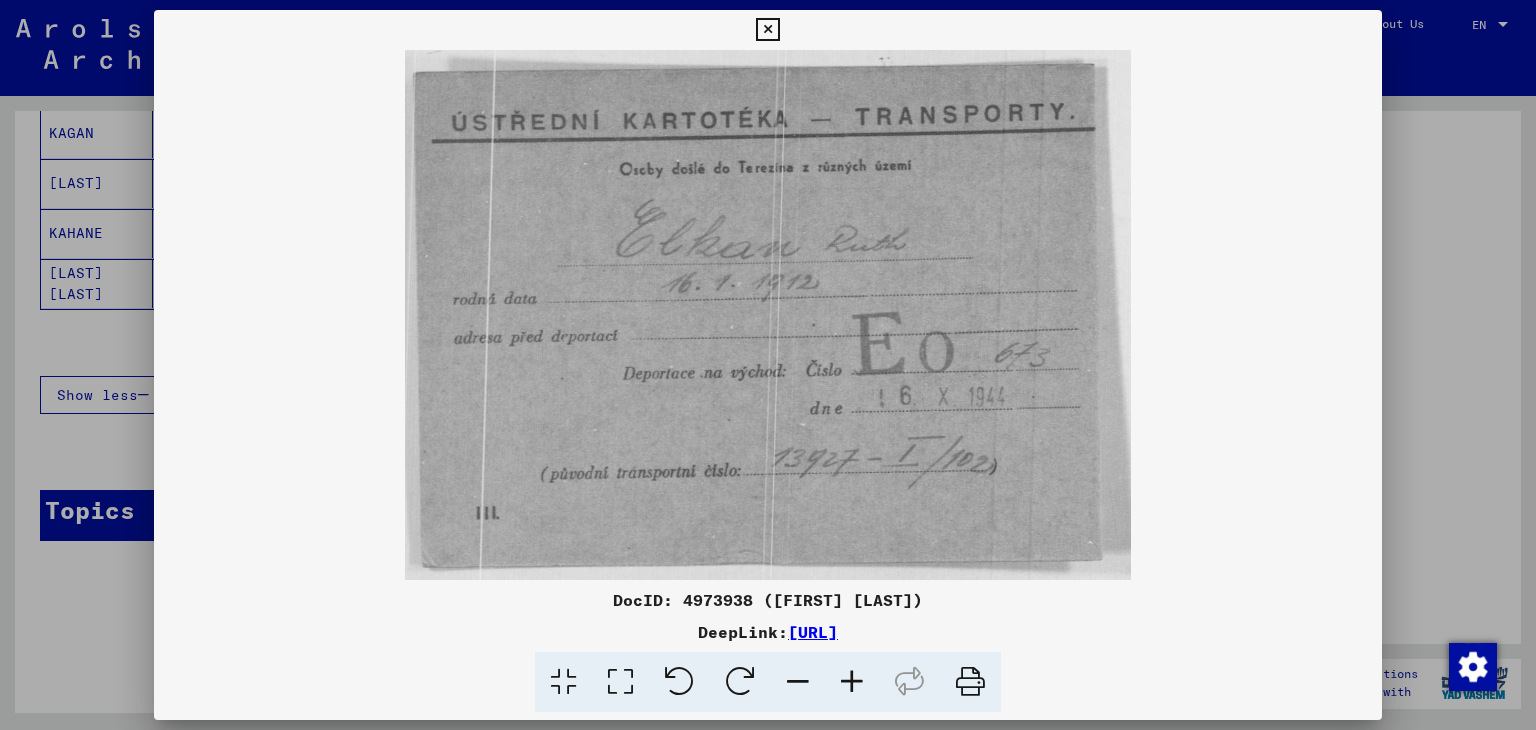 click at bounding box center [970, 682] 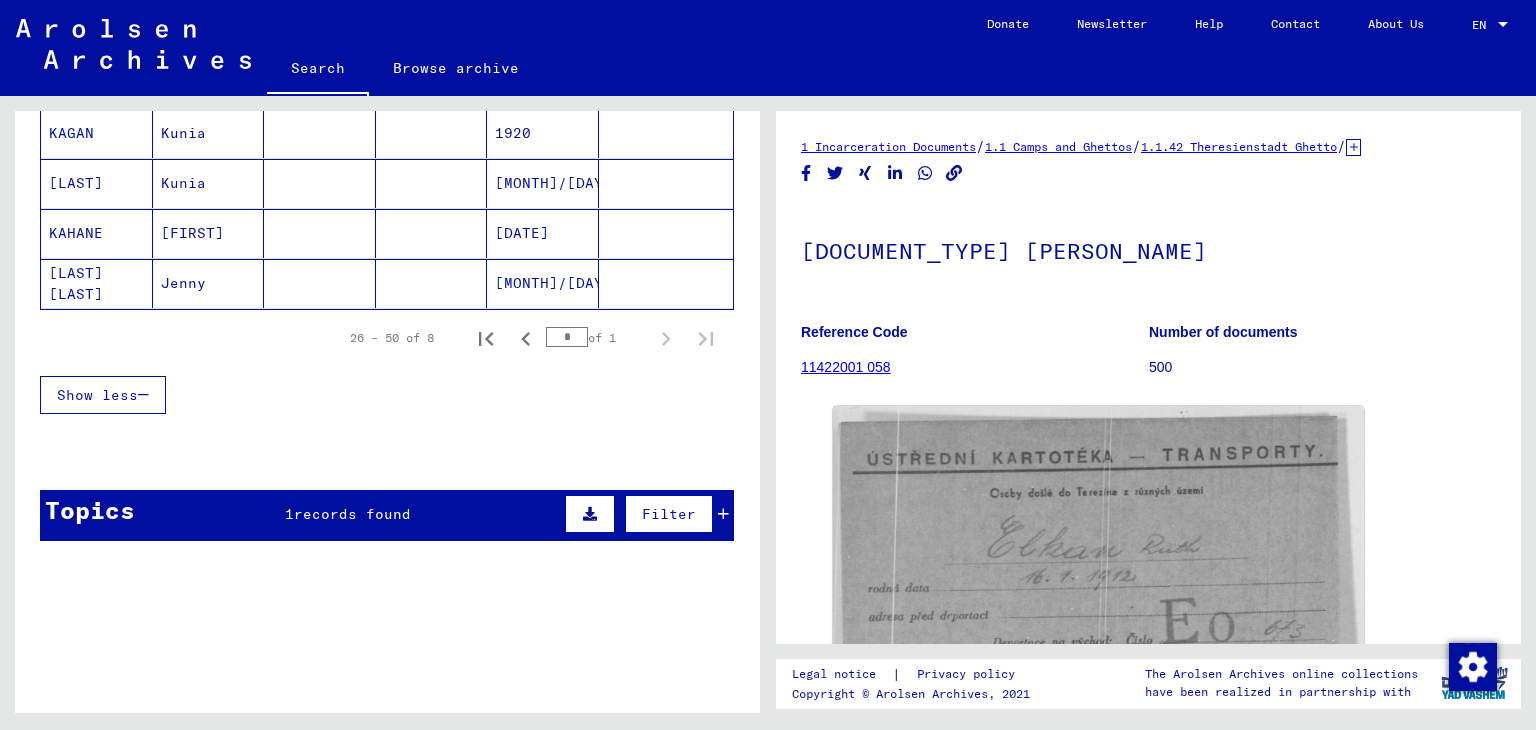 click on "ELKAN" at bounding box center [97, 33] 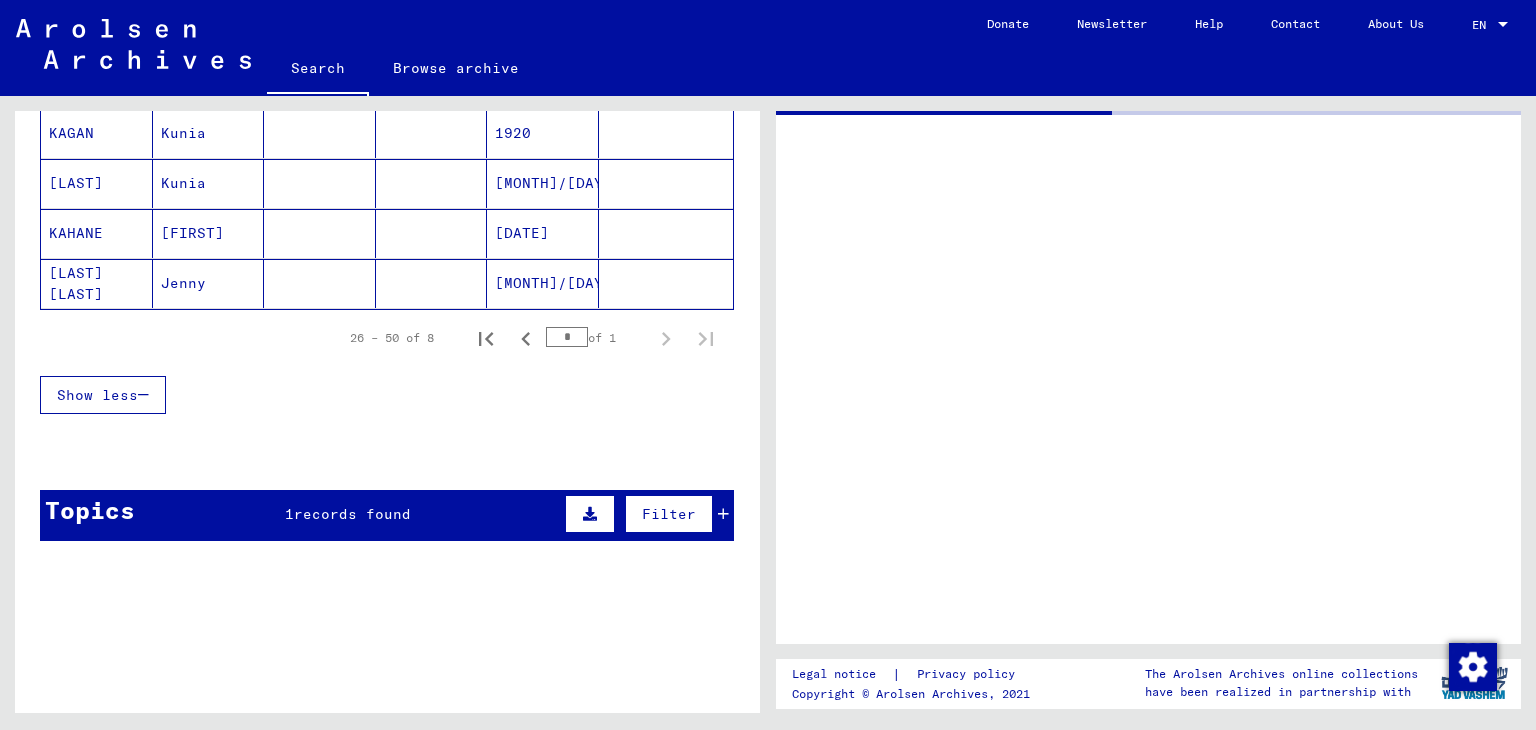 click on "ELKAN" 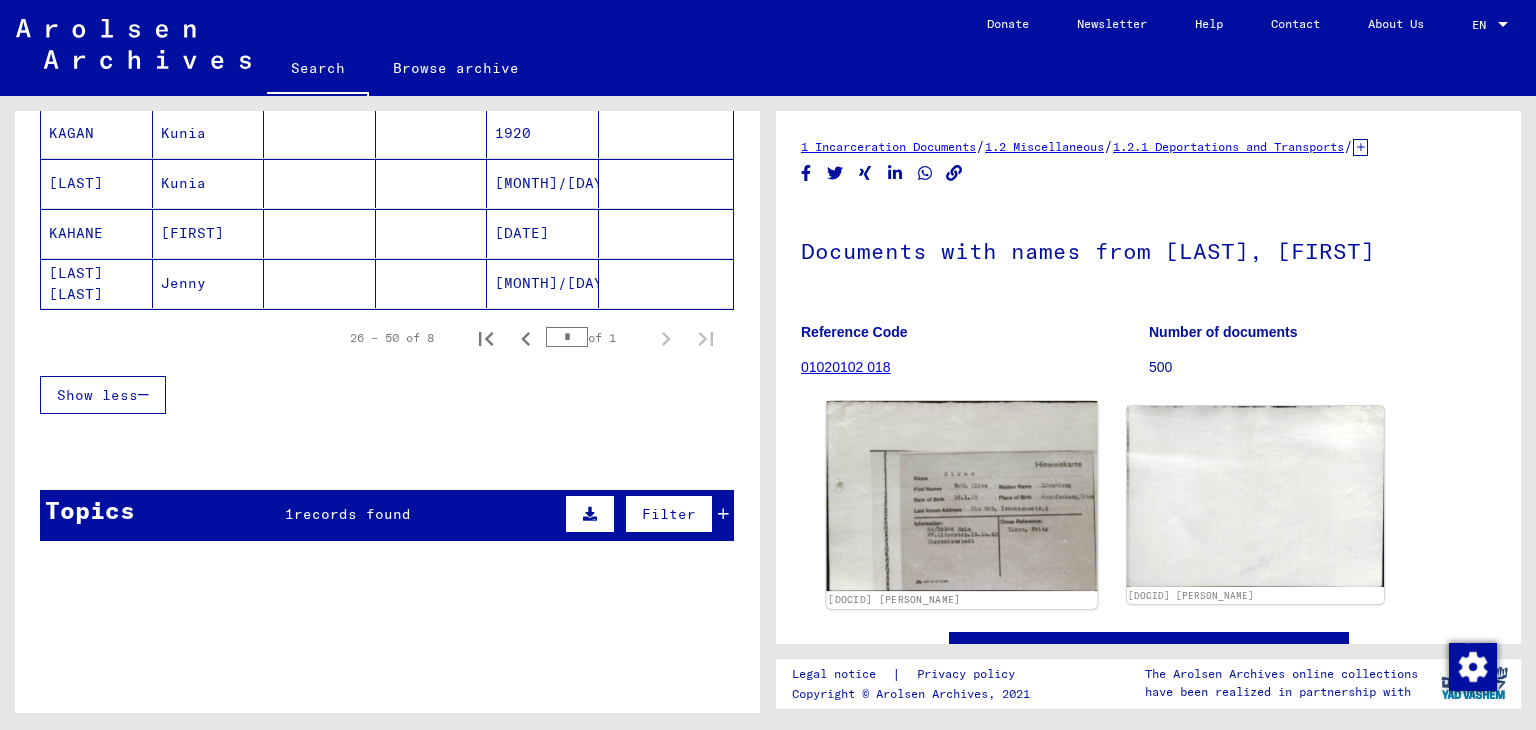 click 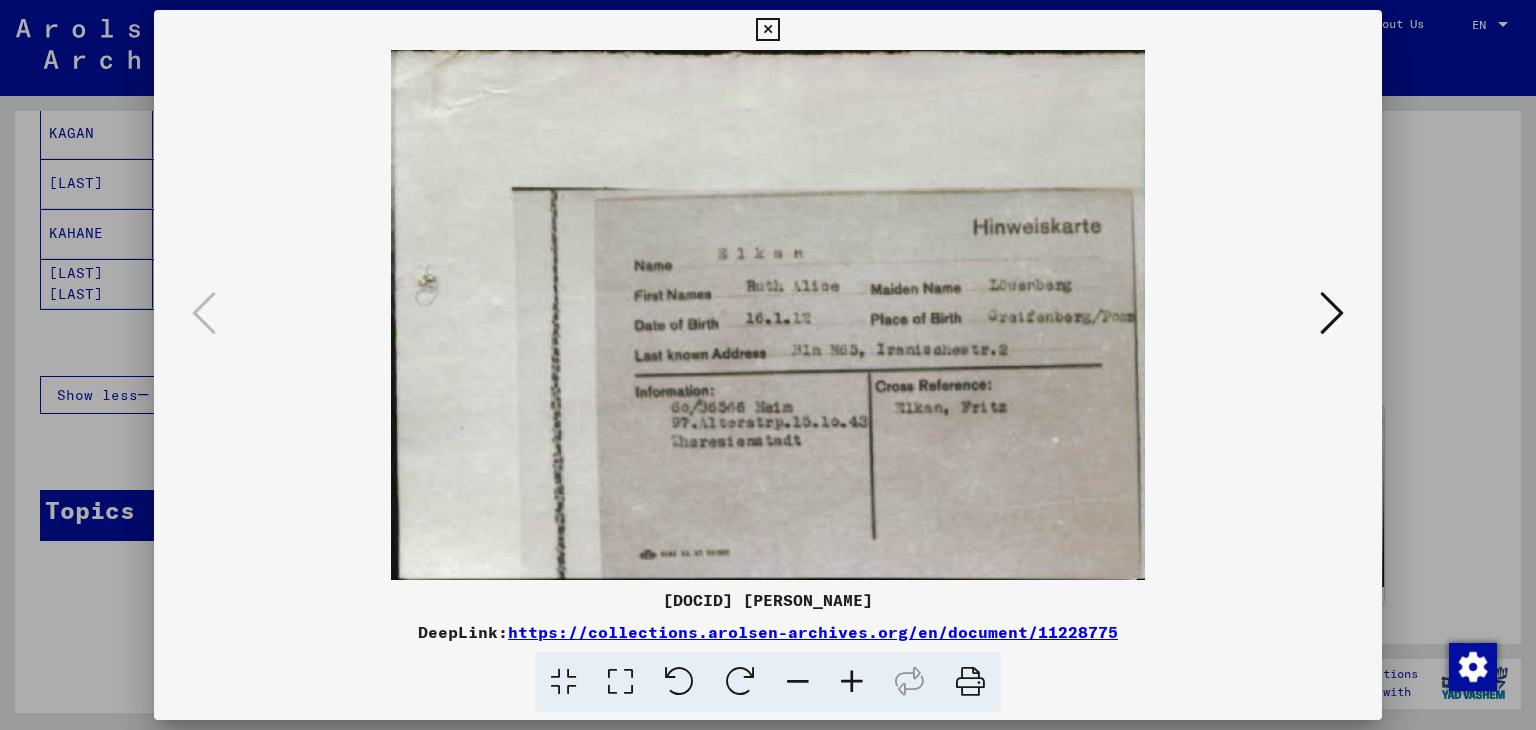 click at bounding box center [768, 315] 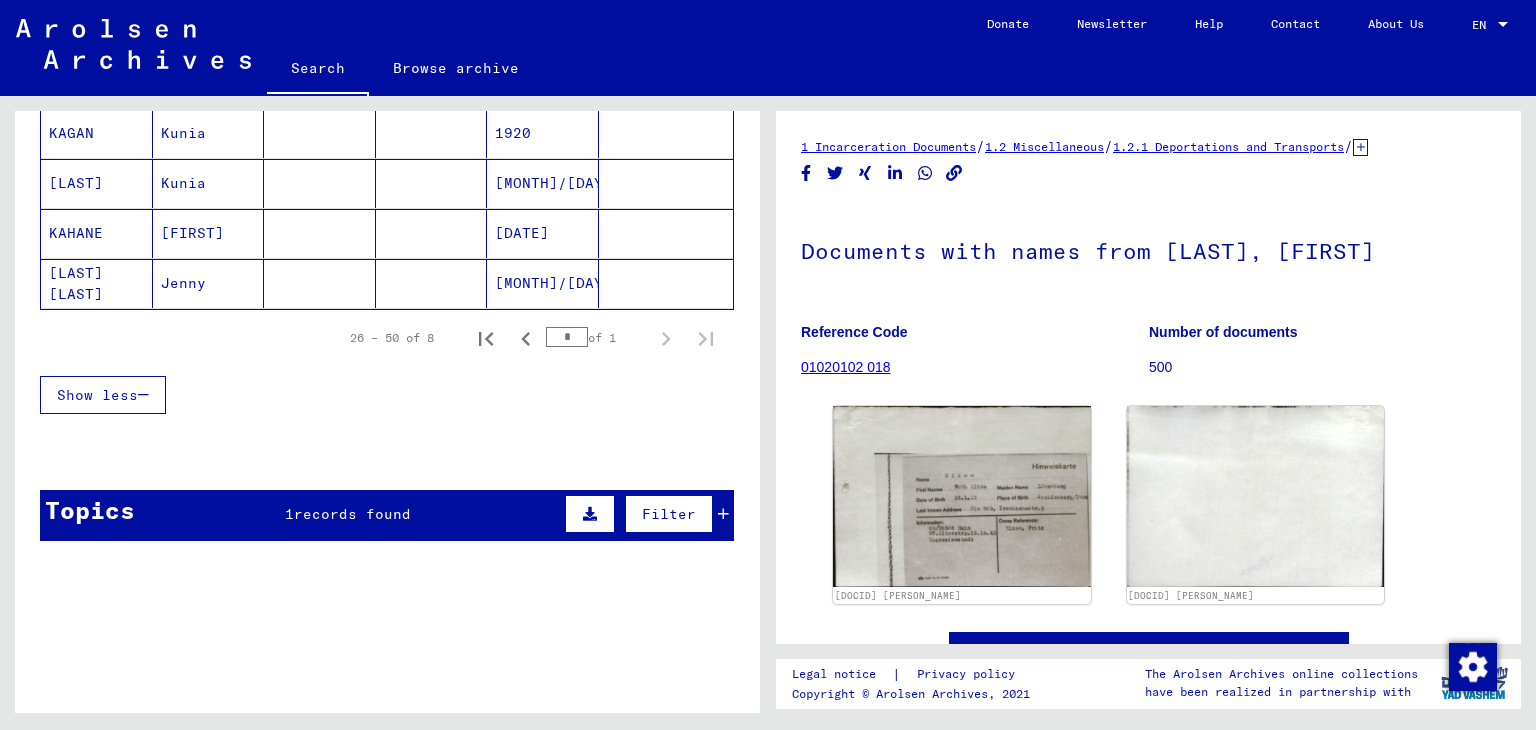 click on "[FIRST] [LAST]" at bounding box center [209, 83] 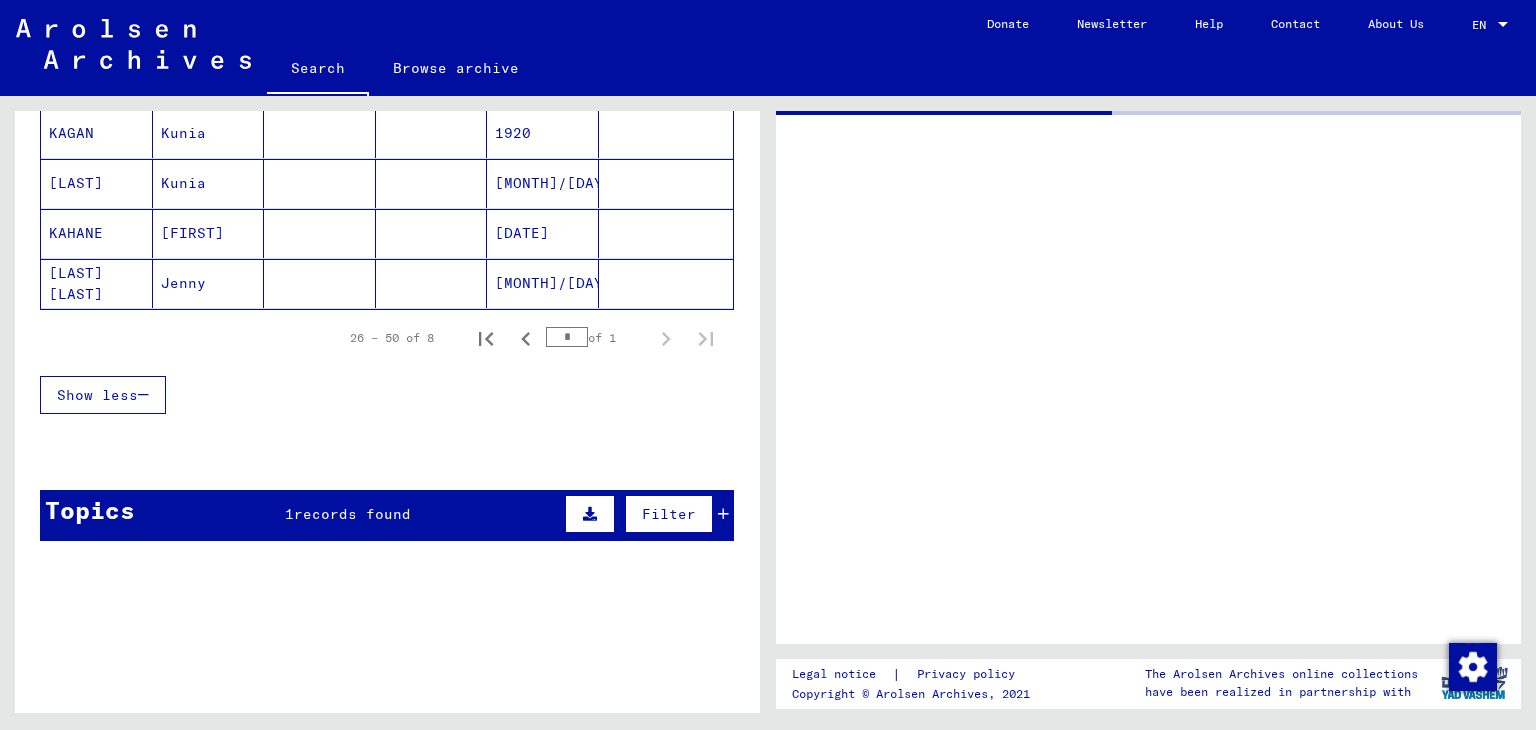 click on "[FIRST] [LAST]" 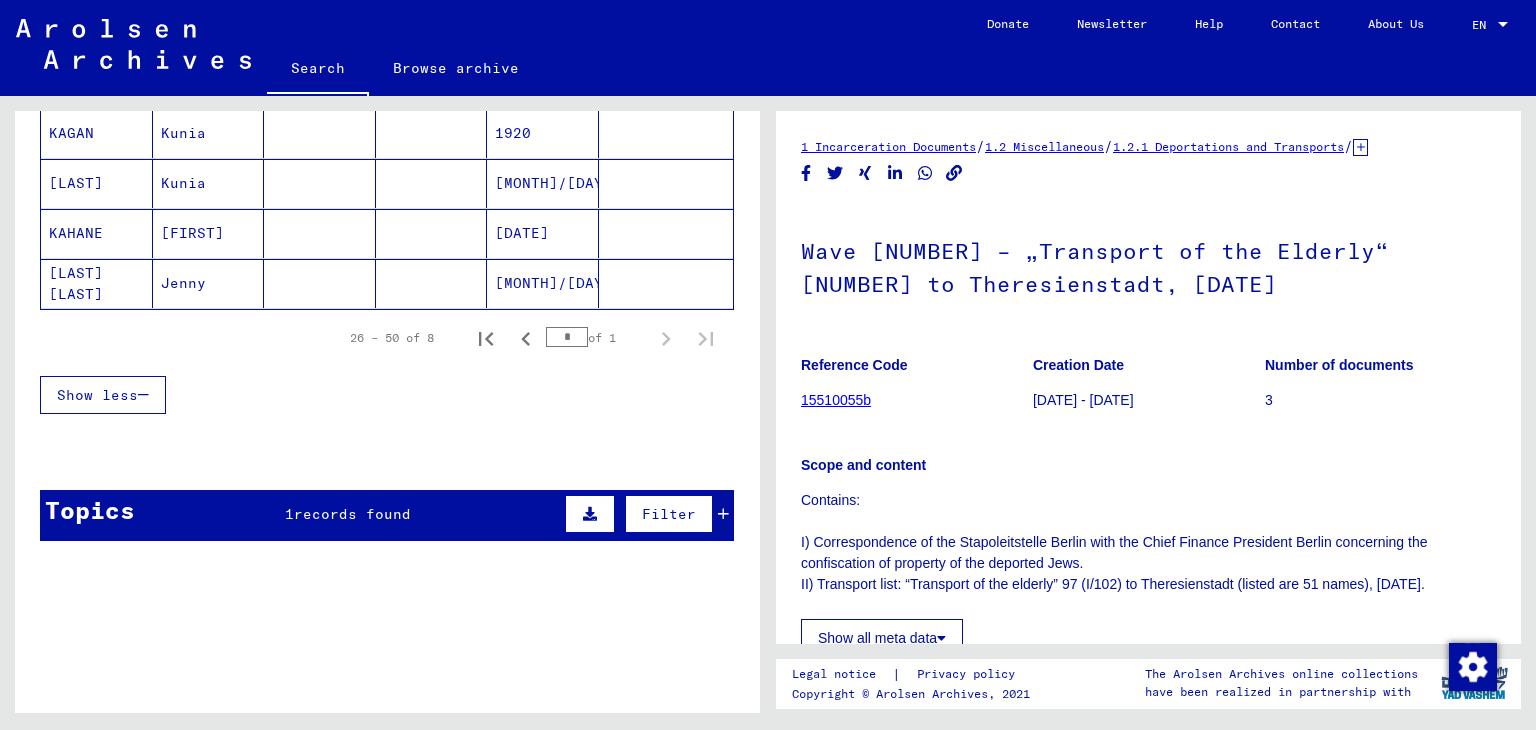 click on "**********" at bounding box center (320, -319) 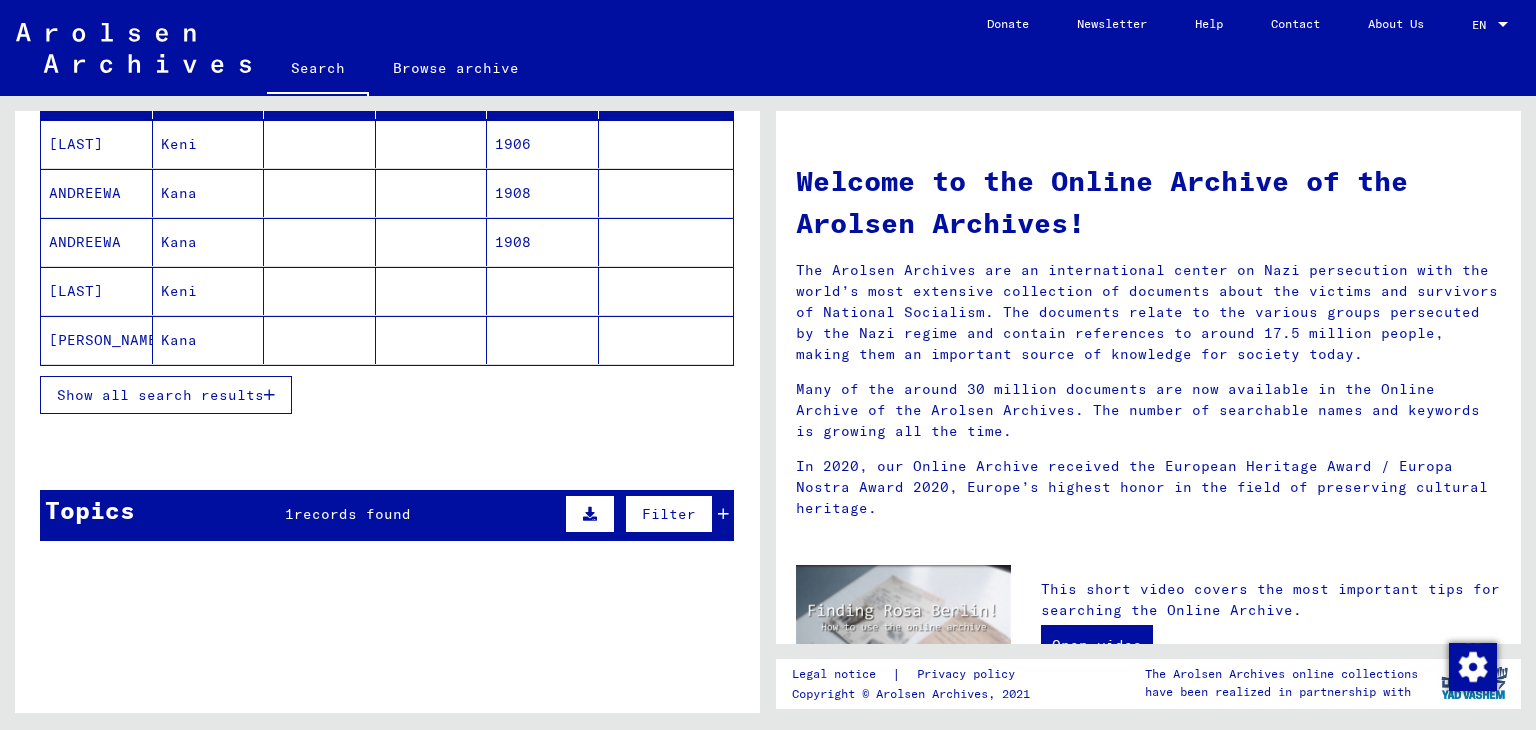 click on "Show all search results" at bounding box center (160, 395) 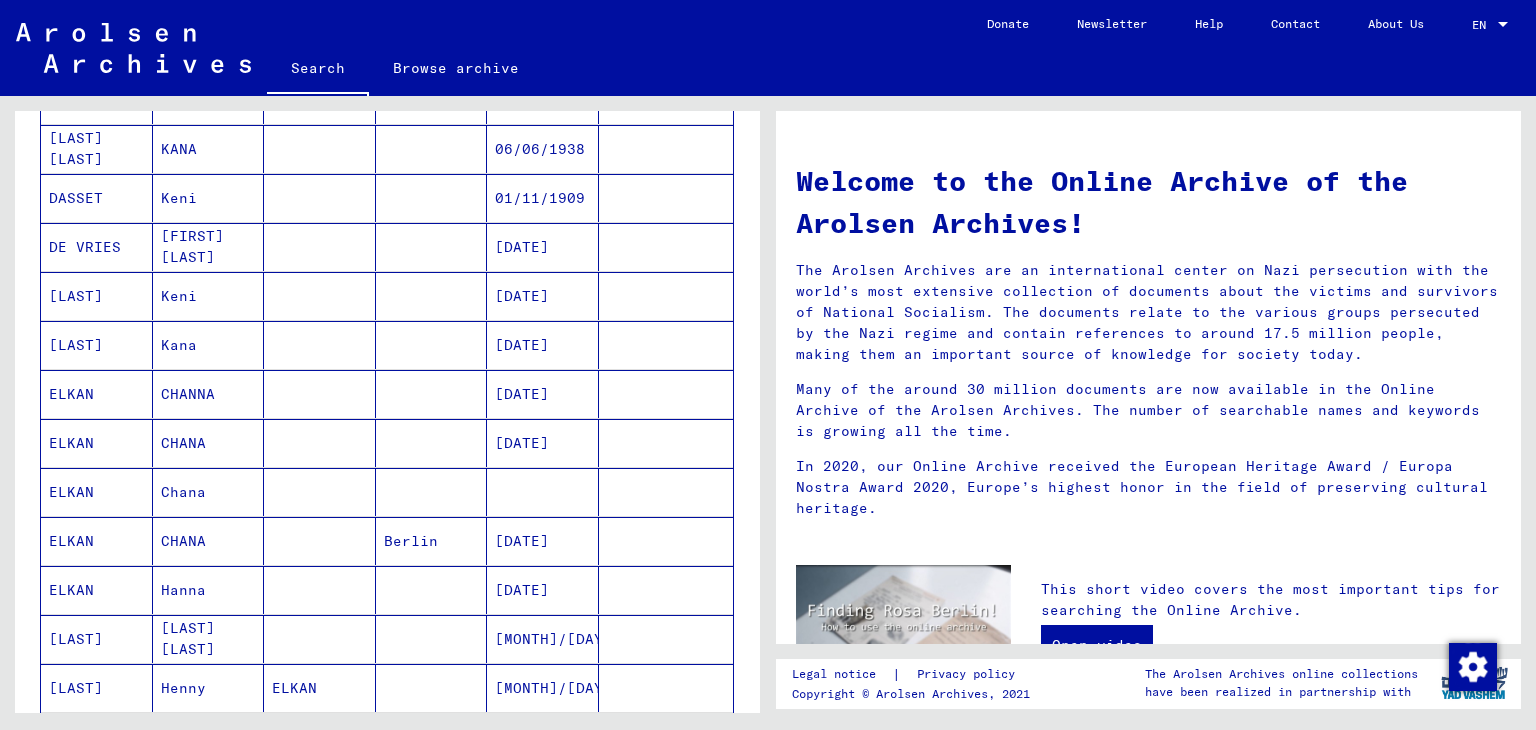 click on "ELKAN" at bounding box center [97, 443] 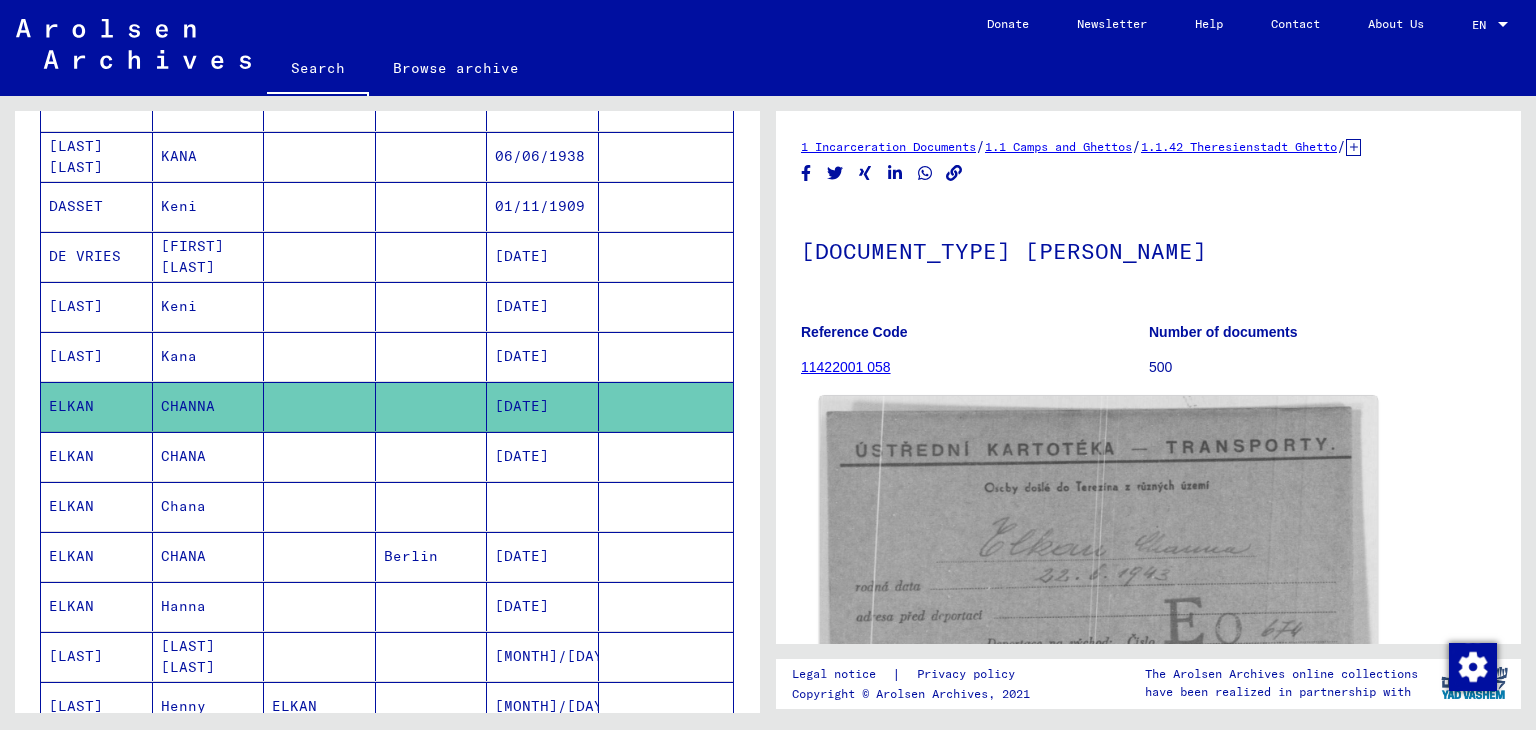 click 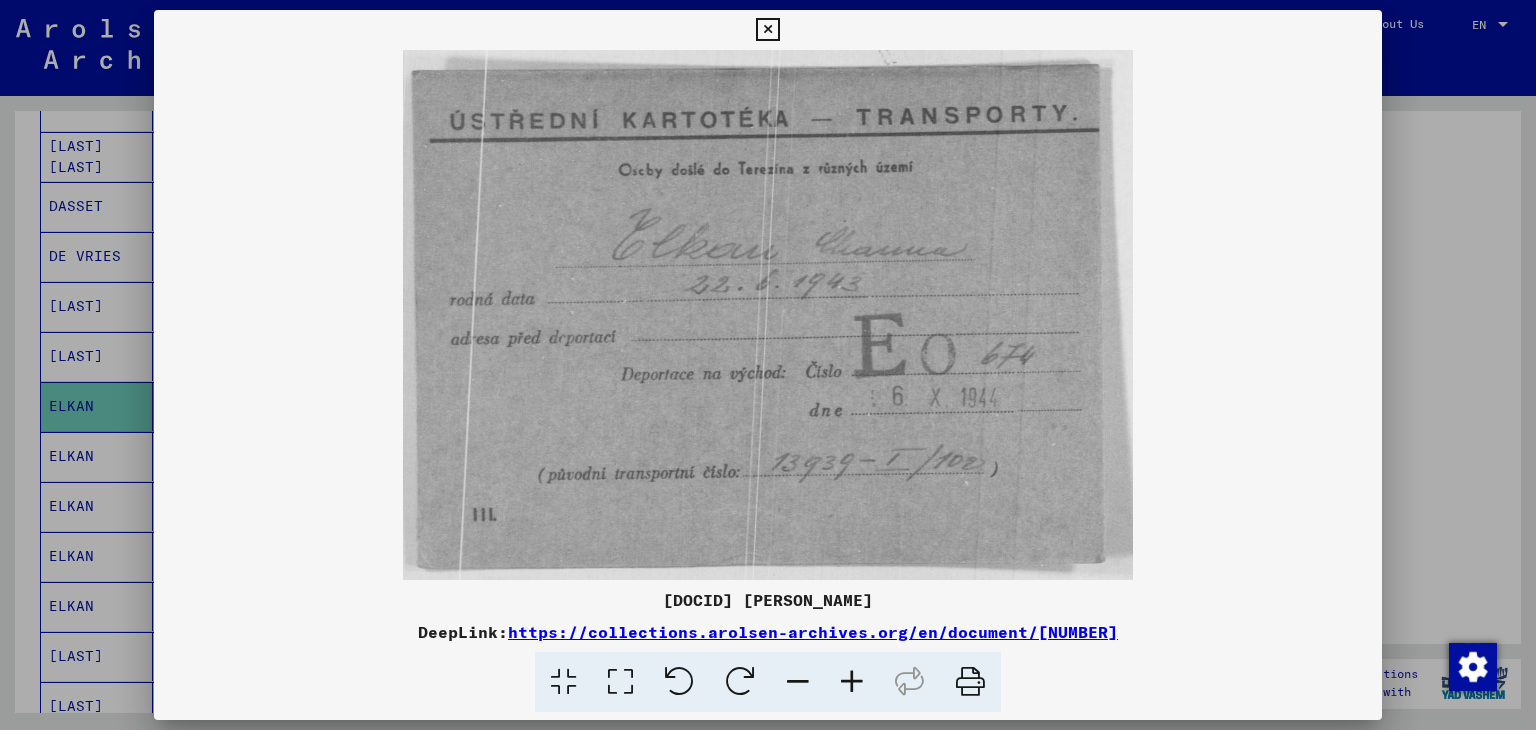 click at bounding box center [768, 315] 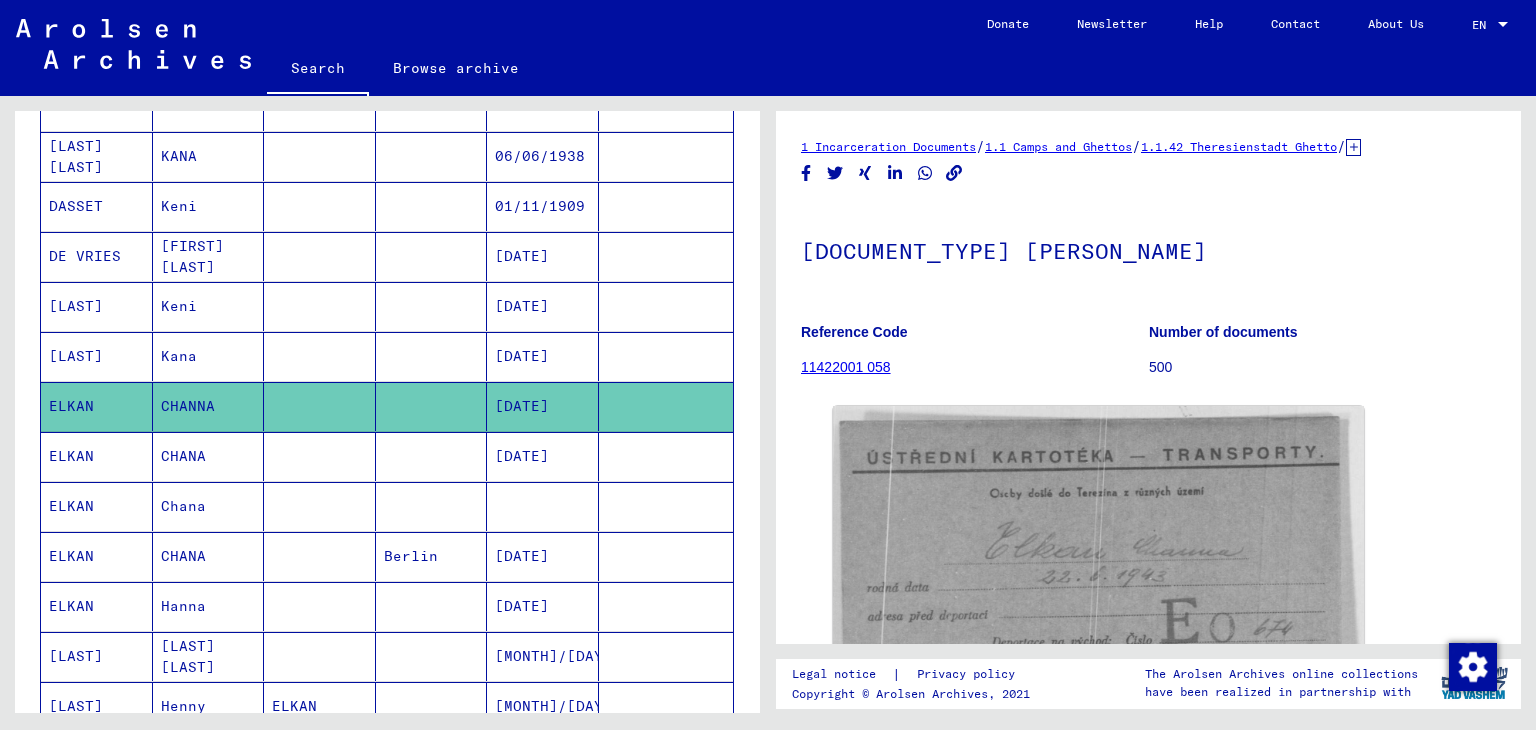 click on "ELKAN" at bounding box center (97, 506) 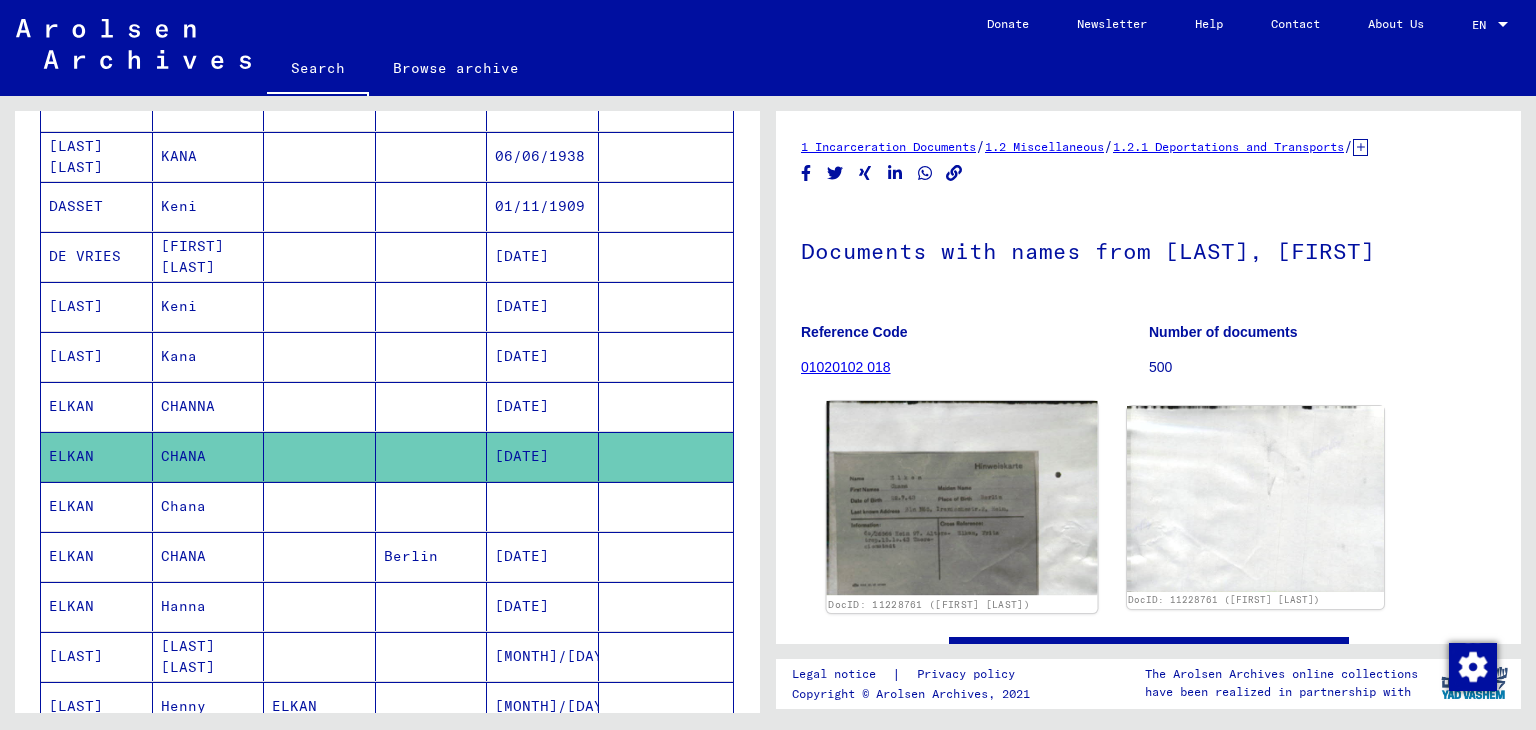 click 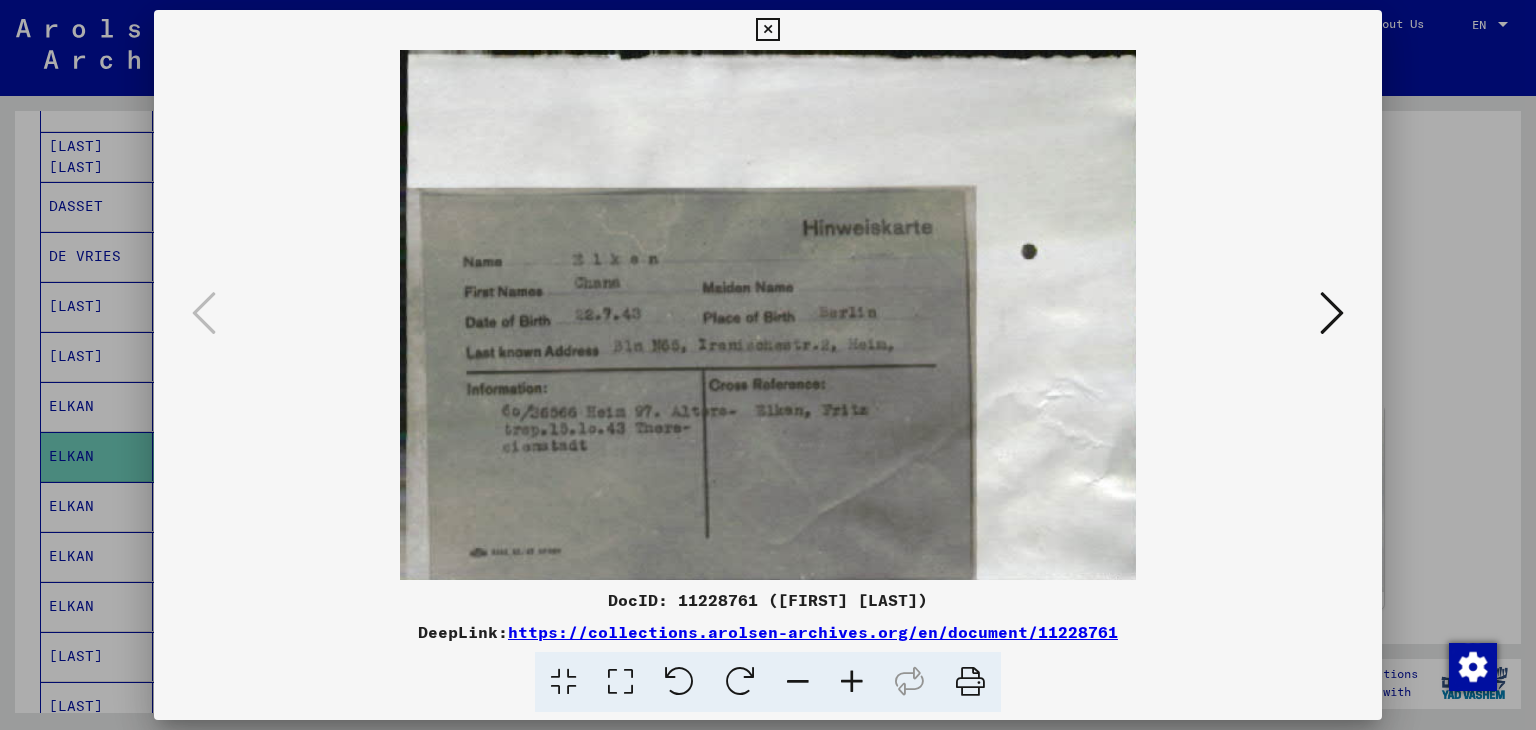 click at bounding box center [768, 315] 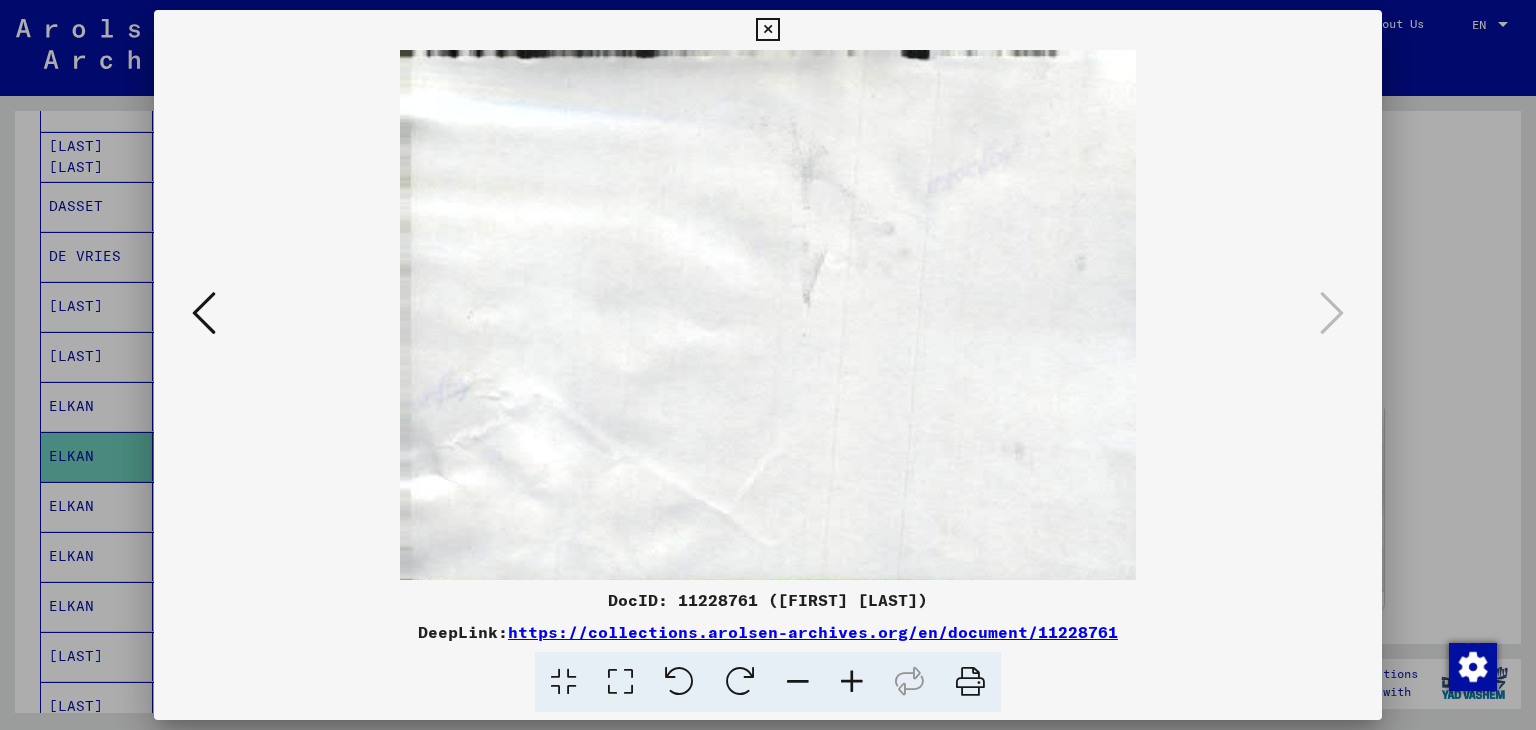 click at bounding box center [767, 30] 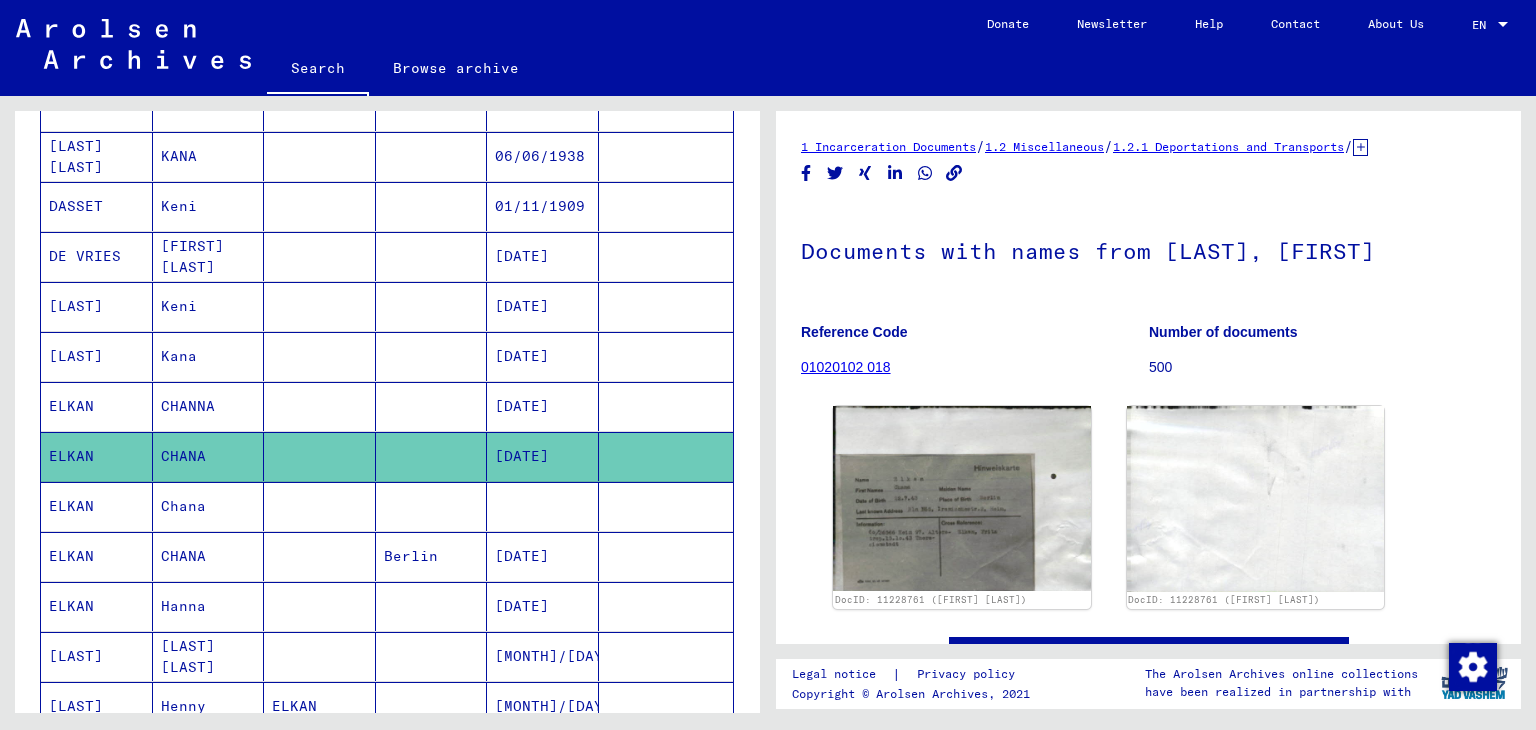 click on "ELKAN" at bounding box center (97, 556) 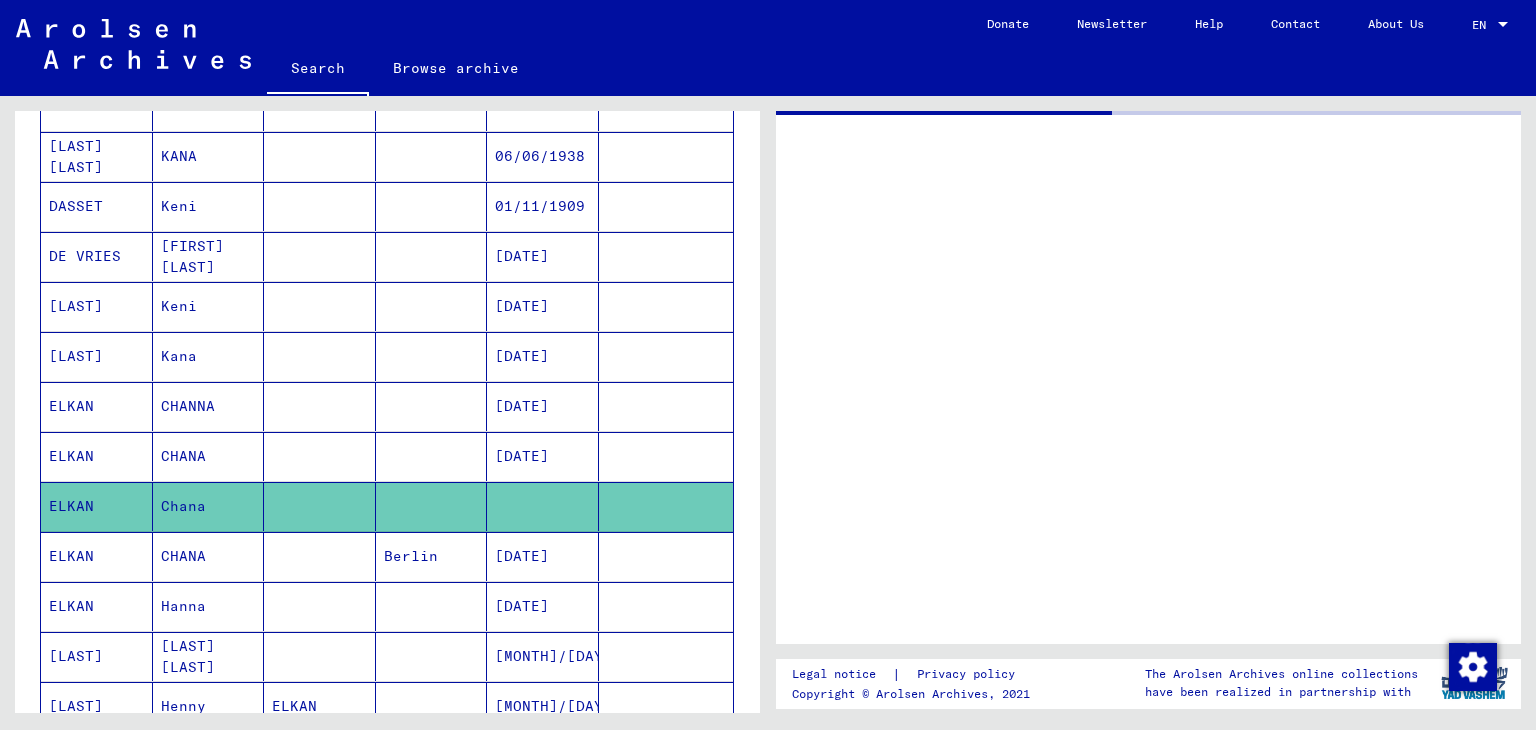click on "ELKAN" 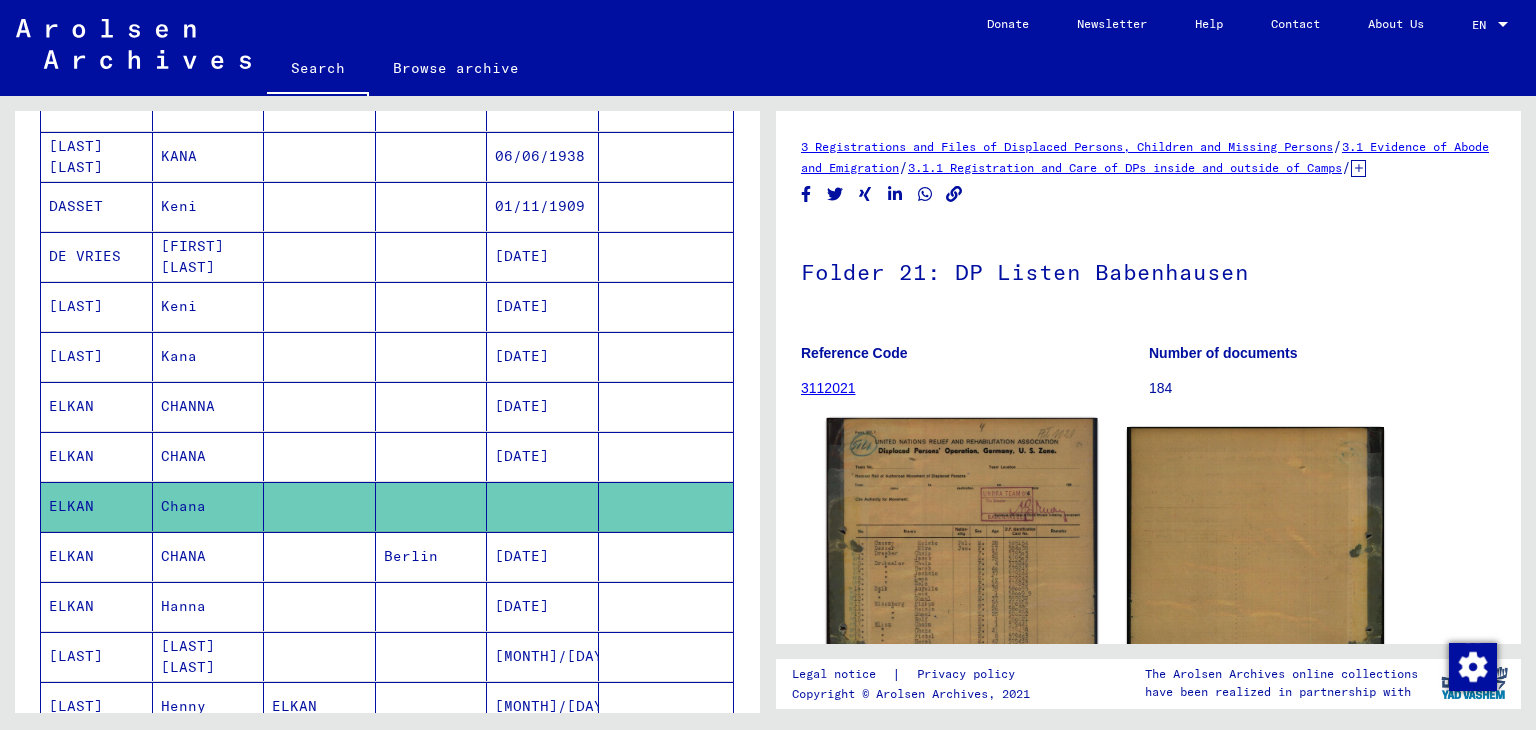 click 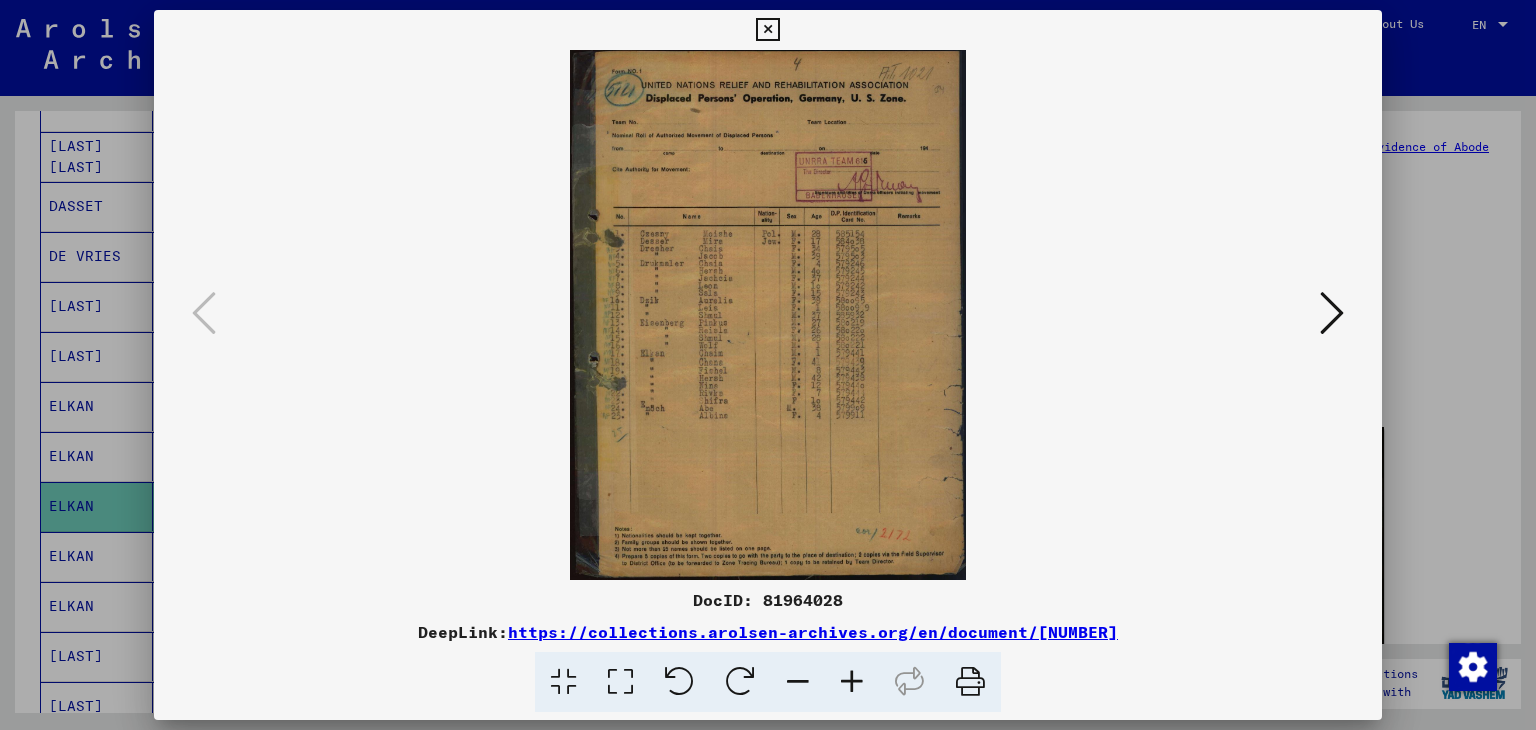 click at bounding box center (768, 315) 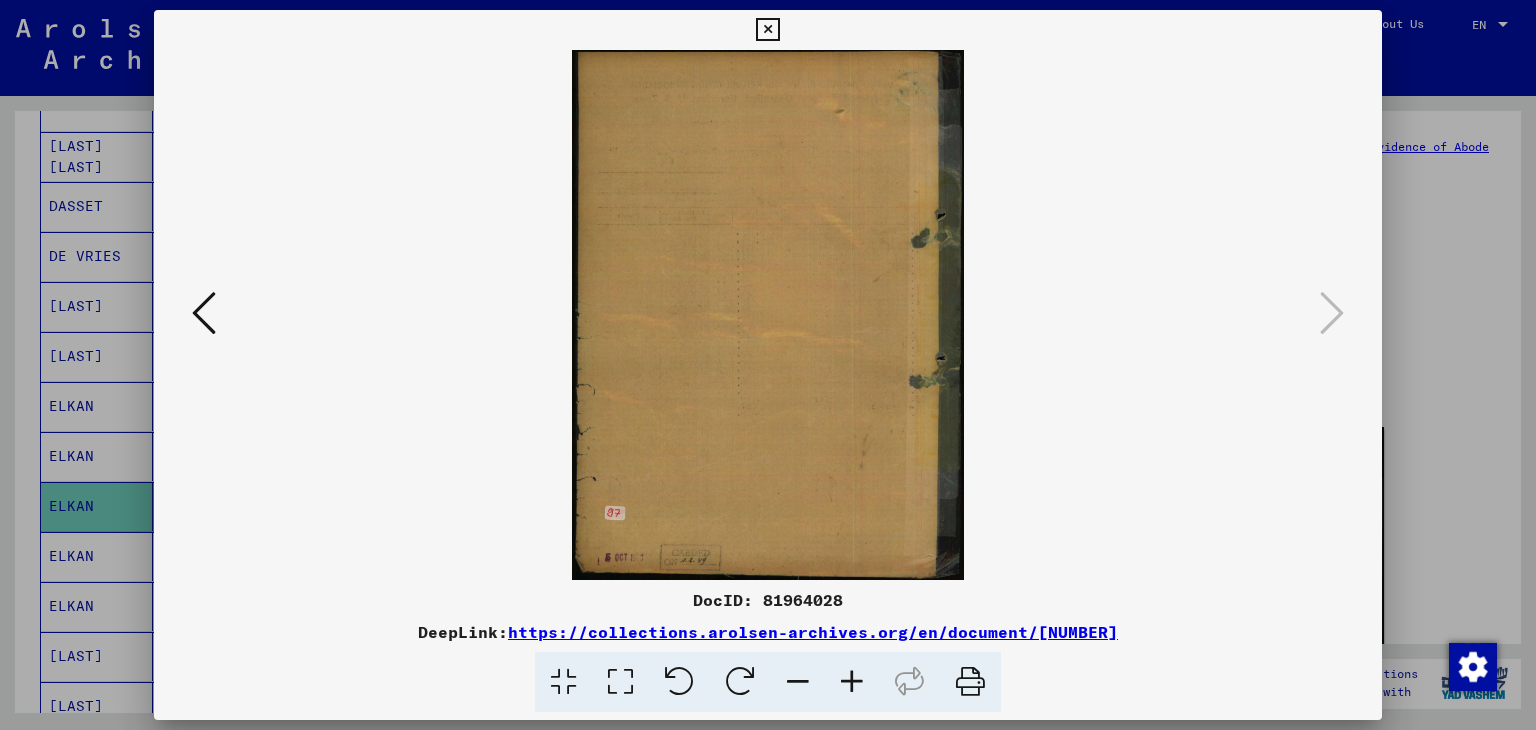 click at bounding box center (767, 30) 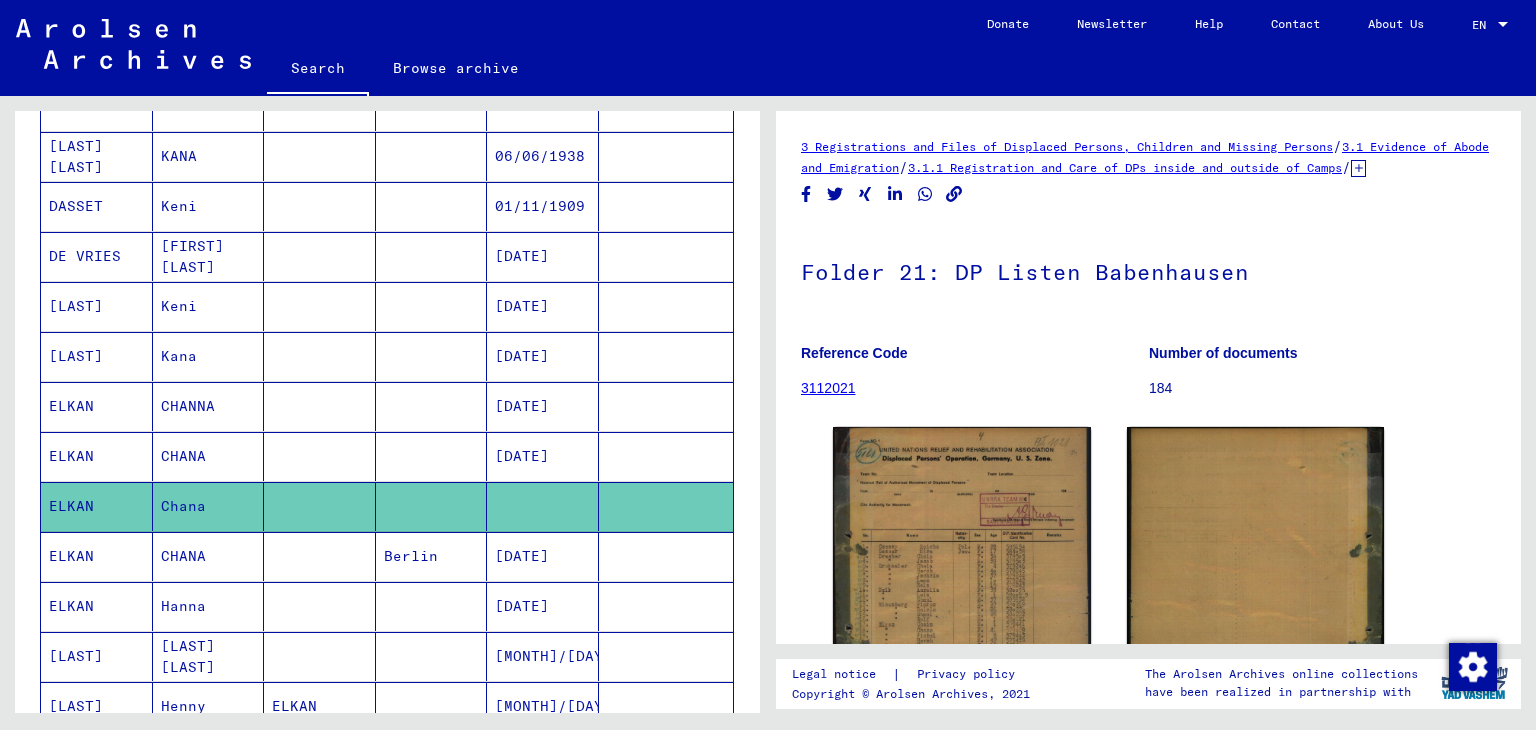 click on "ELKAN" at bounding box center [97, 606] 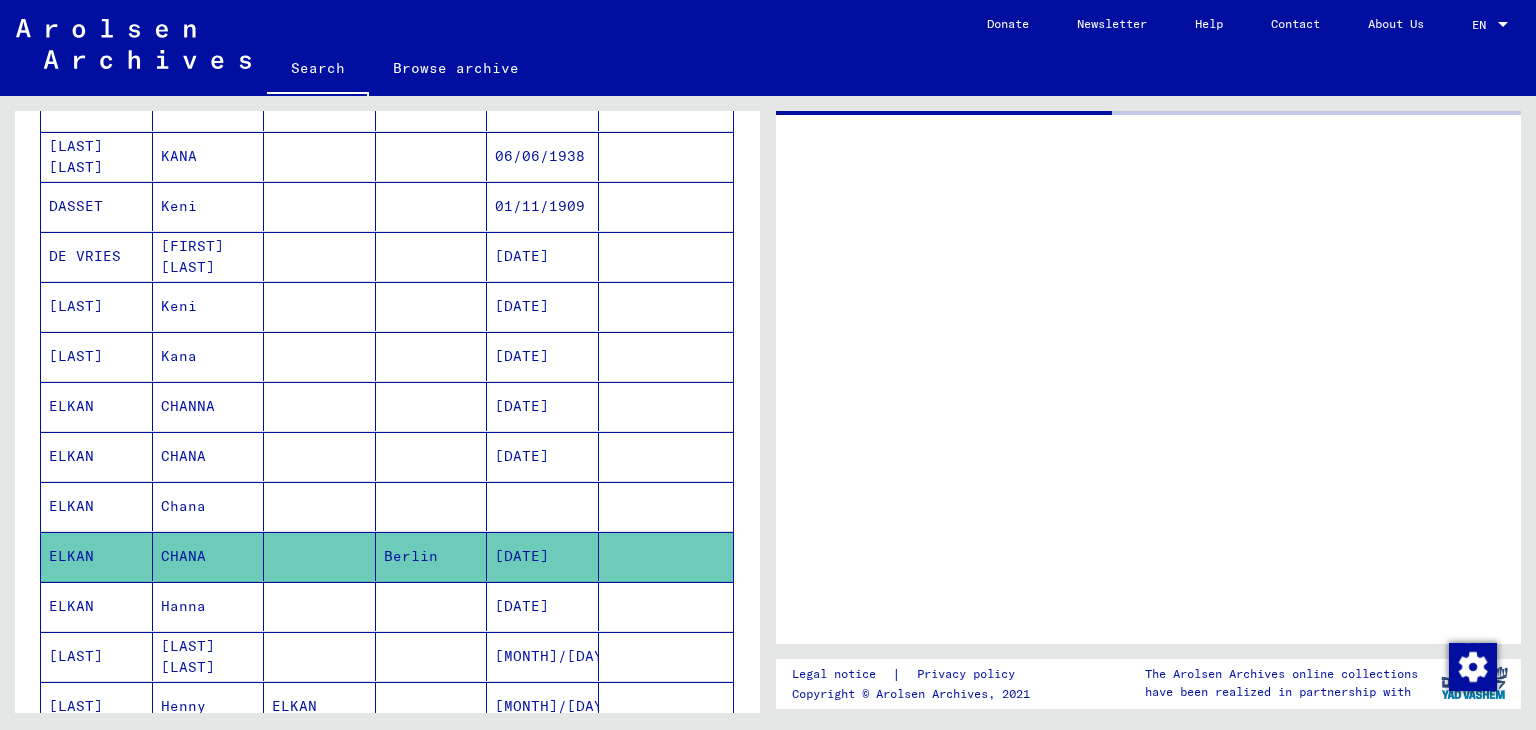click on "ELKAN" 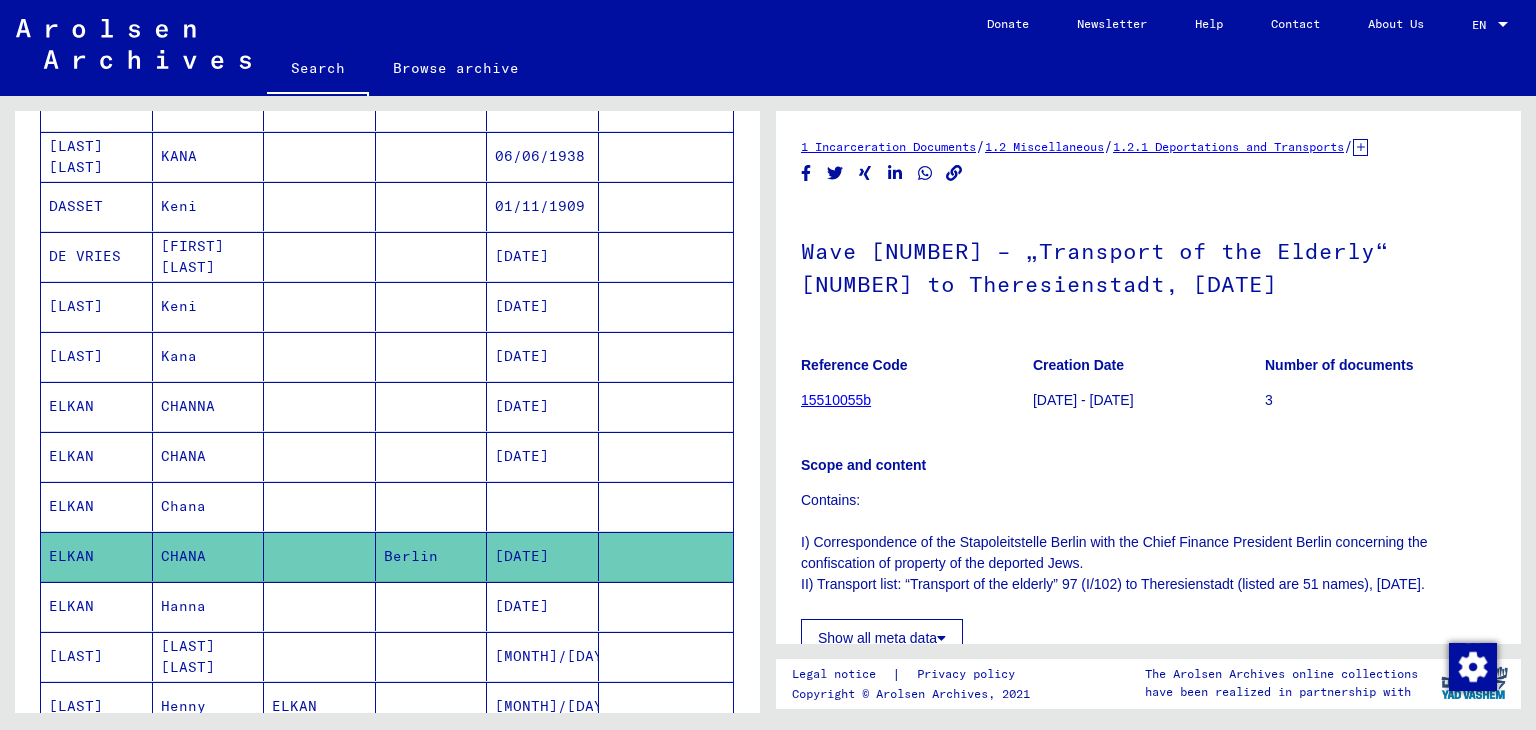 click 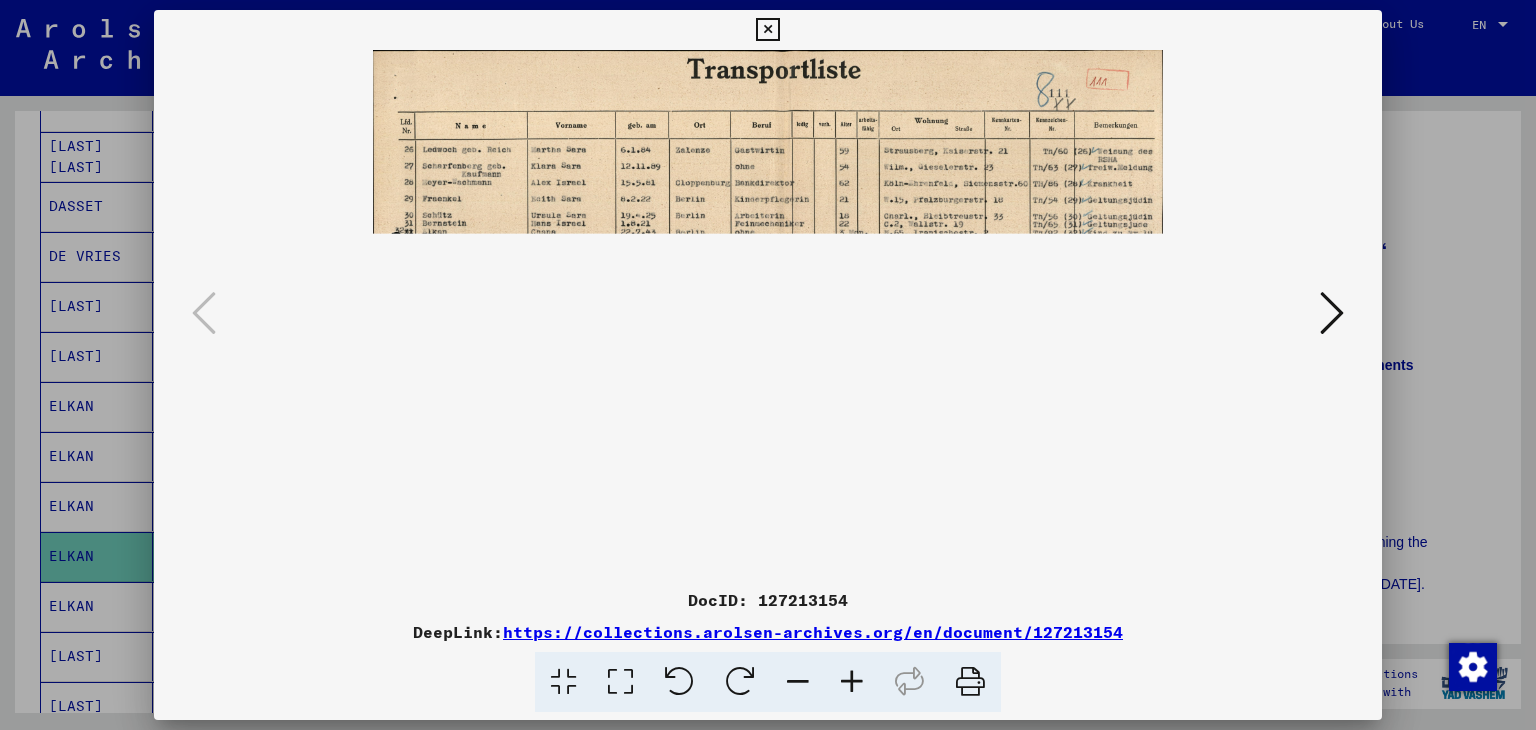 click at bounding box center [1332, 313] 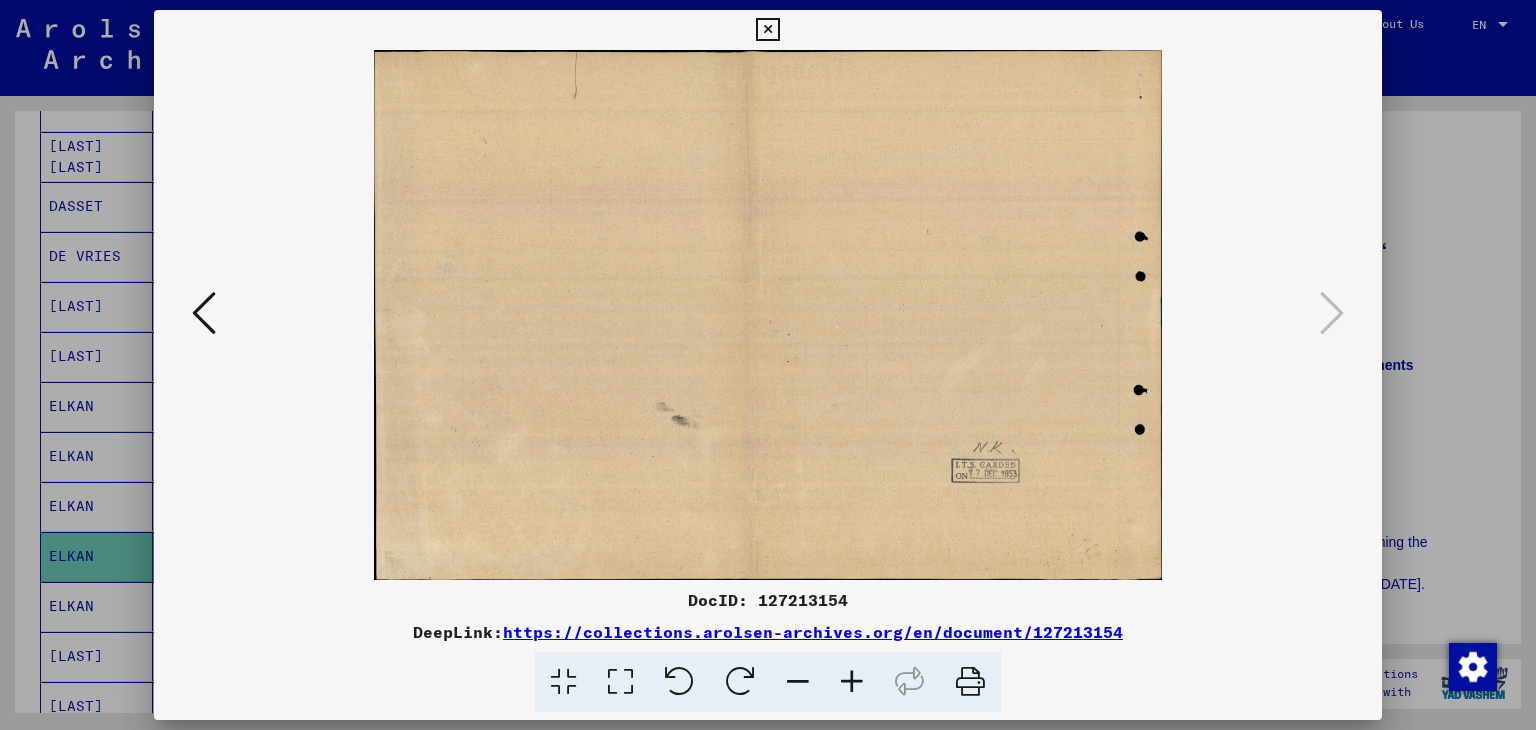 click at bounding box center (204, 313) 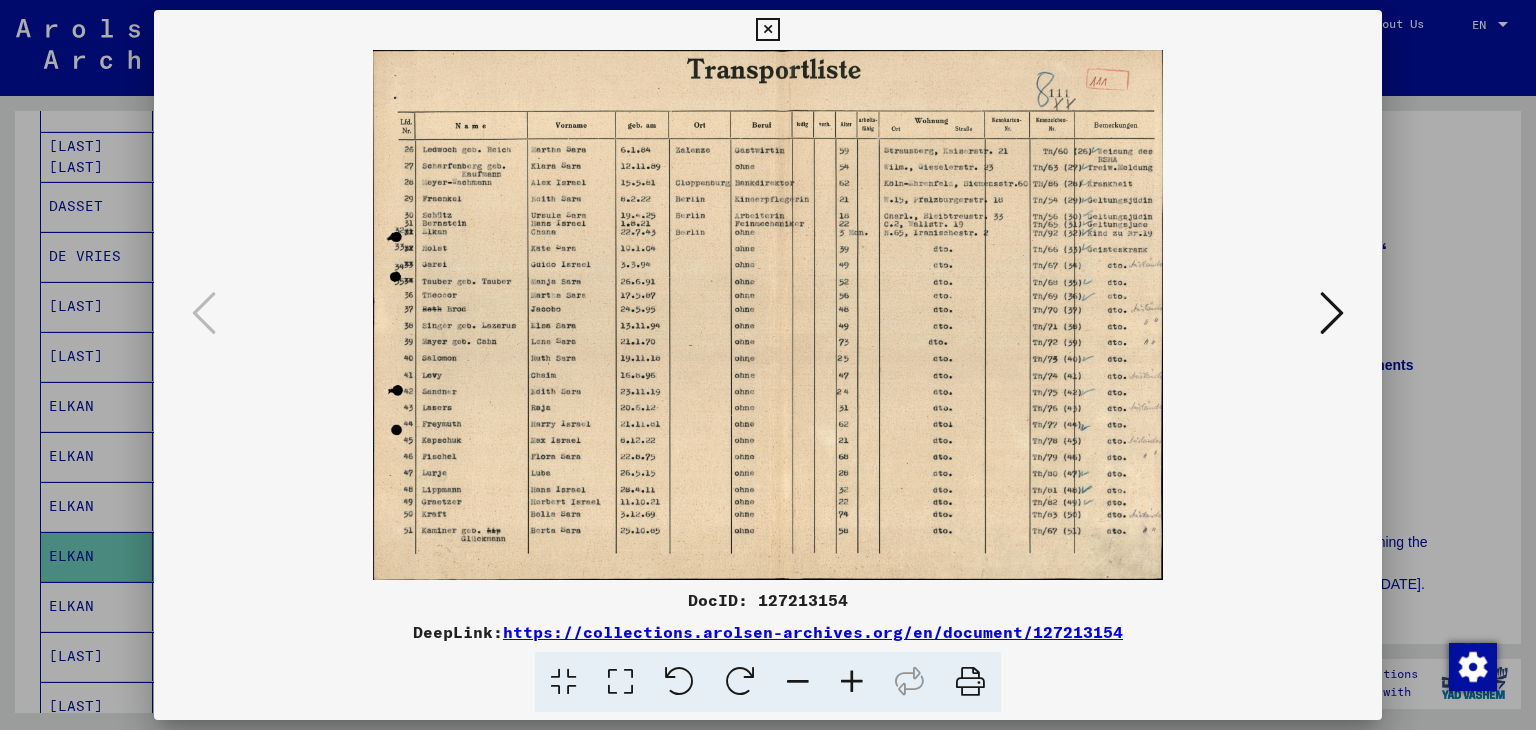 click at bounding box center (767, 30) 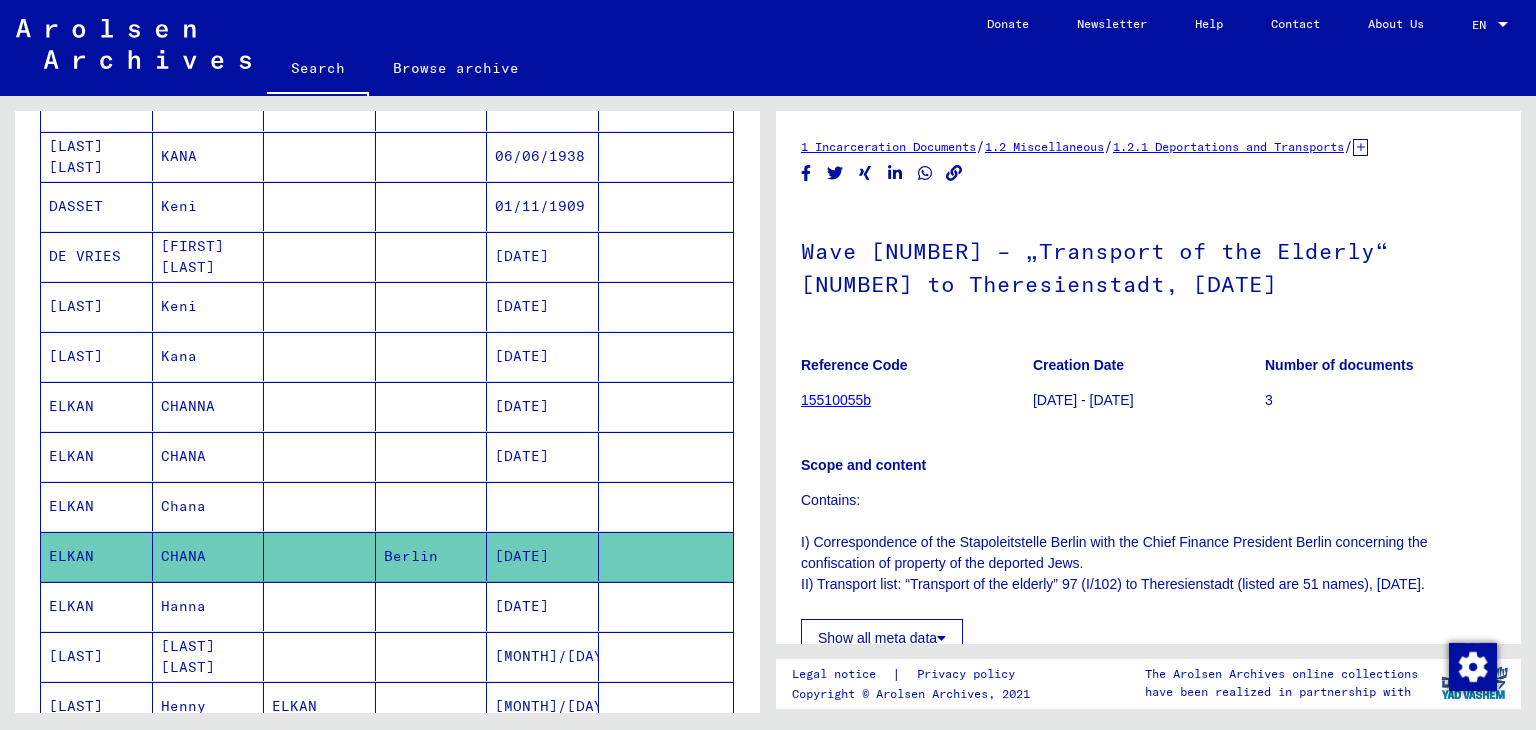 click on "close" 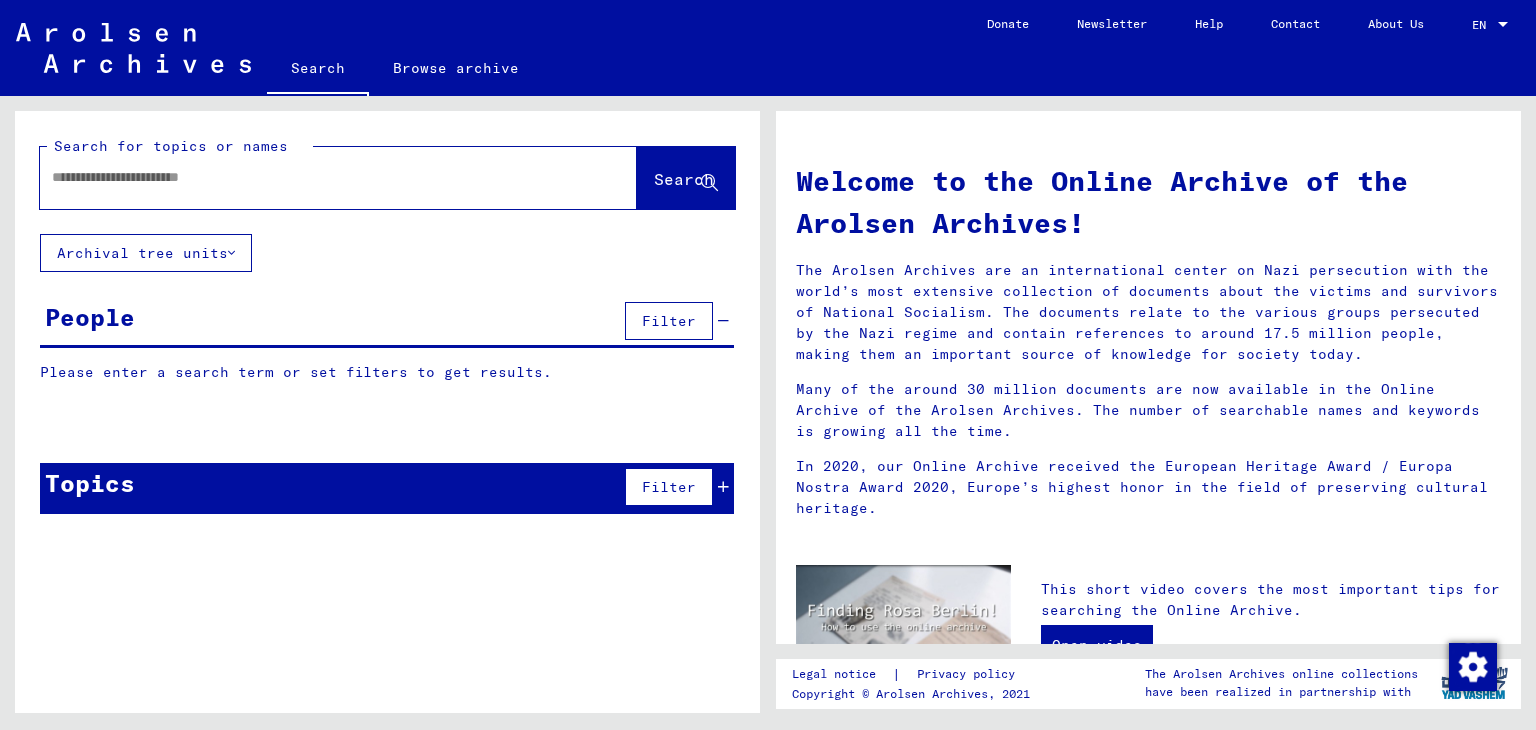 click at bounding box center (314, 177) 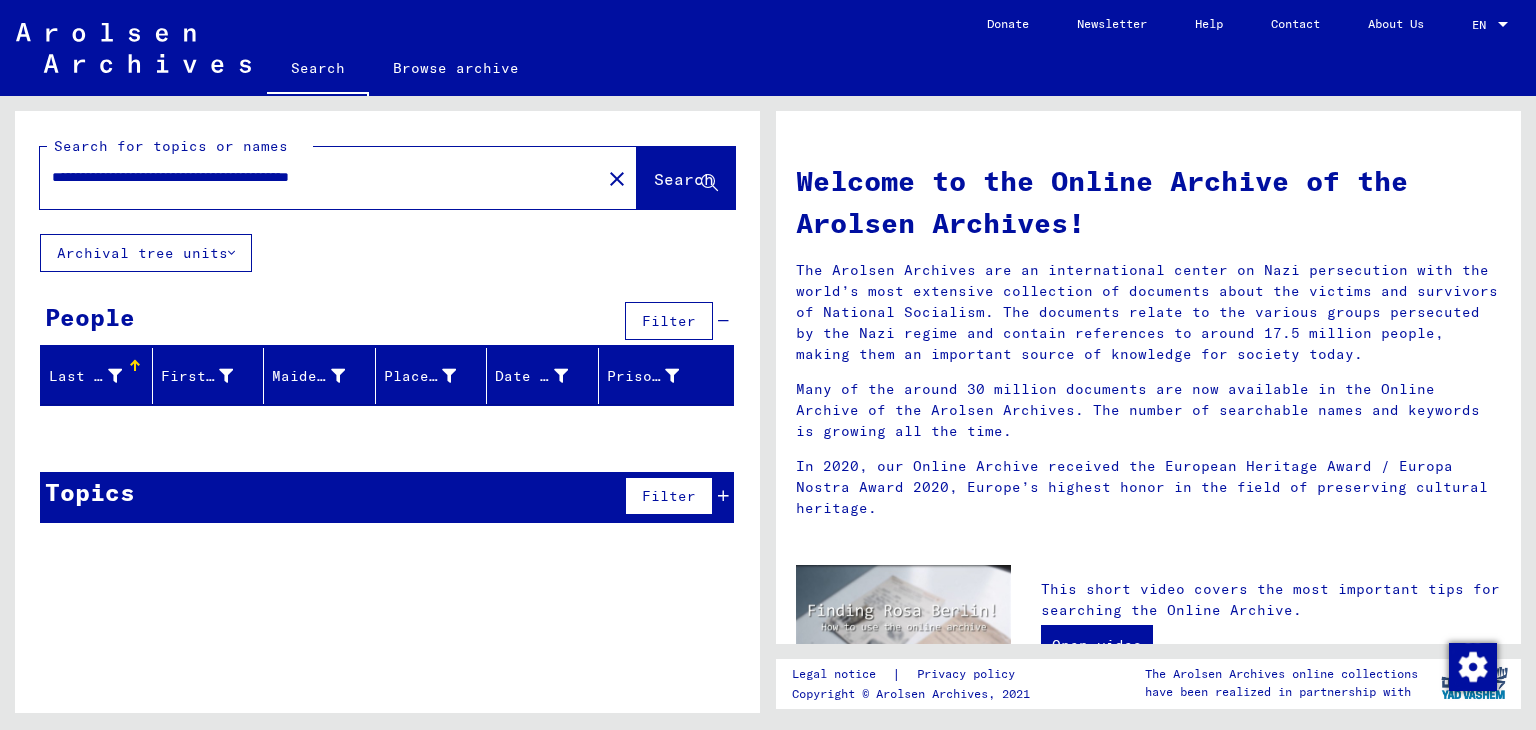 click on "**********" at bounding box center (314, 177) 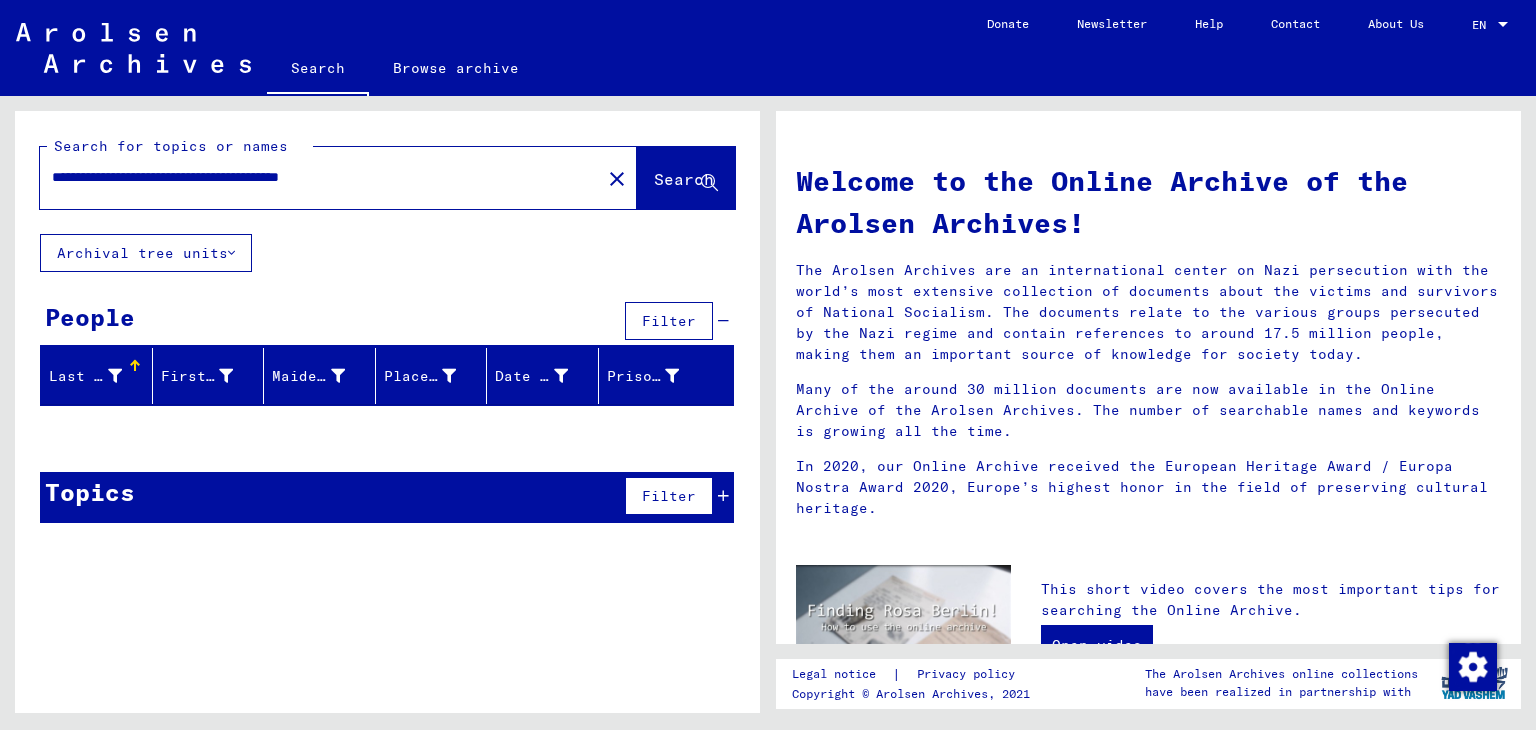 click on "**********" at bounding box center (314, 177) 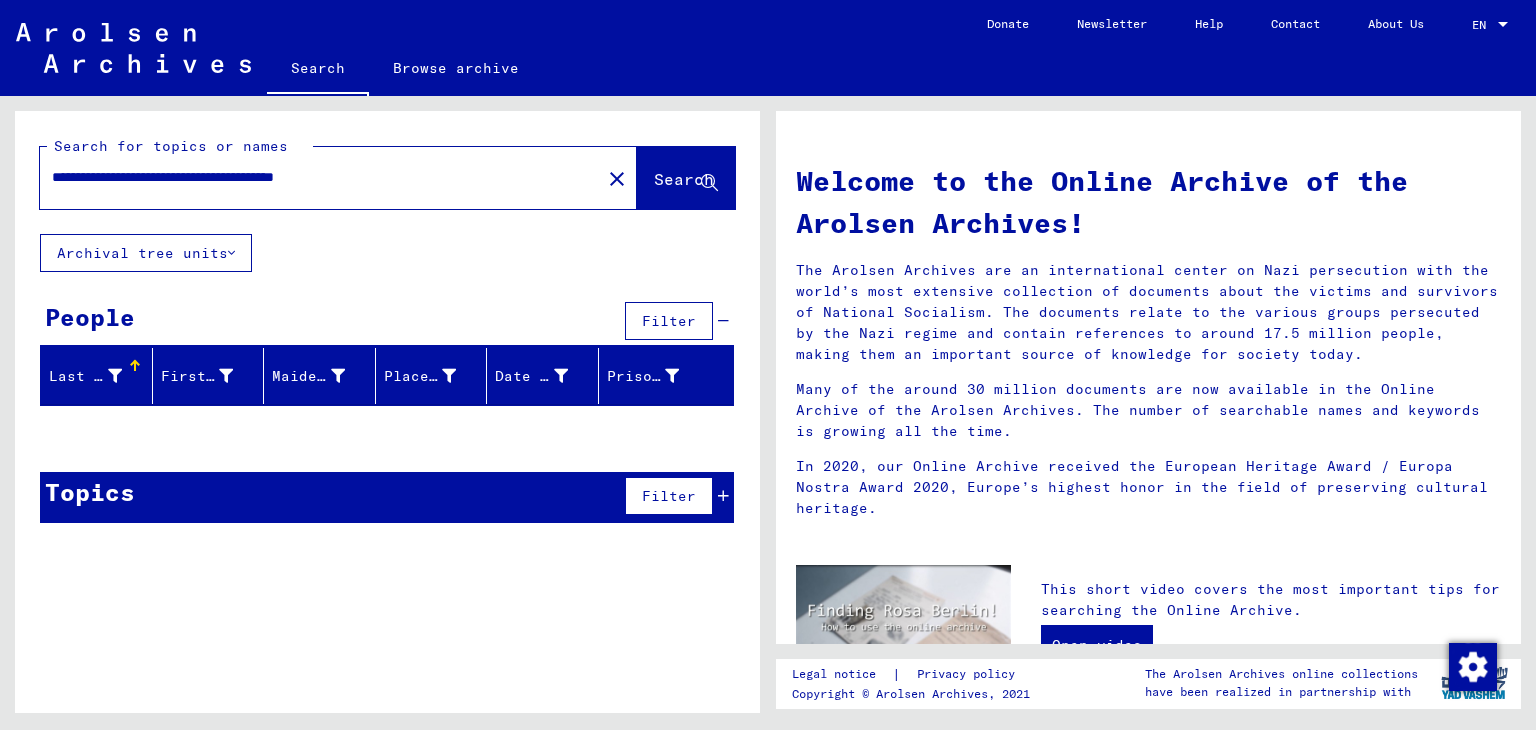 click on "**********" at bounding box center (314, 177) 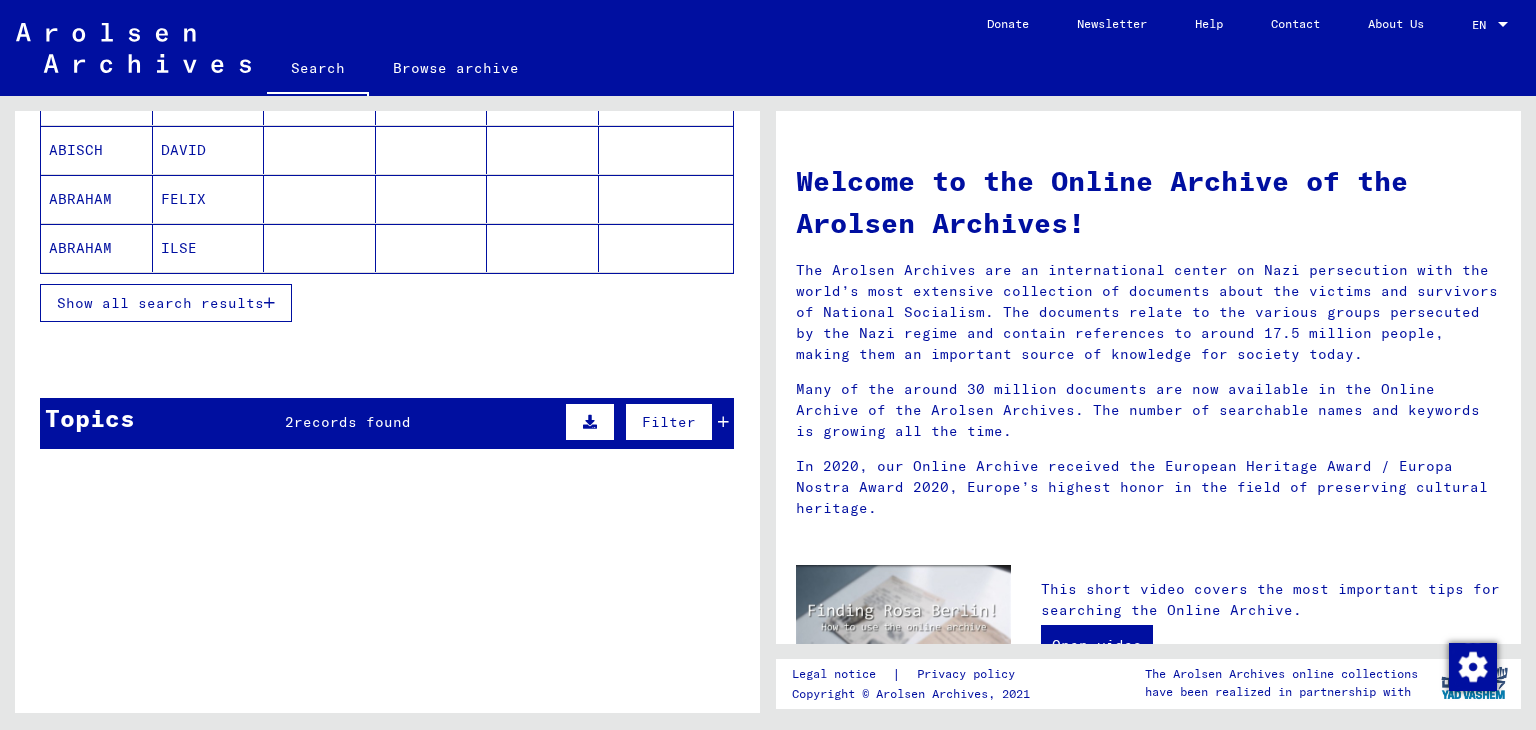 click on "records found" at bounding box center [352, 422] 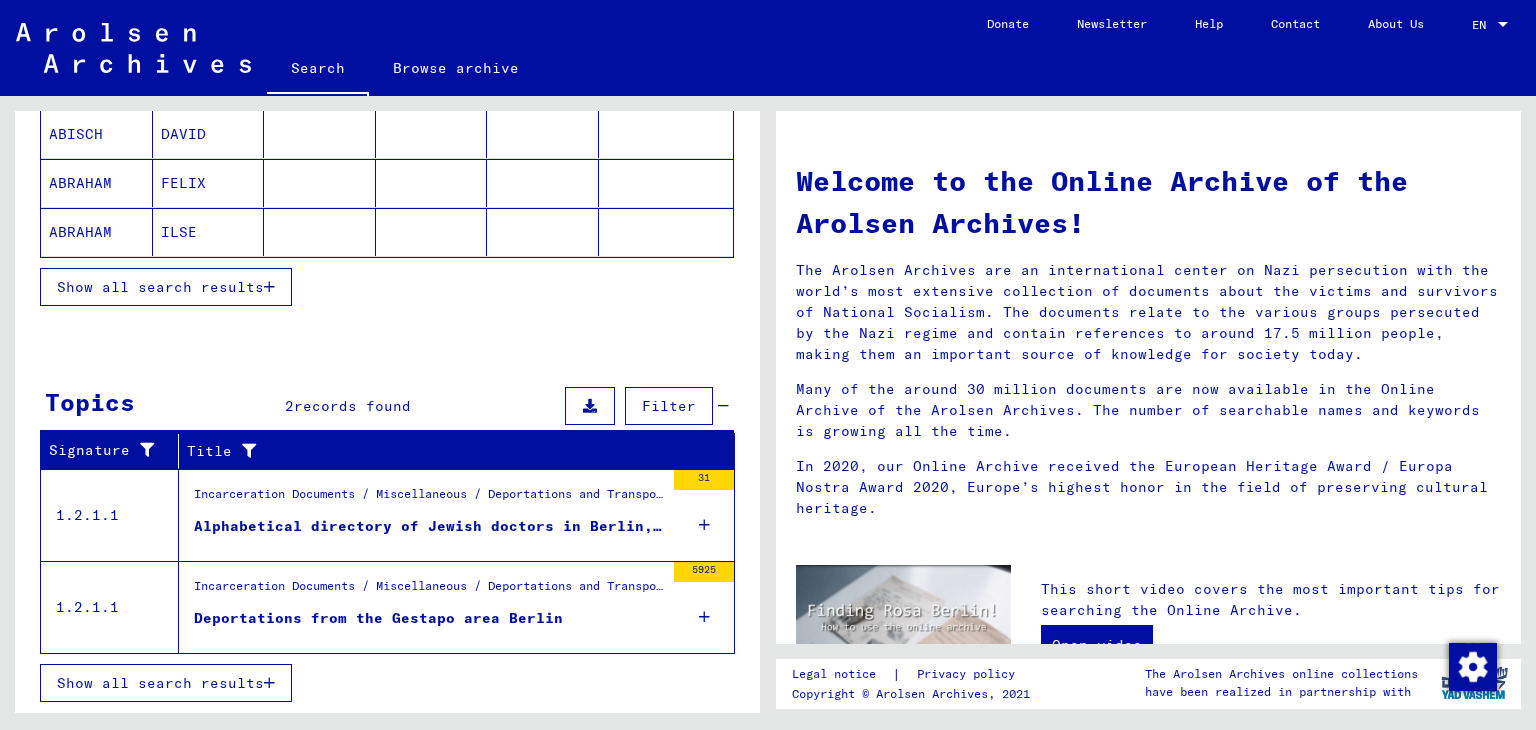 click on "Incarceration Documents / Miscellaneous / Deportations and Transports / Deportations / Deportations from the Gestapo area Berlin" at bounding box center [429, 499] 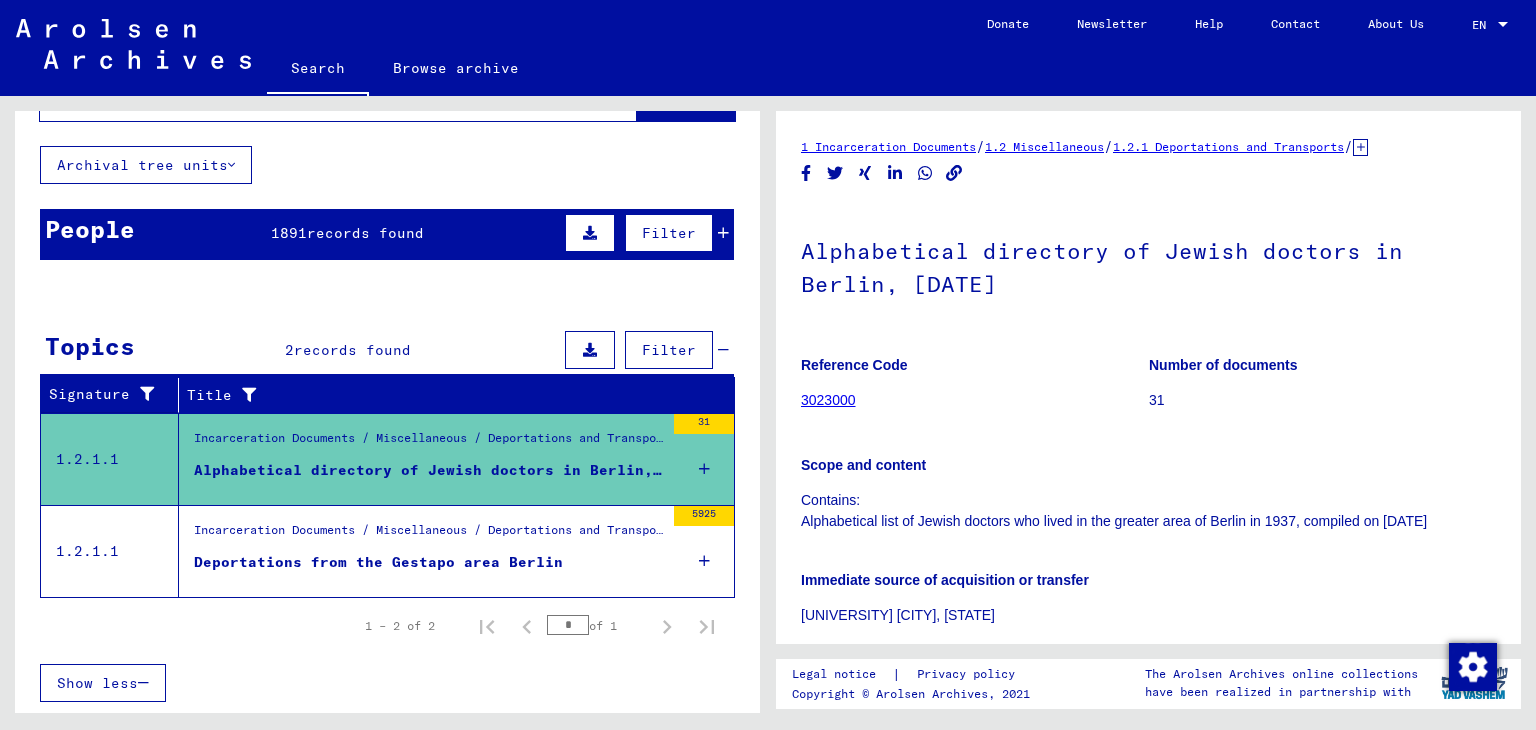 click 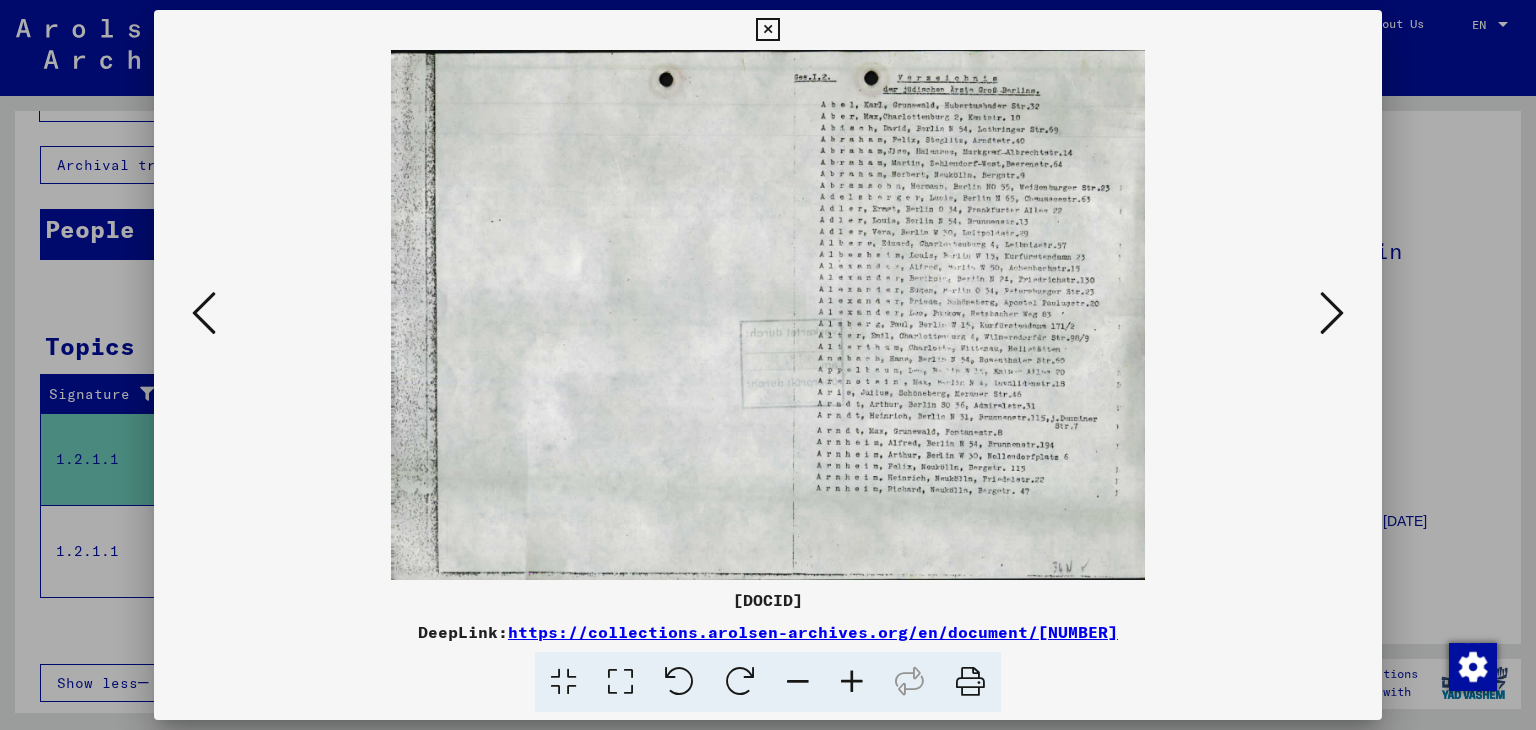 click at bounding box center [768, 315] 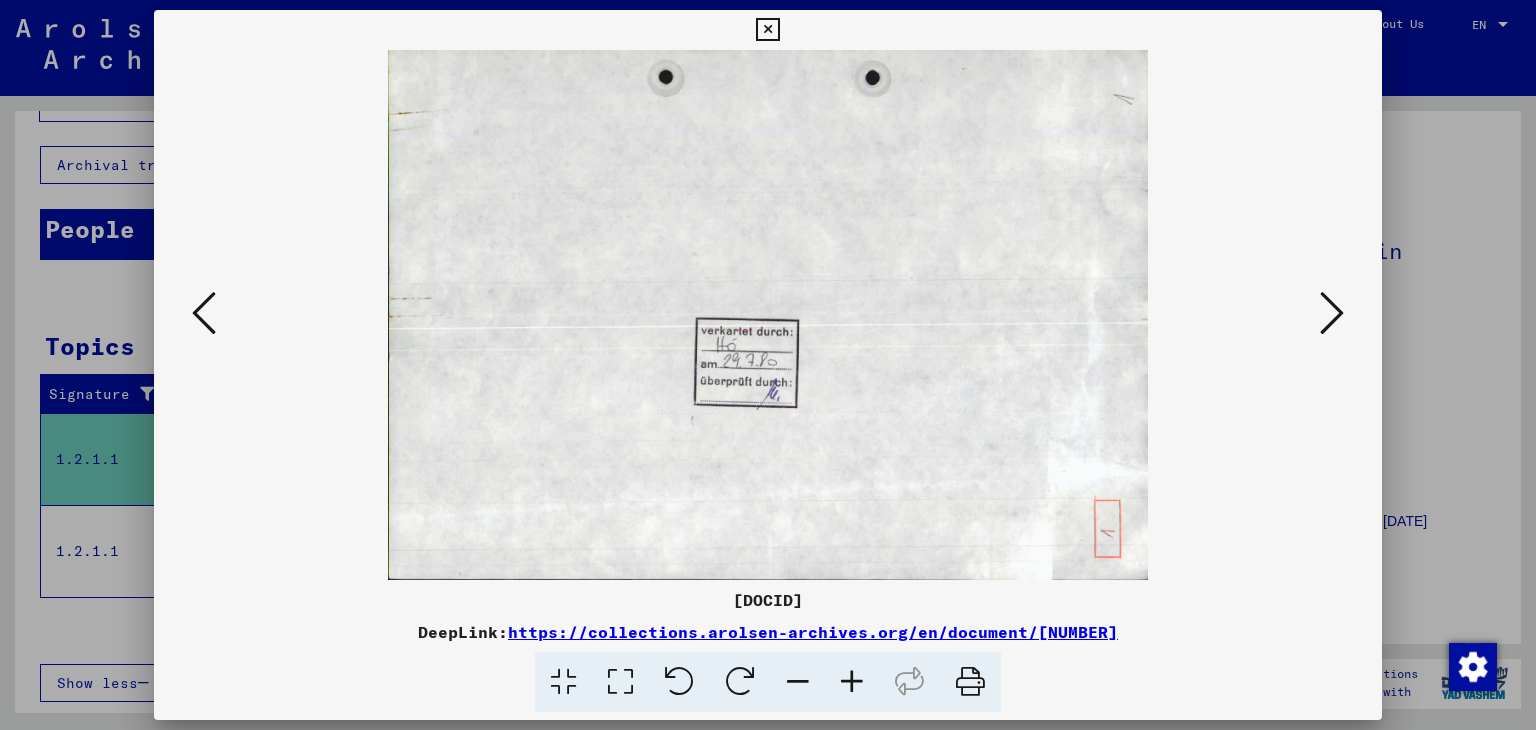 click at bounding box center (1332, 313) 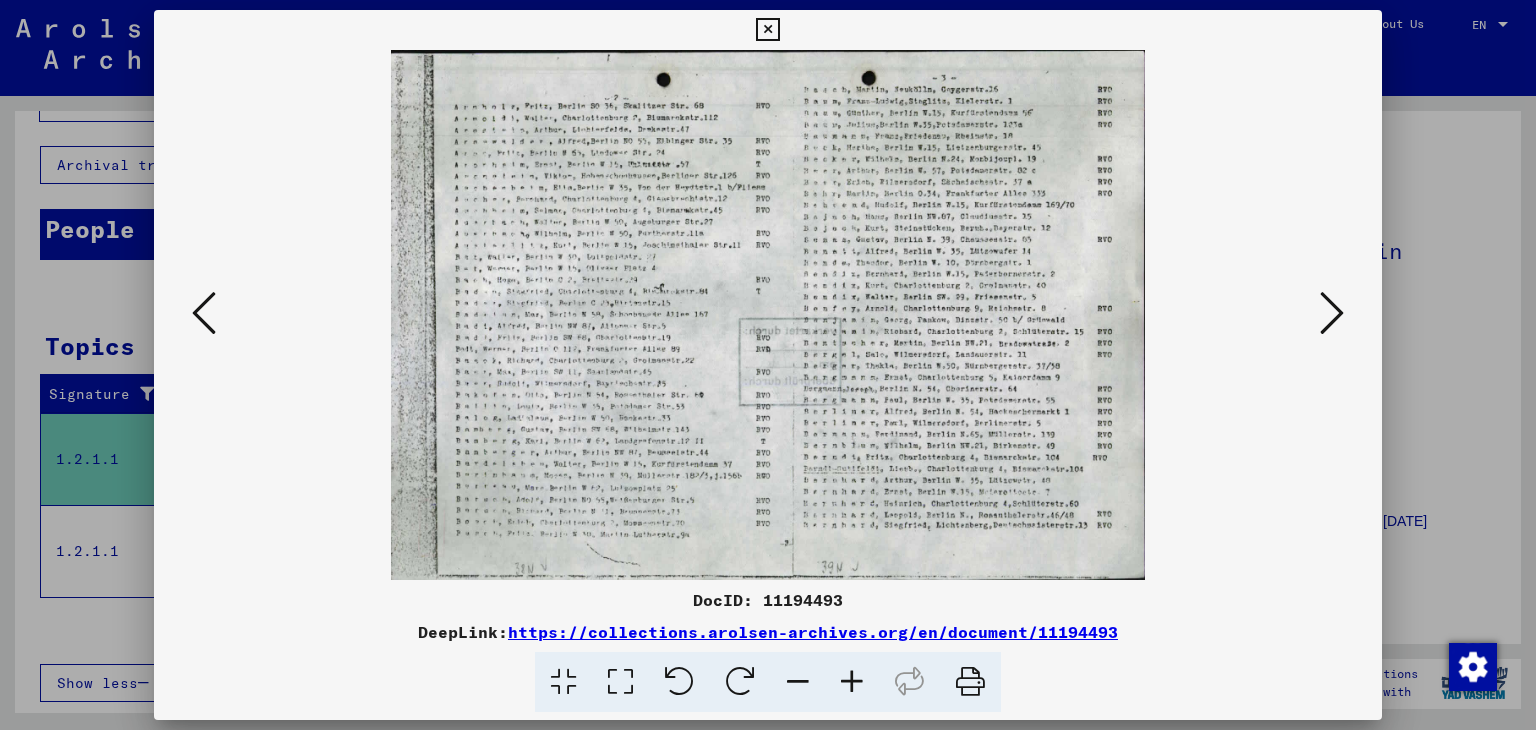 click at bounding box center [1332, 313] 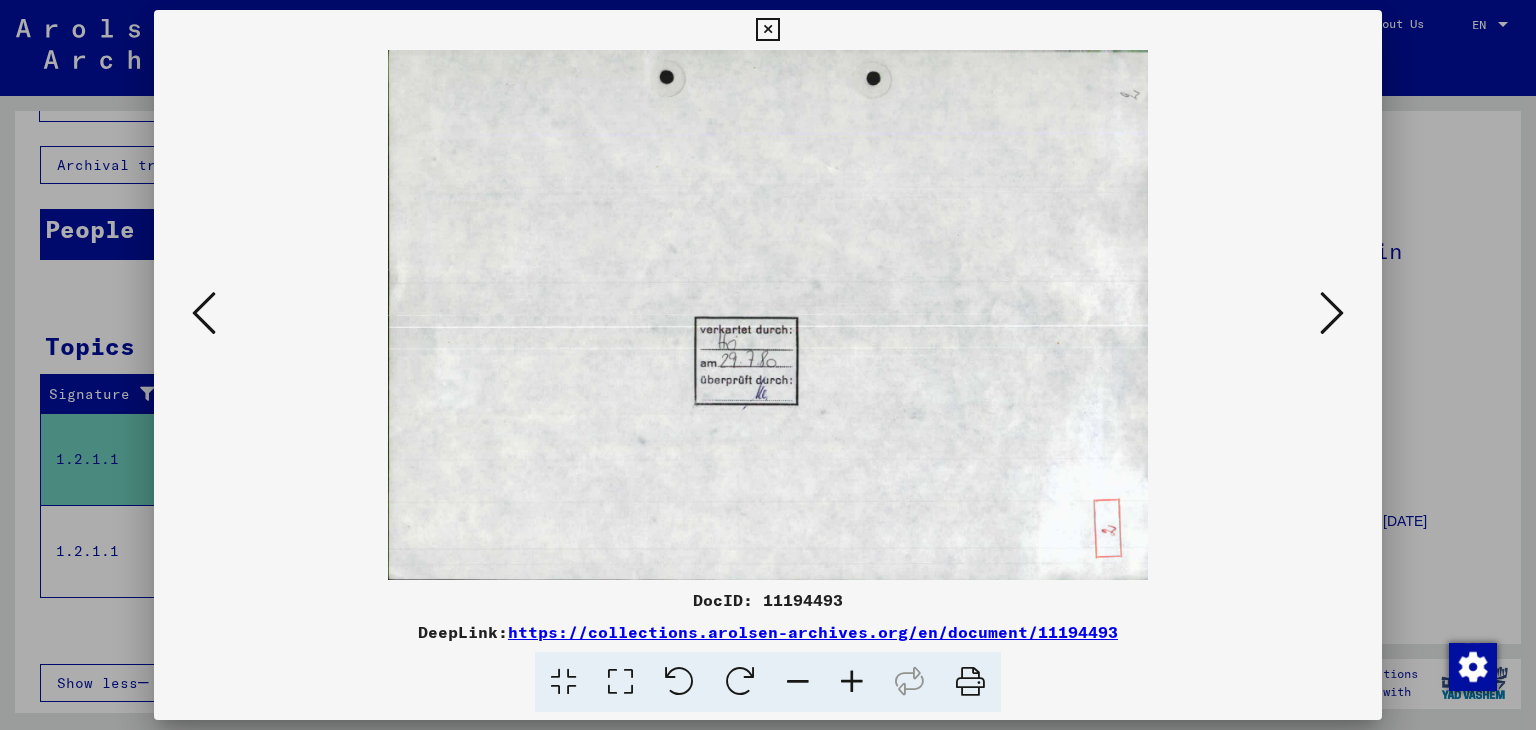 click at bounding box center [1332, 313] 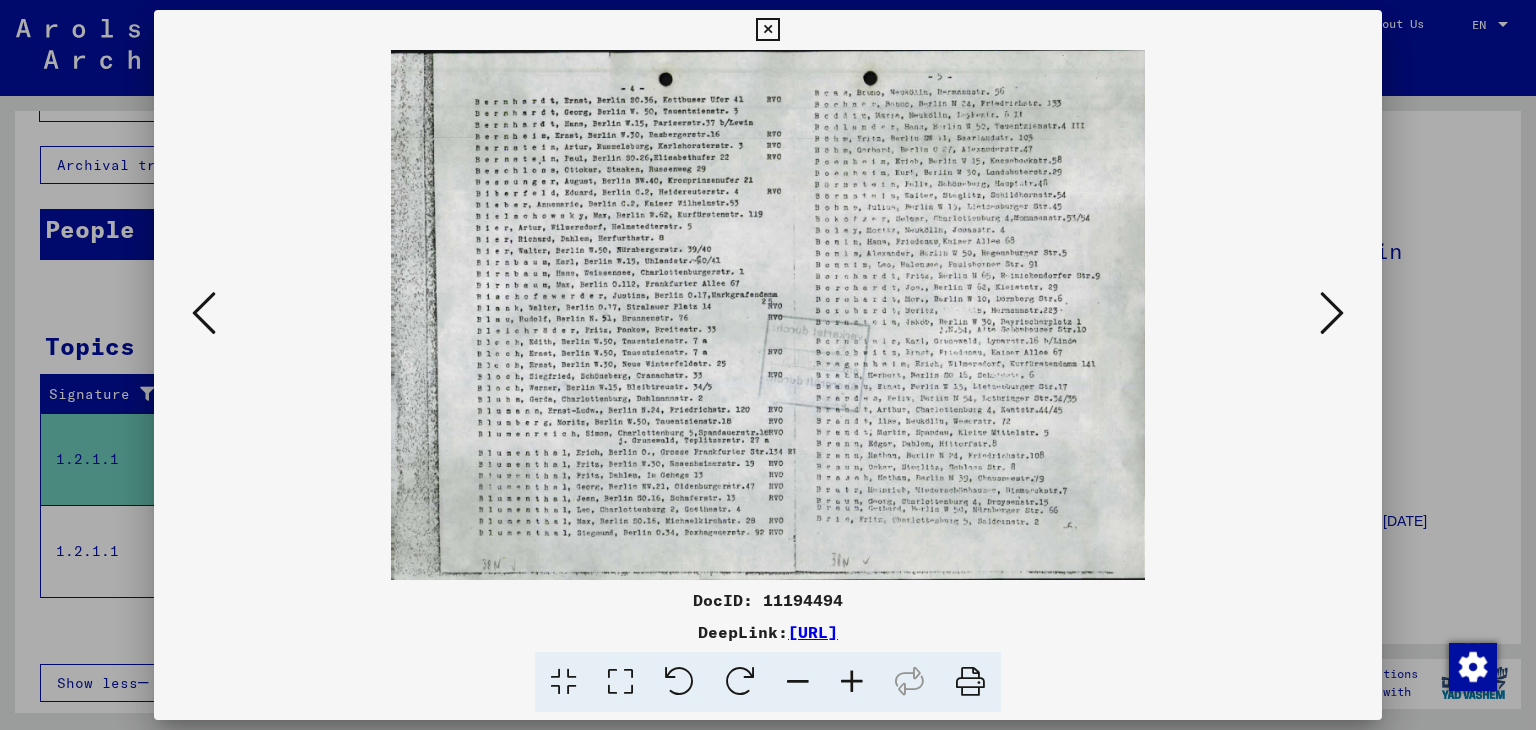 drag, startPoint x: 1334, startPoint y: 309, endPoint x: 1313, endPoint y: 192, distance: 118.869675 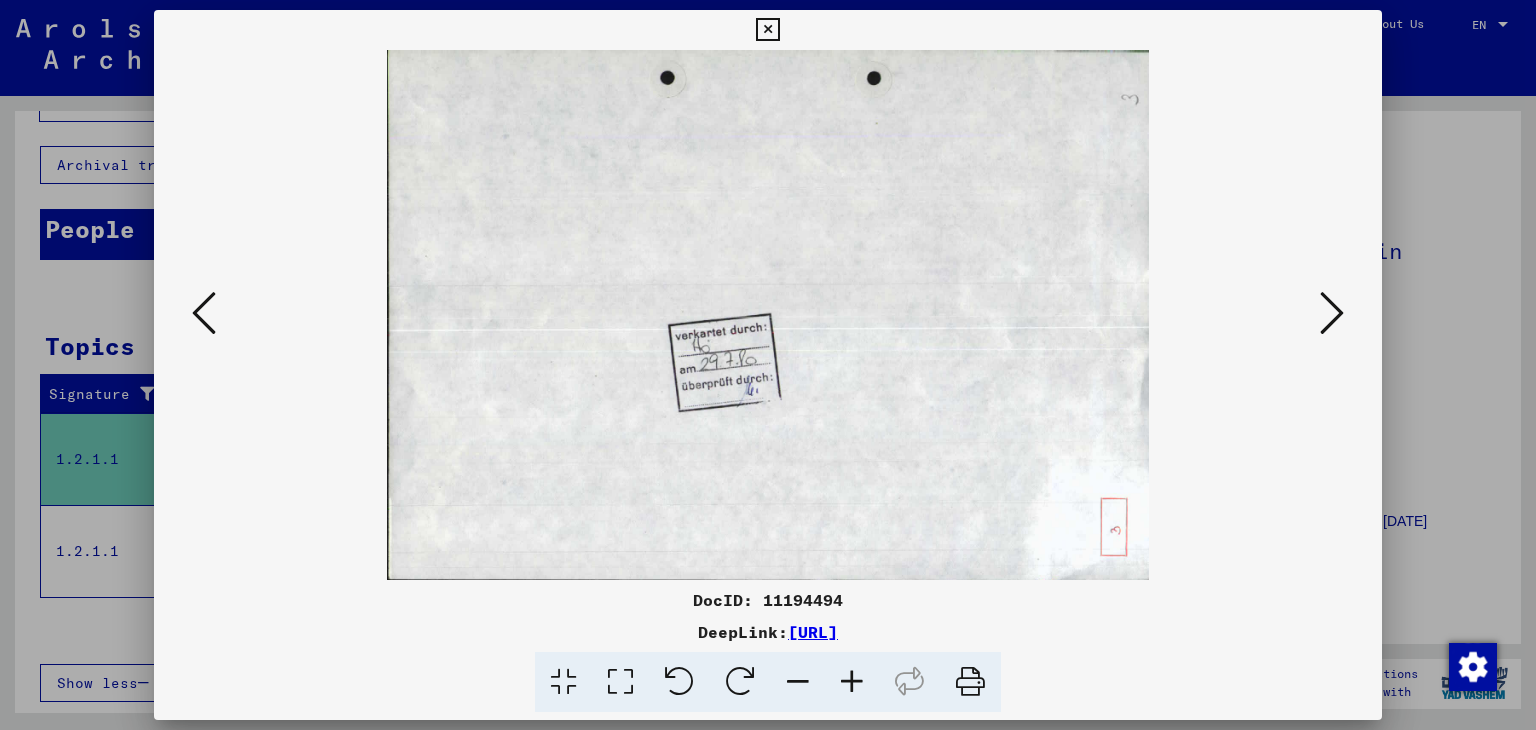 drag, startPoint x: 1333, startPoint y: 314, endPoint x: 1284, endPoint y: 142, distance: 178.8435 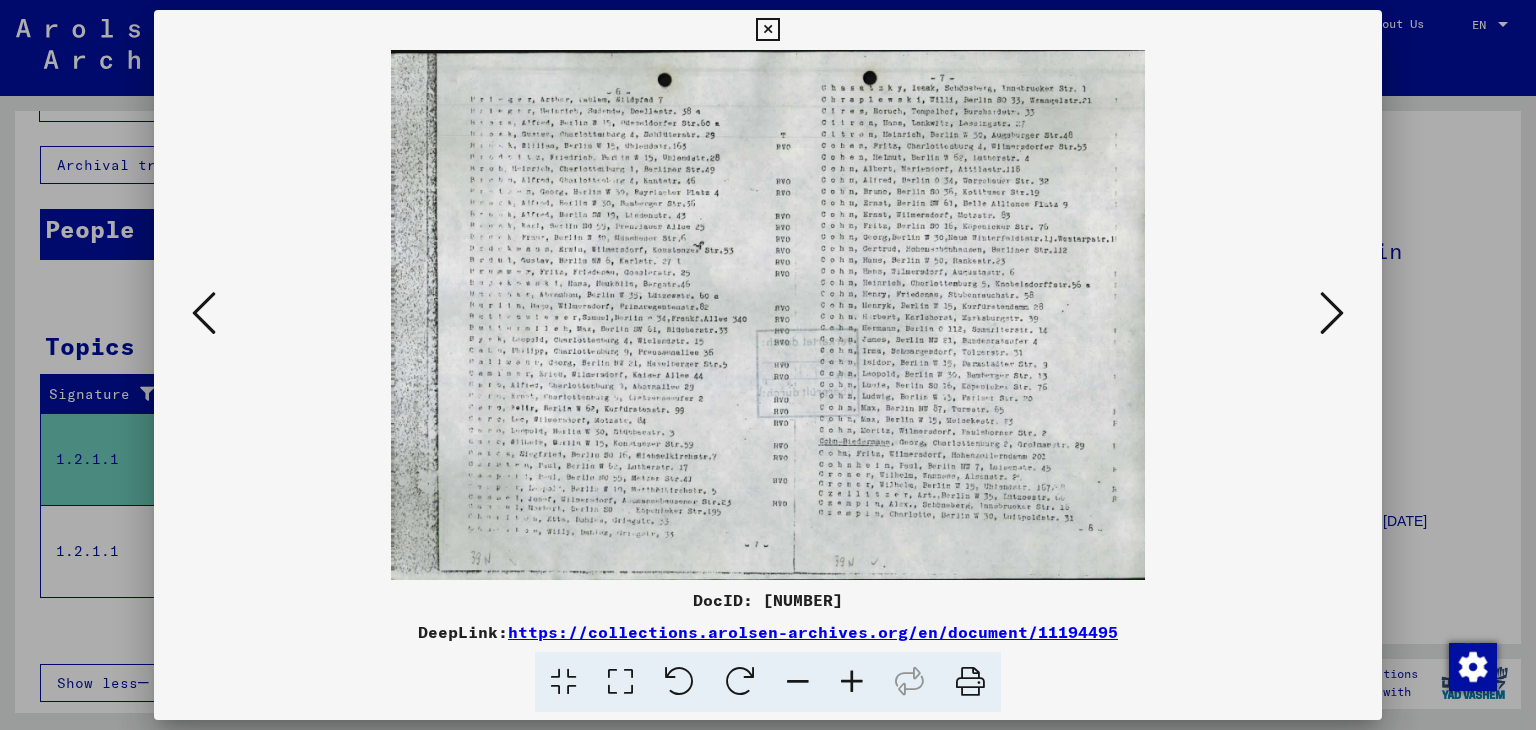 drag, startPoint x: 1334, startPoint y: 309, endPoint x: 1267, endPoint y: 189, distance: 137.43726 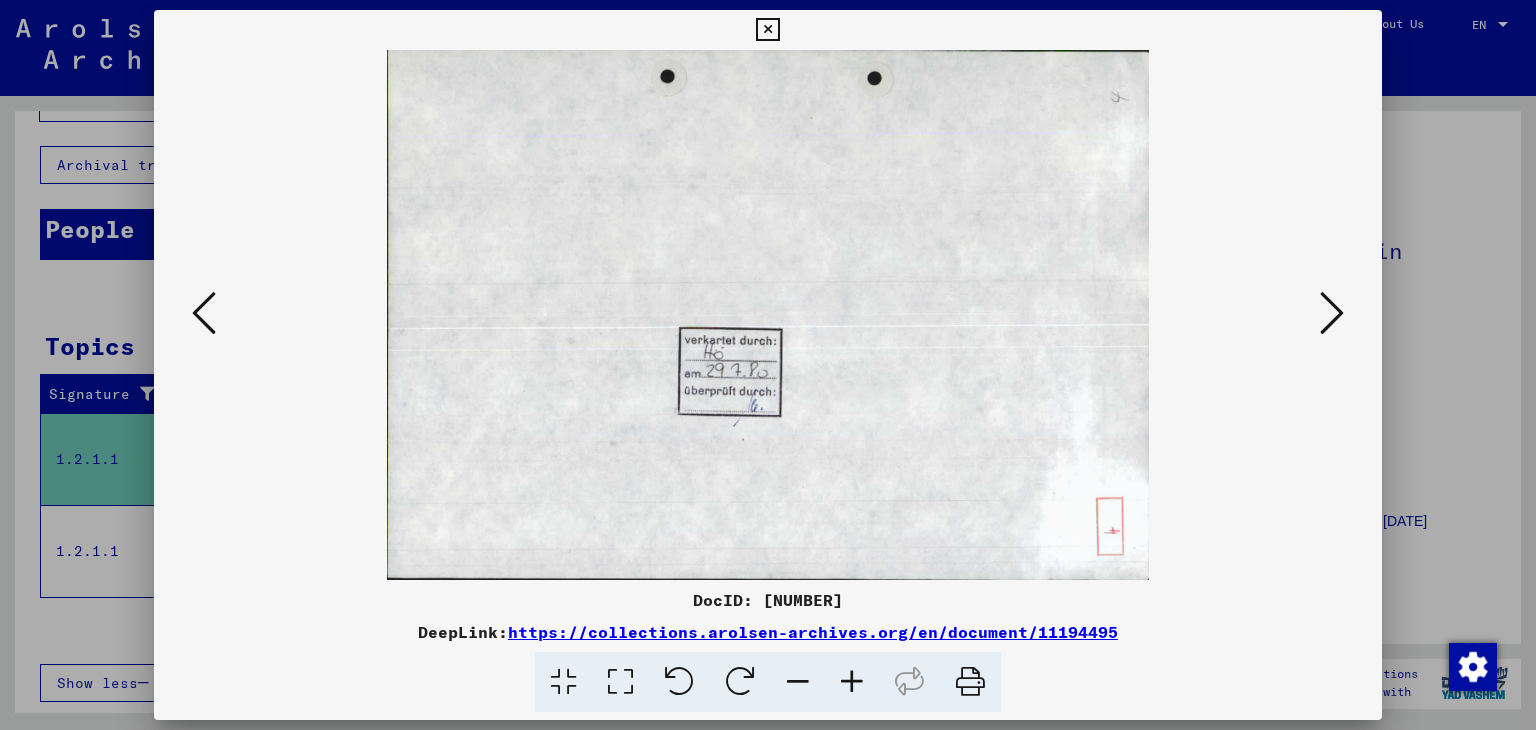 click at bounding box center (1332, 313) 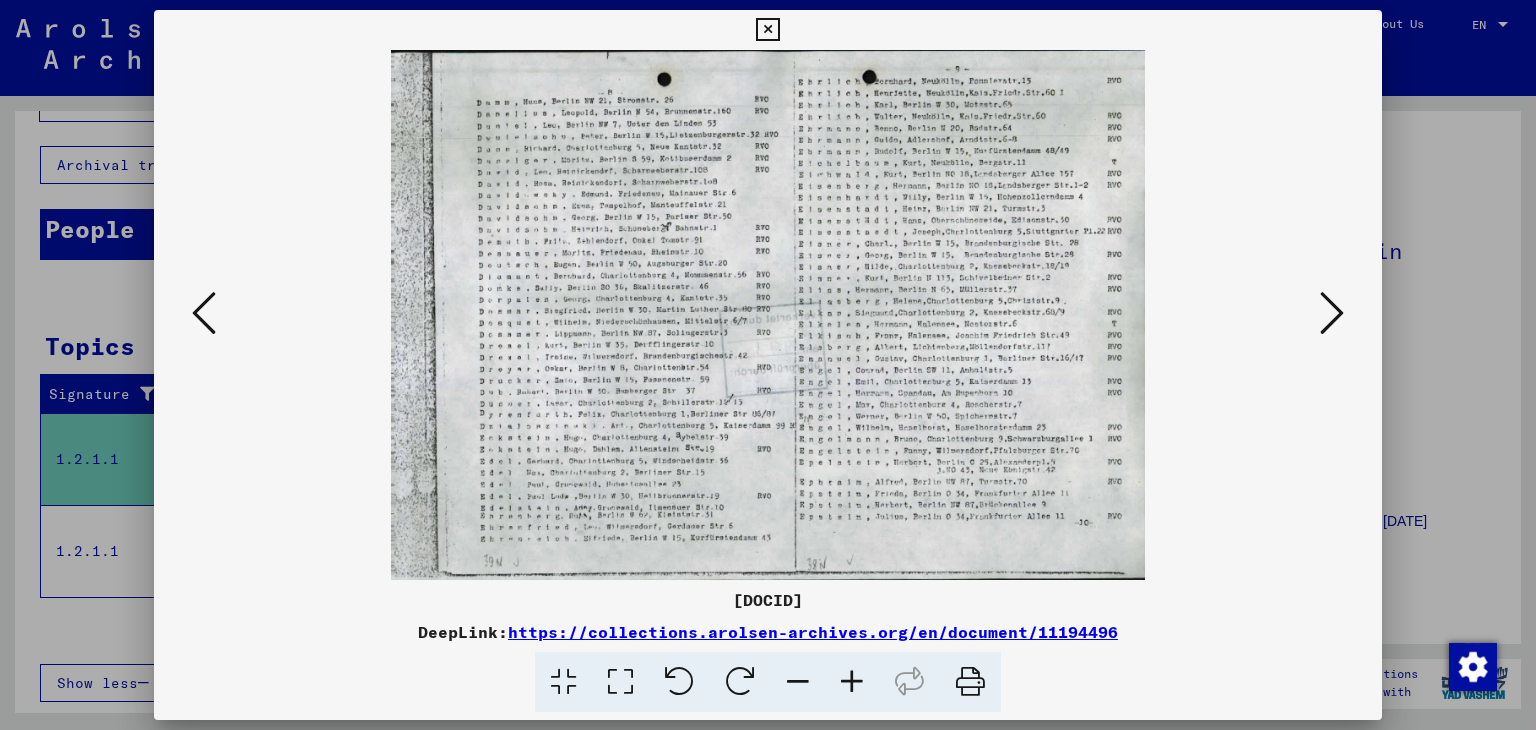 click at bounding box center [1332, 313] 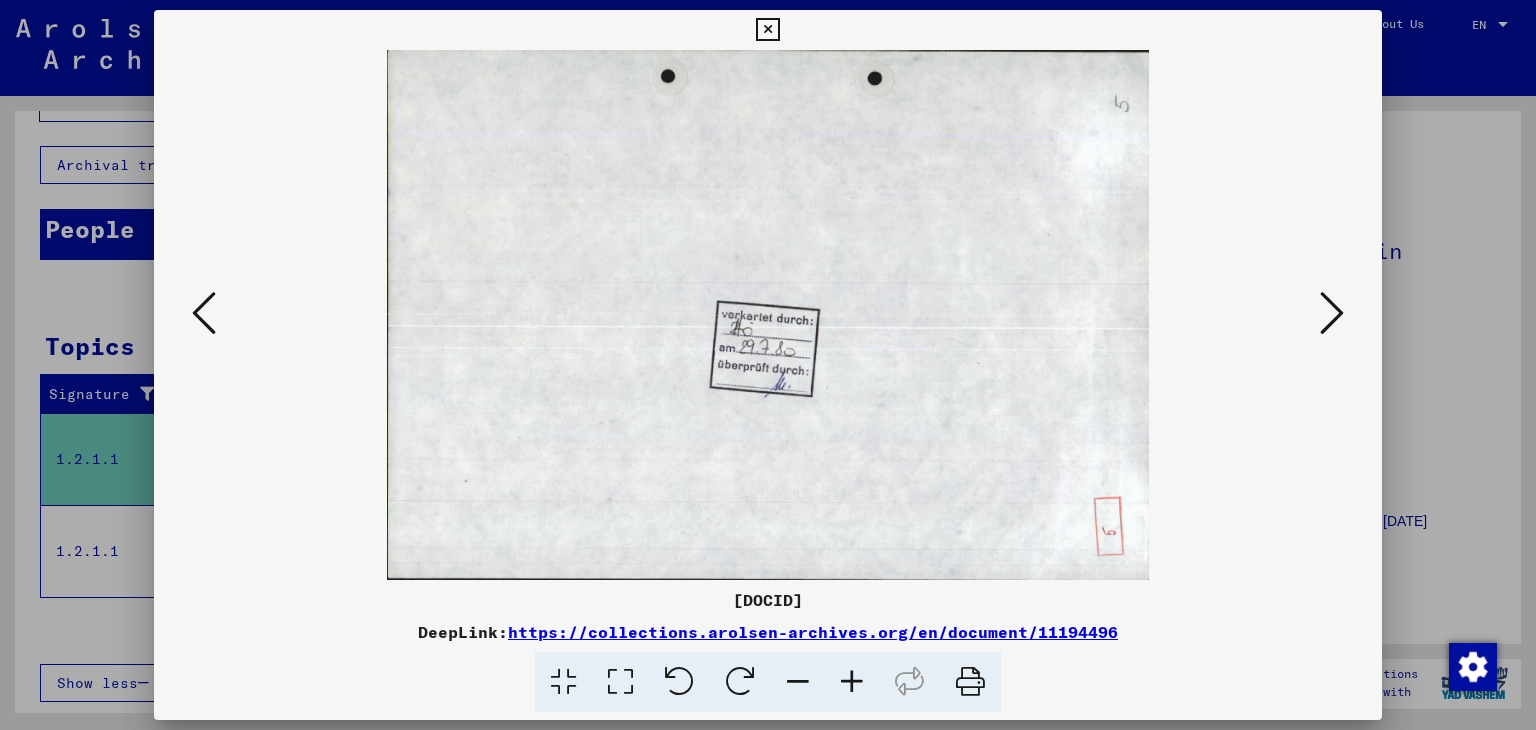 click at bounding box center (767, 30) 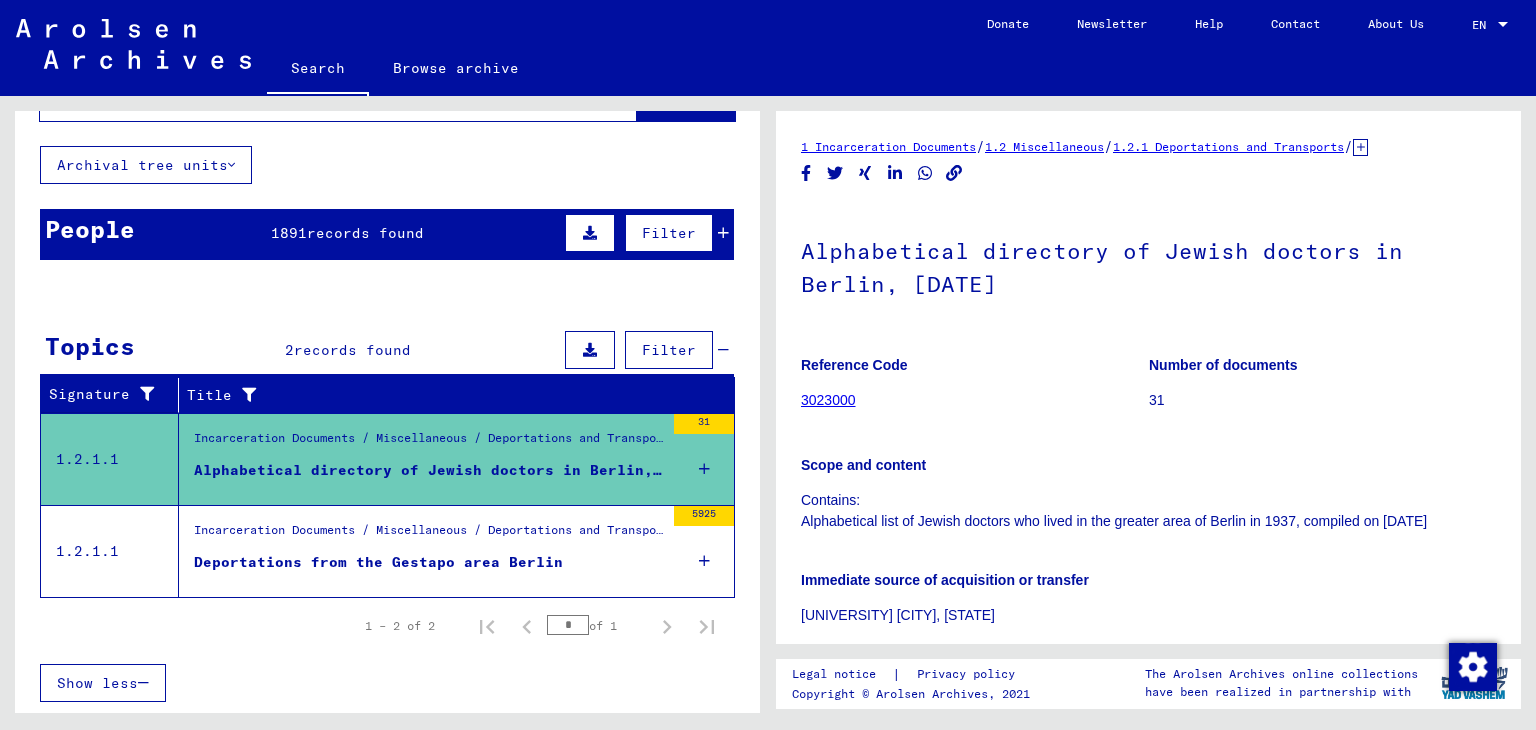 click on "Incarceration Documents / Miscellaneous / Deportations and Transports / Deportations" at bounding box center (429, 535) 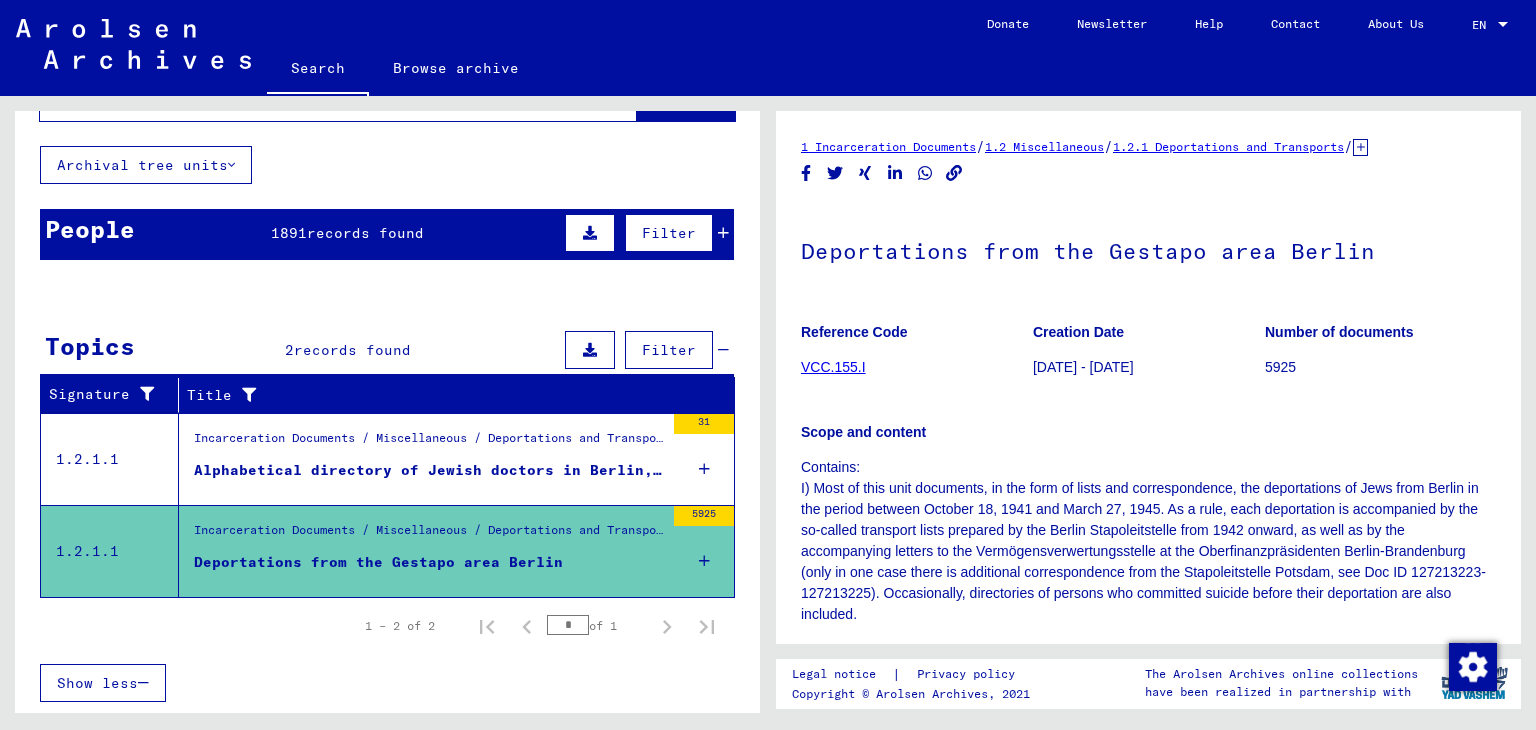 click 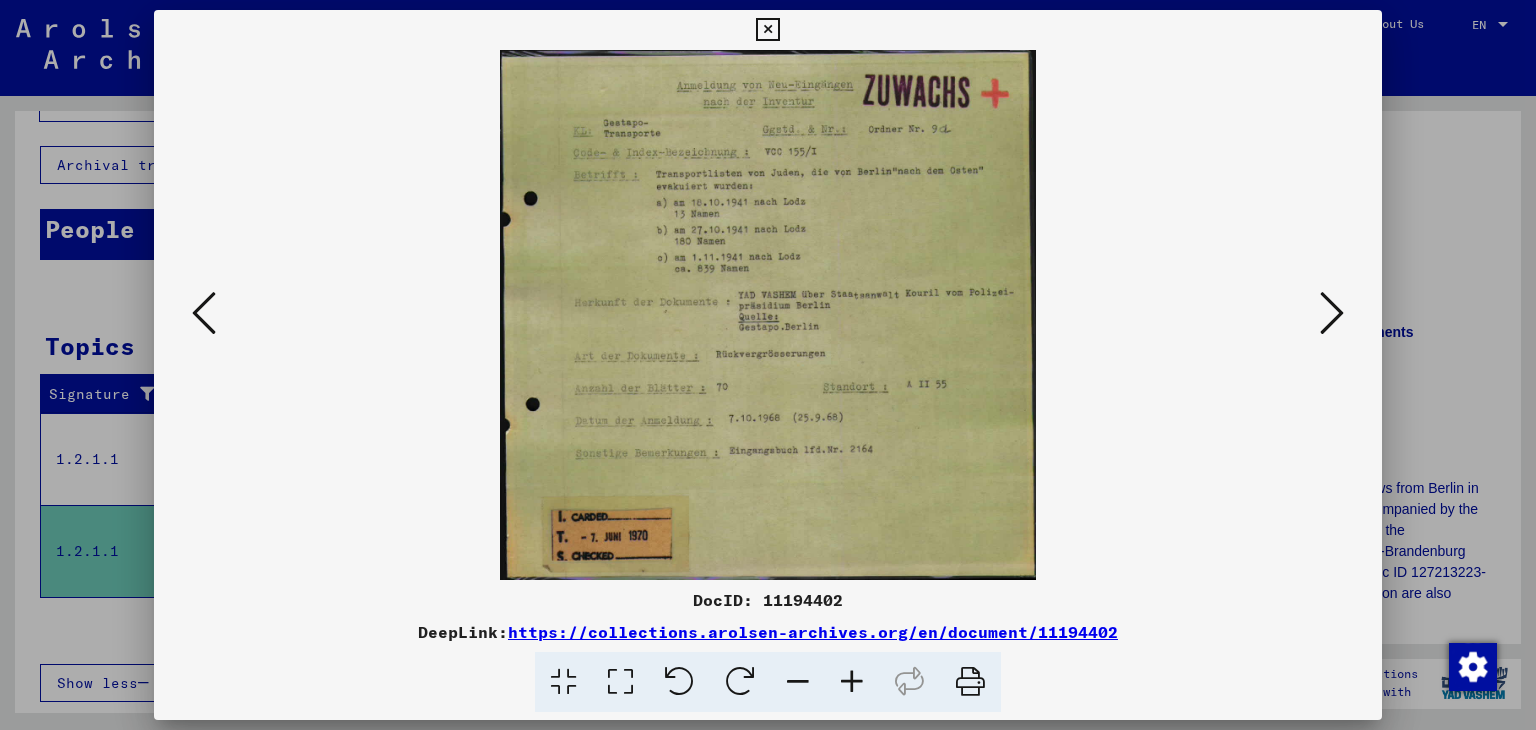 click at bounding box center [767, 30] 